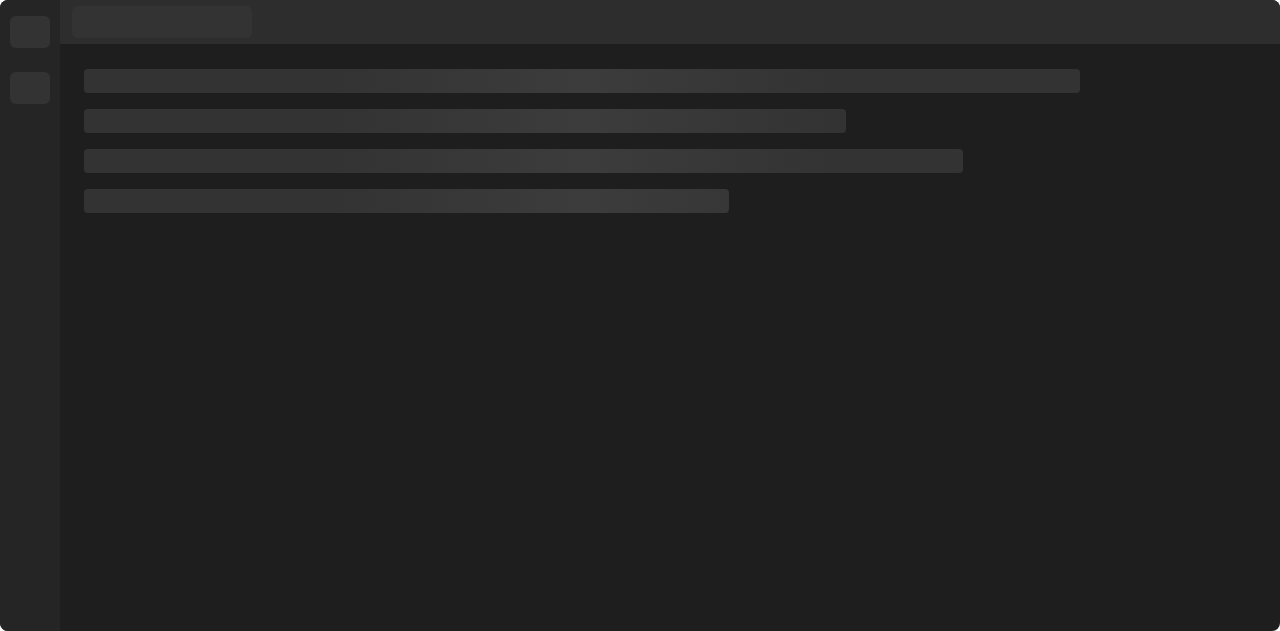 scroll, scrollTop: 0, scrollLeft: 0, axis: both 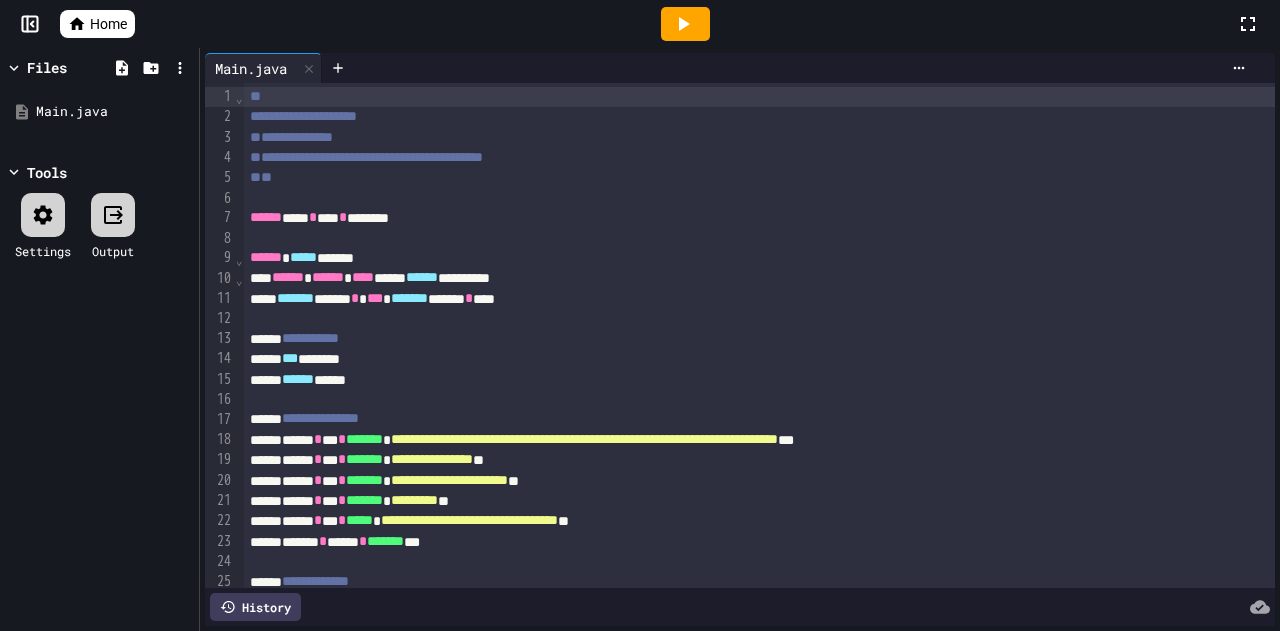 drag, startPoint x: 0, startPoint y: 0, endPoint x: 686, endPoint y: 347, distance: 768.7685 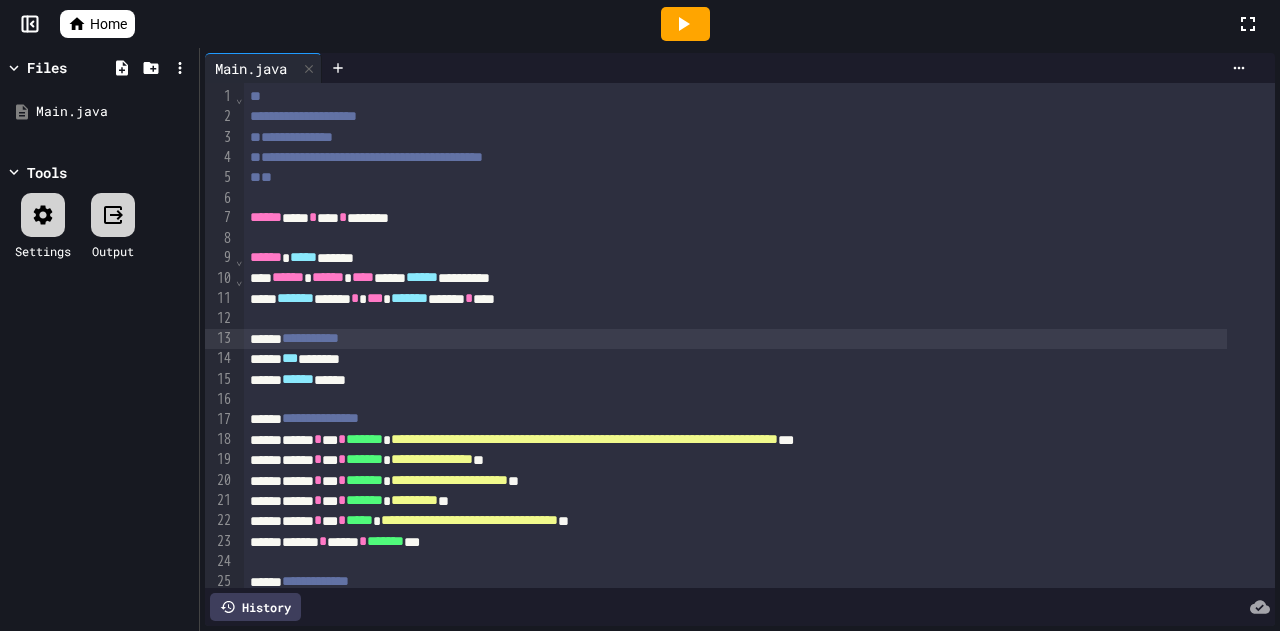 click at bounding box center (640, 315) 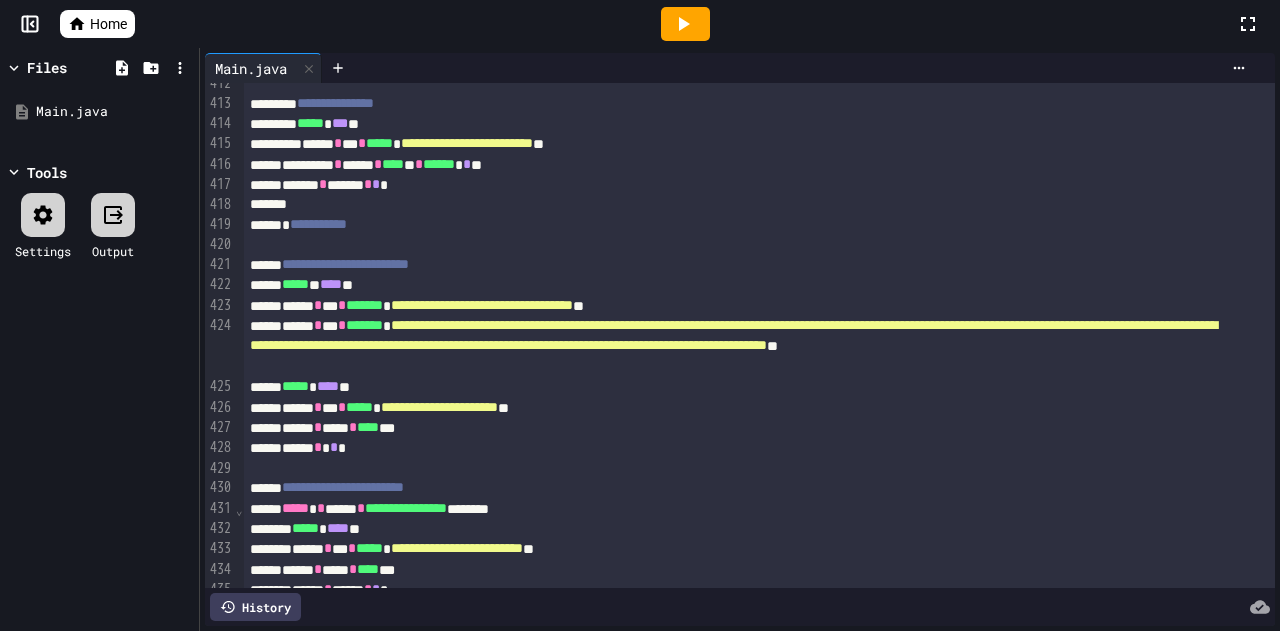scroll, scrollTop: 9422, scrollLeft: 0, axis: vertical 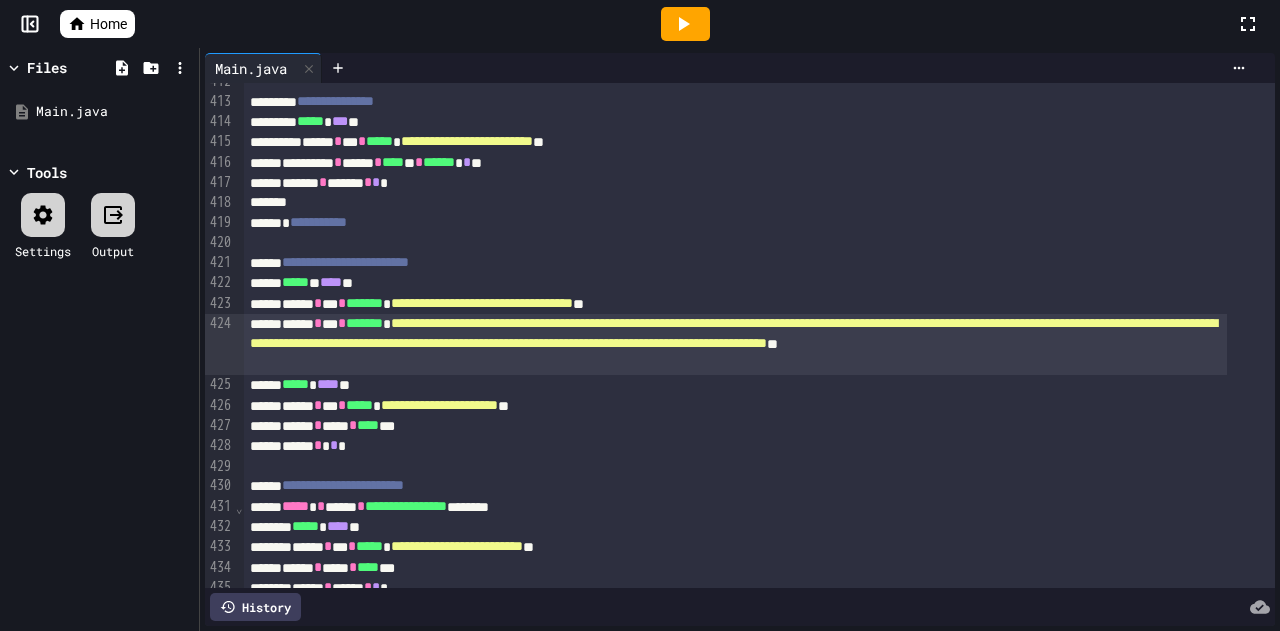 click on "**********" at bounding box center [733, 333] 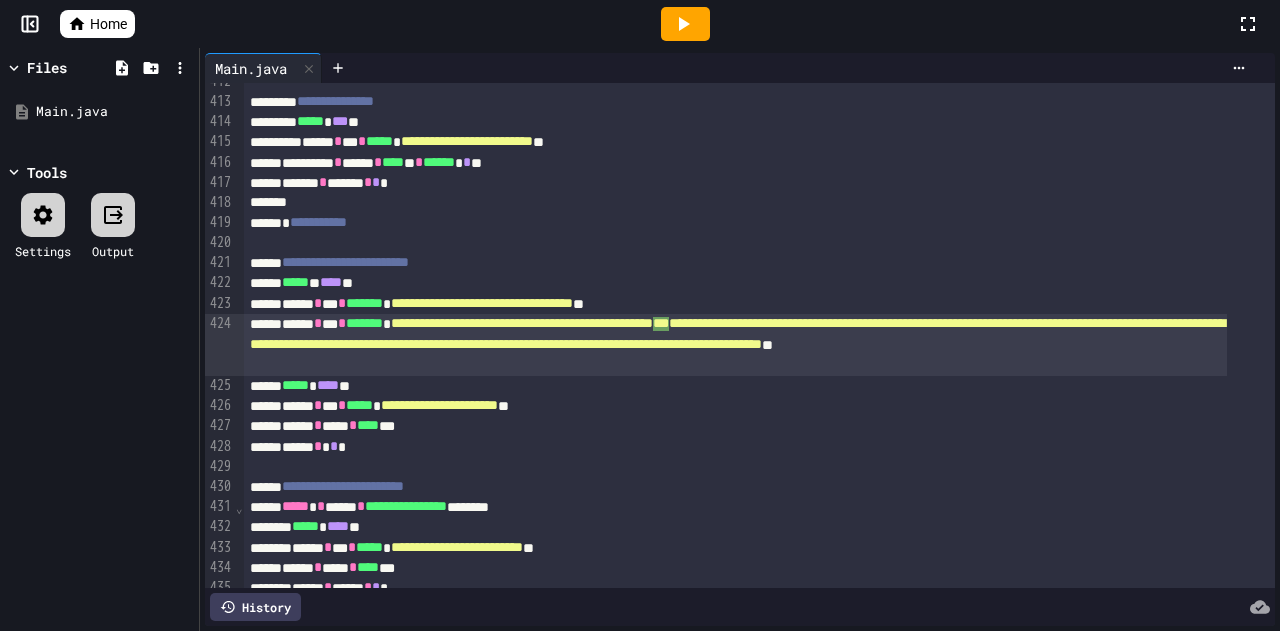 click on "**********" at bounding box center [735, 344] 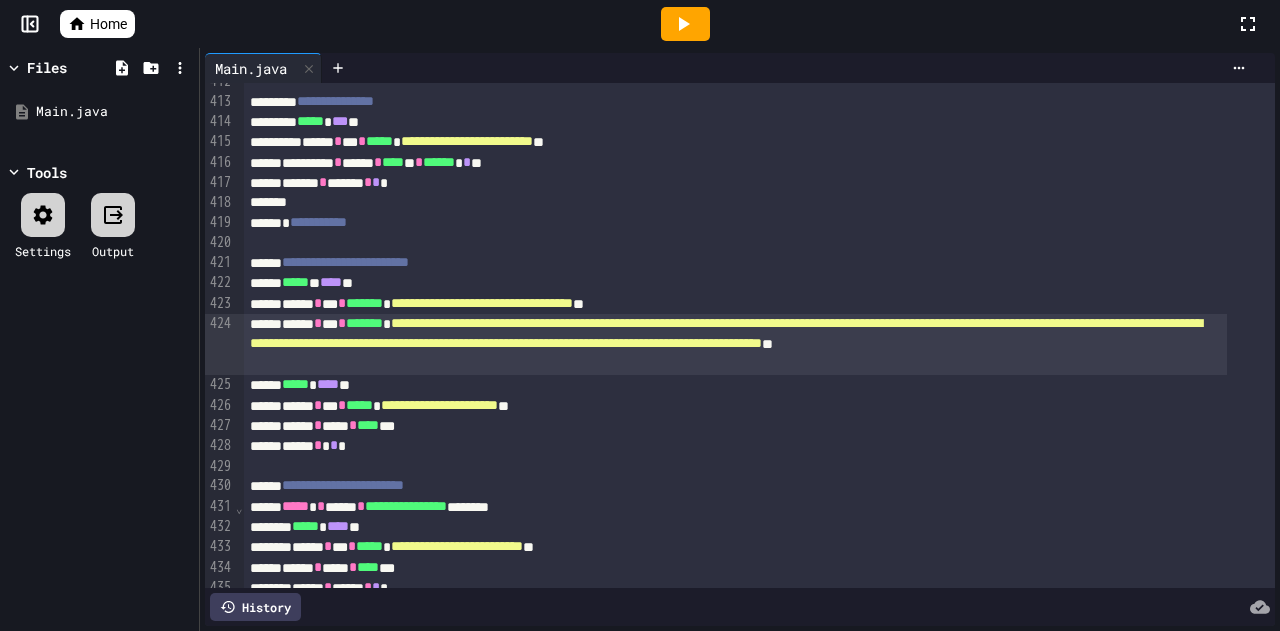 click on "[STARS]" at bounding box center (726, 333) 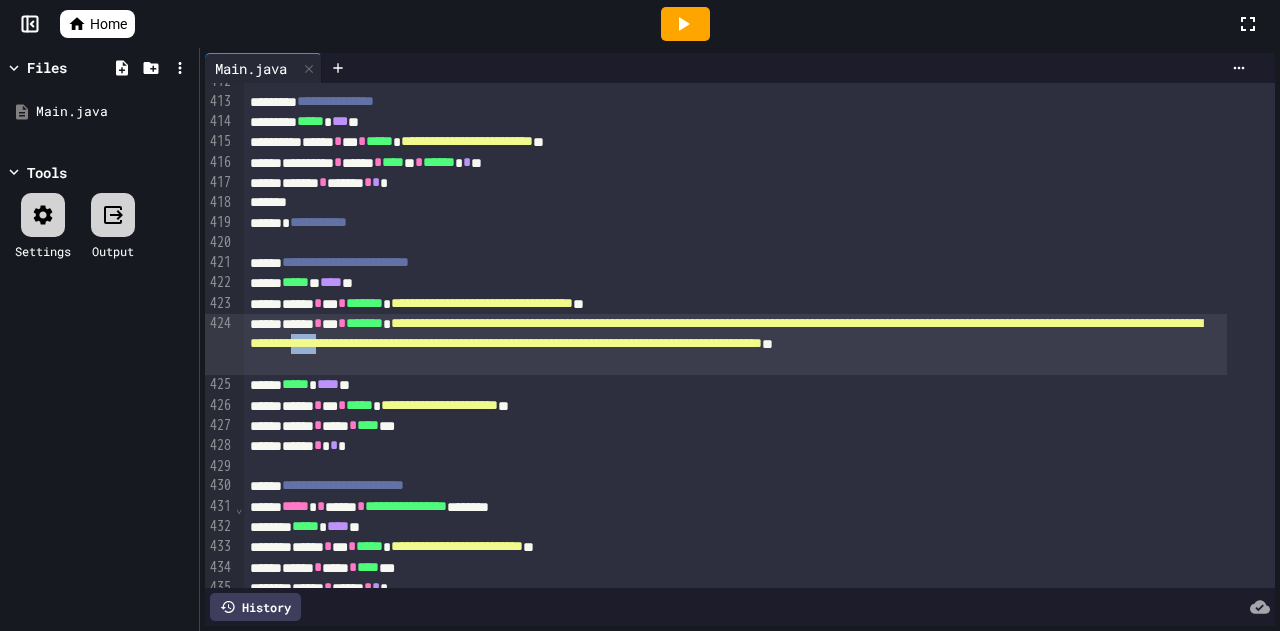 click on "[STARS]" at bounding box center [726, 333] 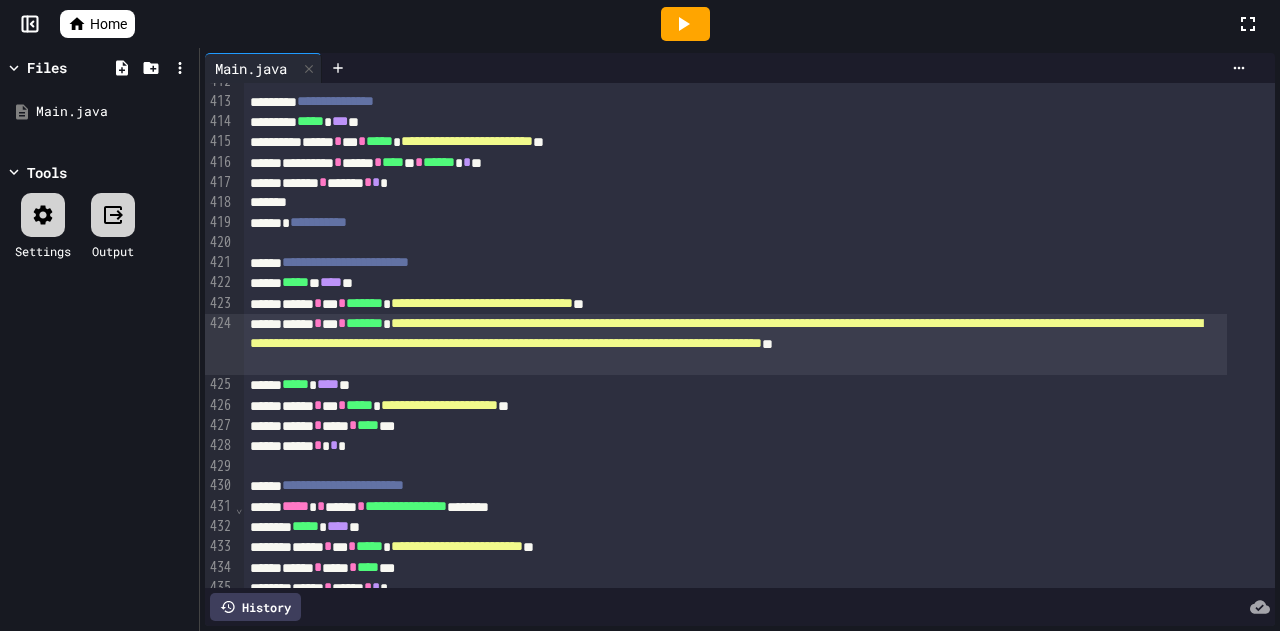 click on "[STARS]" at bounding box center (726, 333) 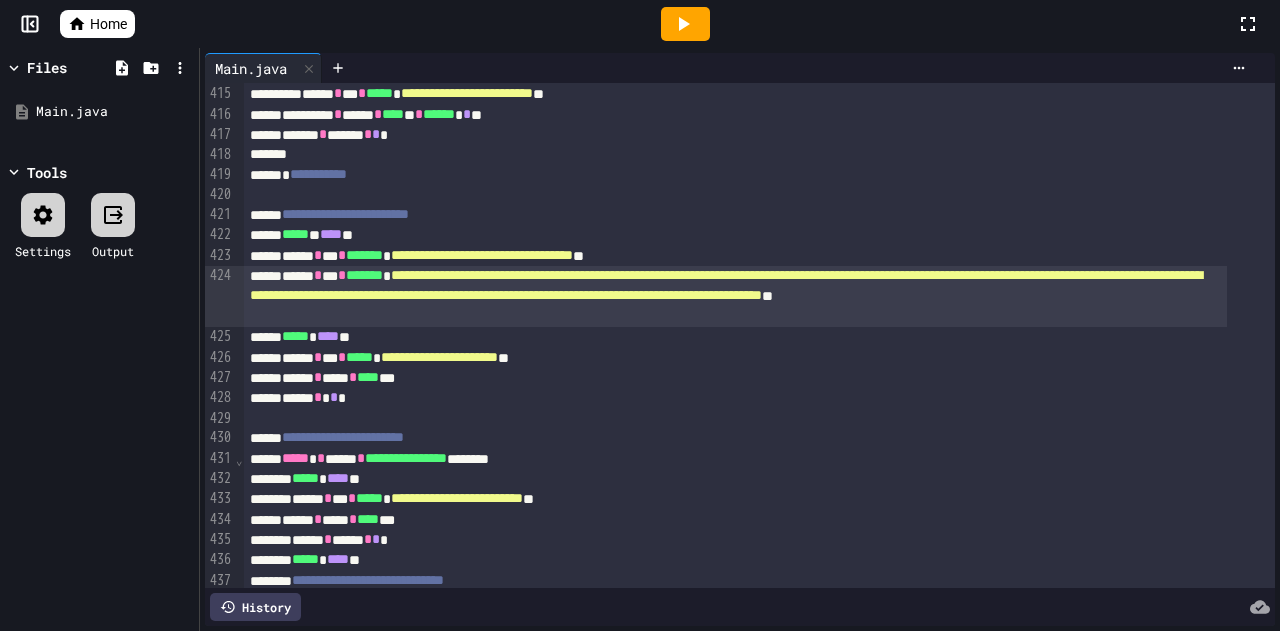 scroll, scrollTop: 9458, scrollLeft: 0, axis: vertical 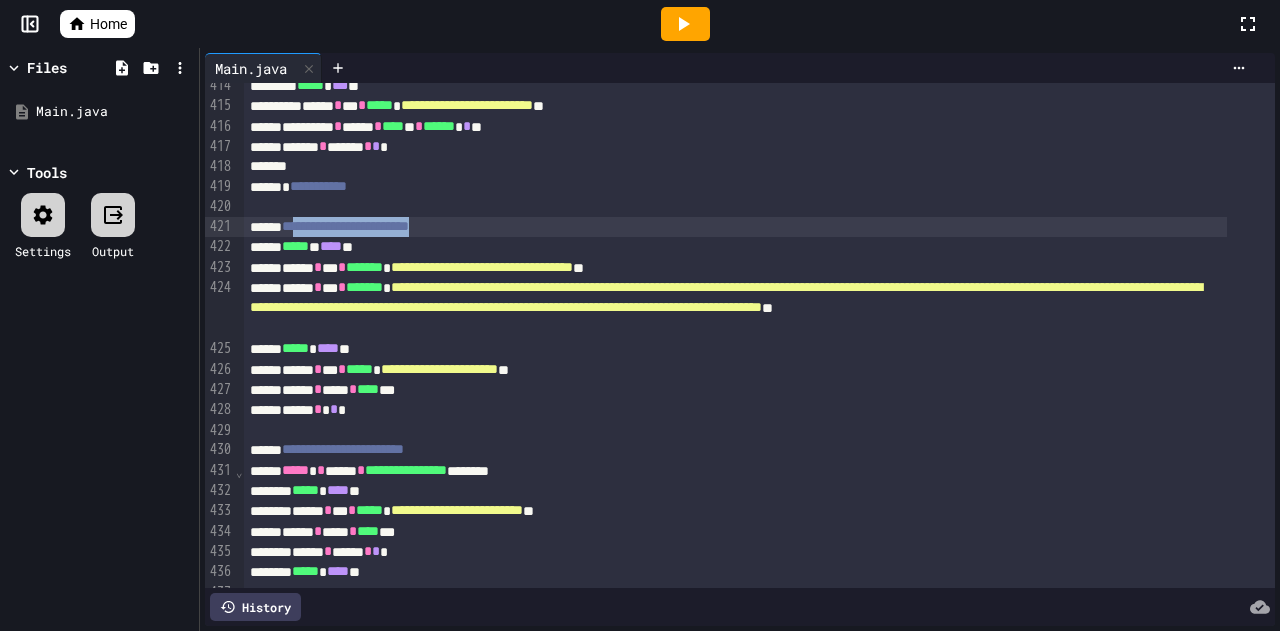 drag, startPoint x: 502, startPoint y: 226, endPoint x: 313, endPoint y: 223, distance: 189.0238 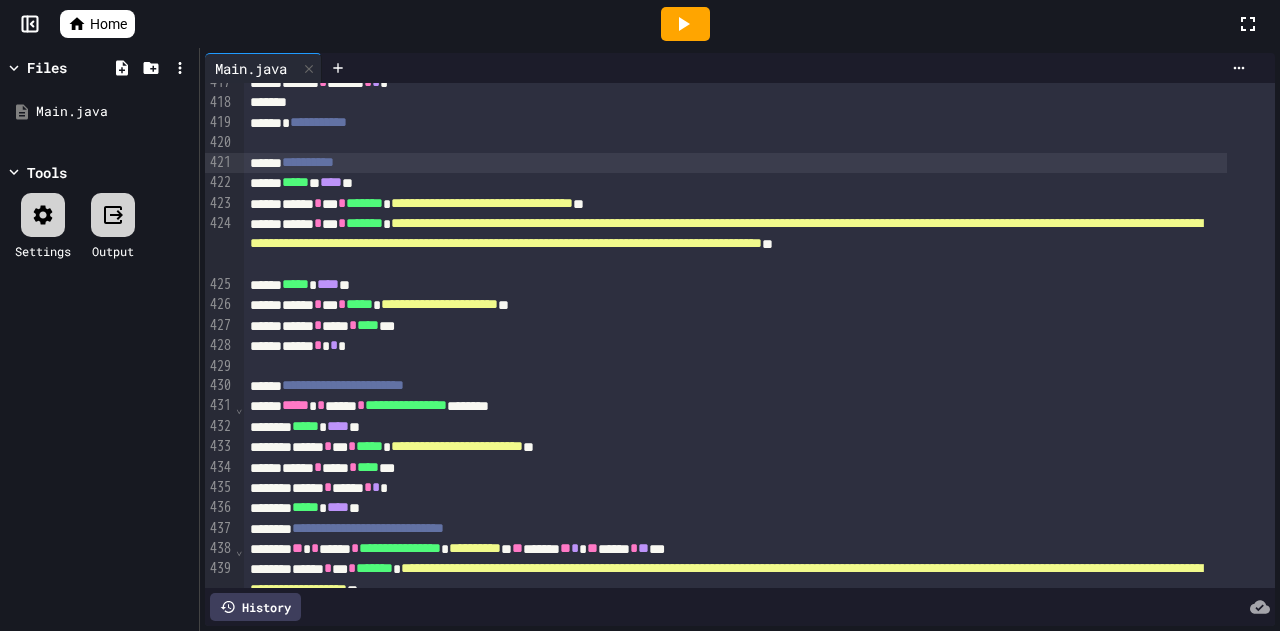 scroll, scrollTop: 9522, scrollLeft: 0, axis: vertical 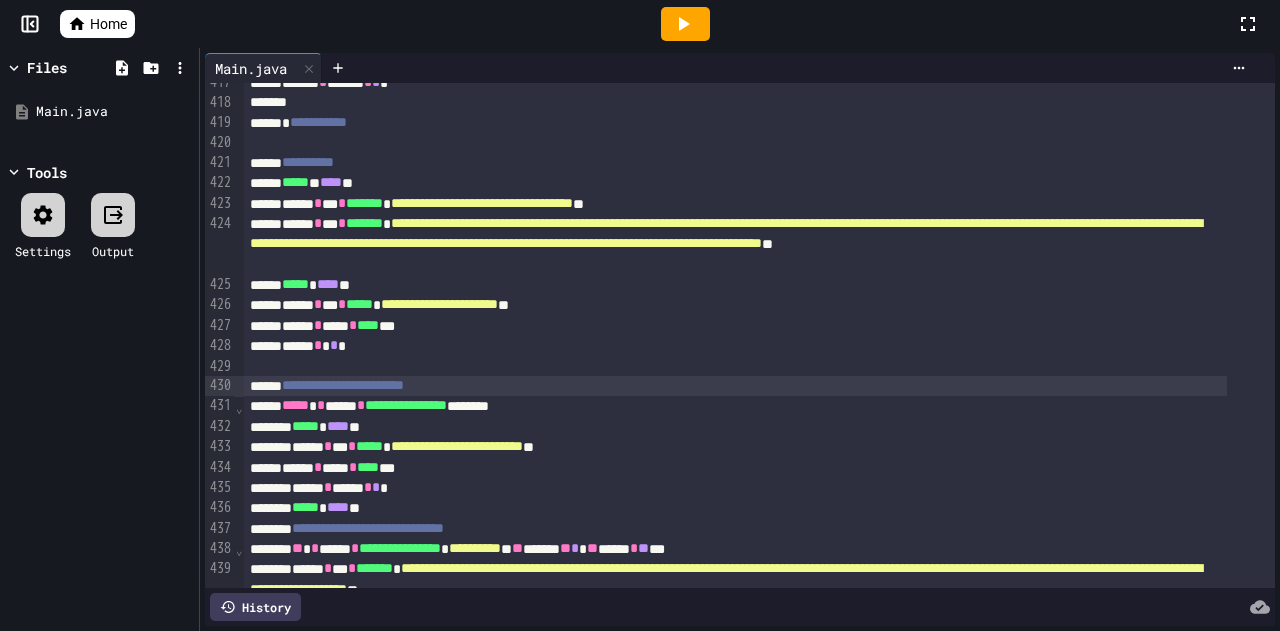drag, startPoint x: 503, startPoint y: 389, endPoint x: 315, endPoint y: 389, distance: 188 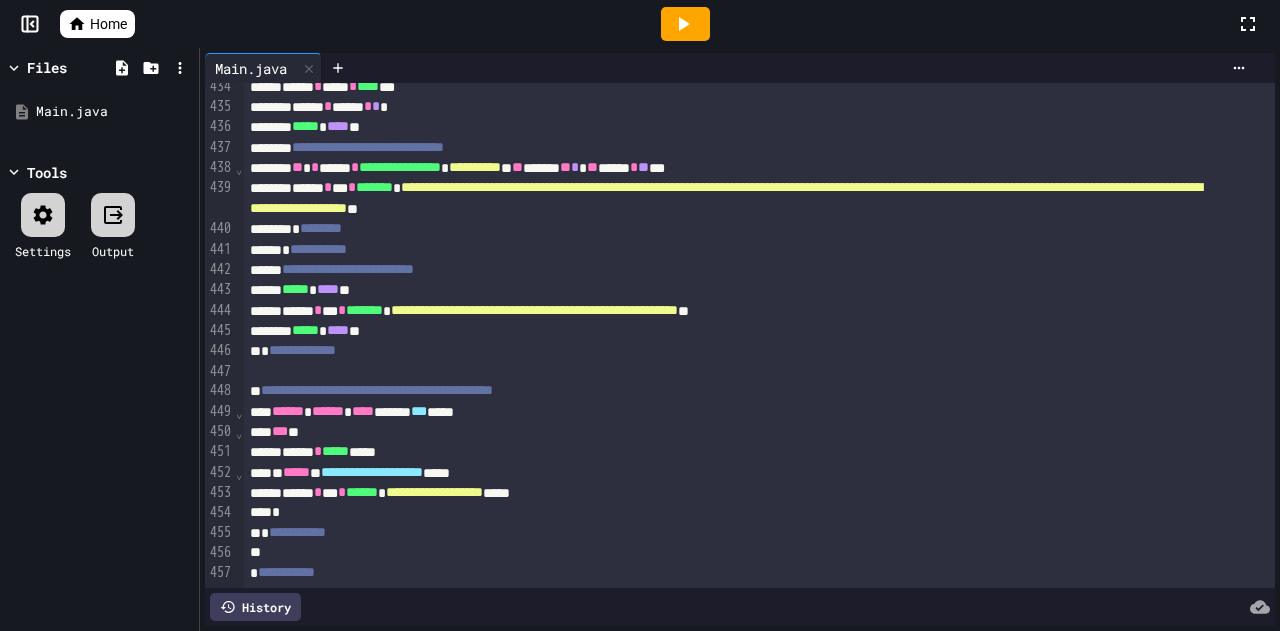 scroll, scrollTop: 9906, scrollLeft: 0, axis: vertical 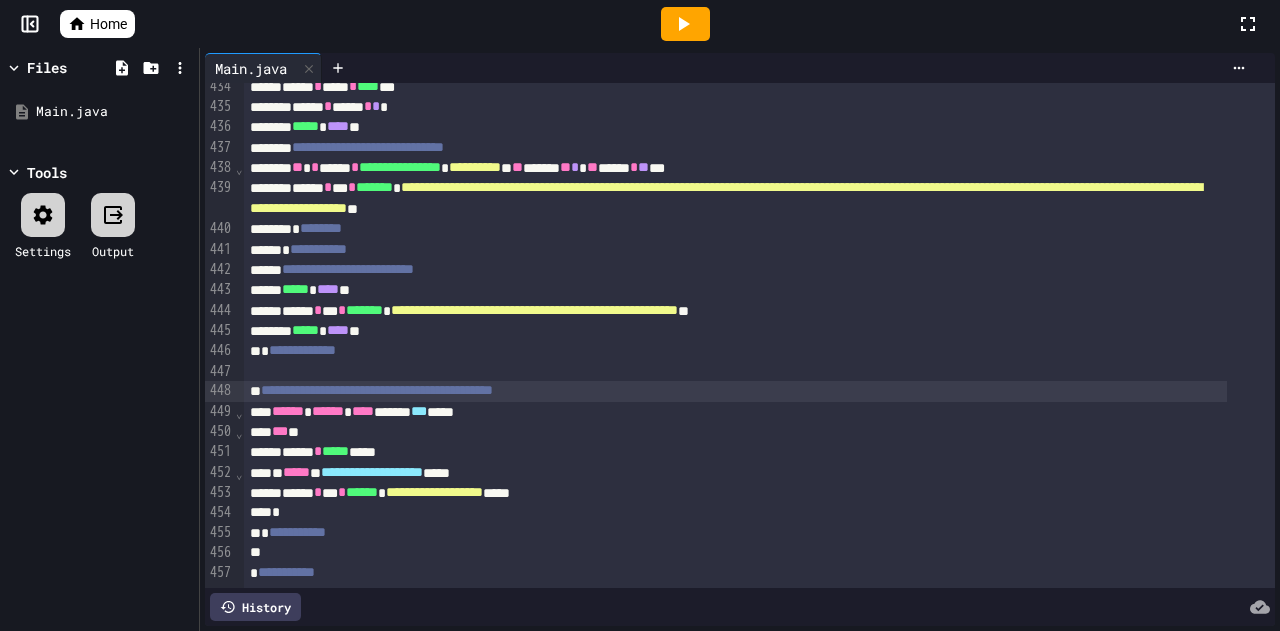 drag, startPoint x: 649, startPoint y: 386, endPoint x: 286, endPoint y: 387, distance: 363.00137 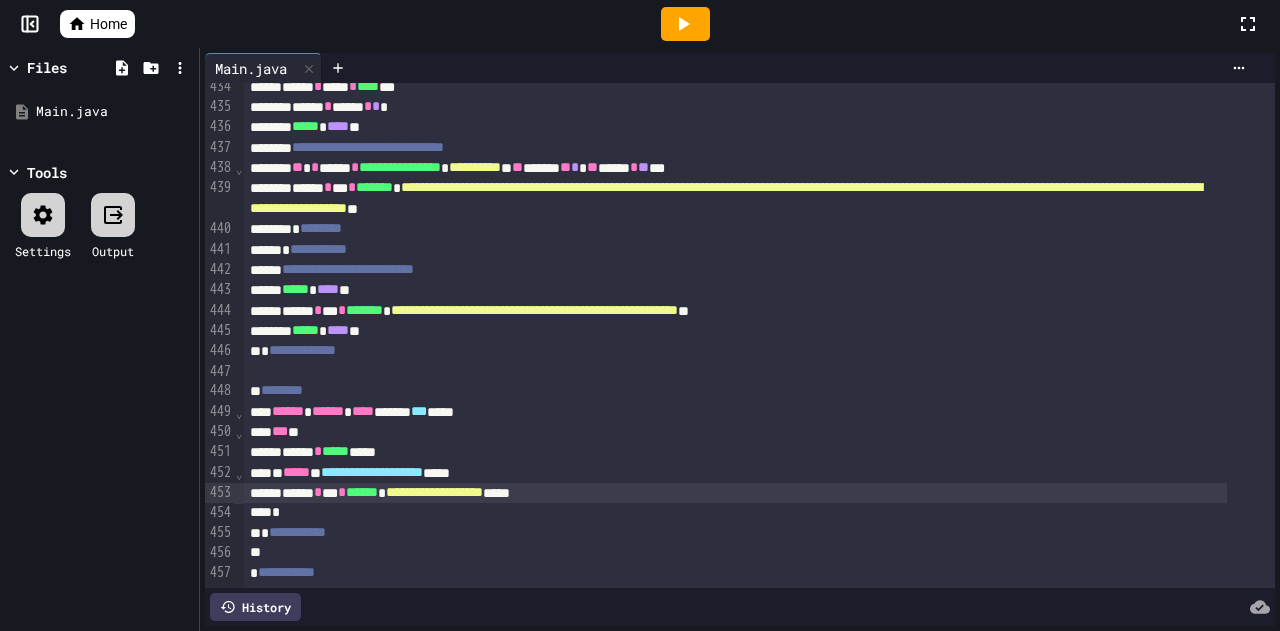 click on "**********" at bounding box center [434, 492] 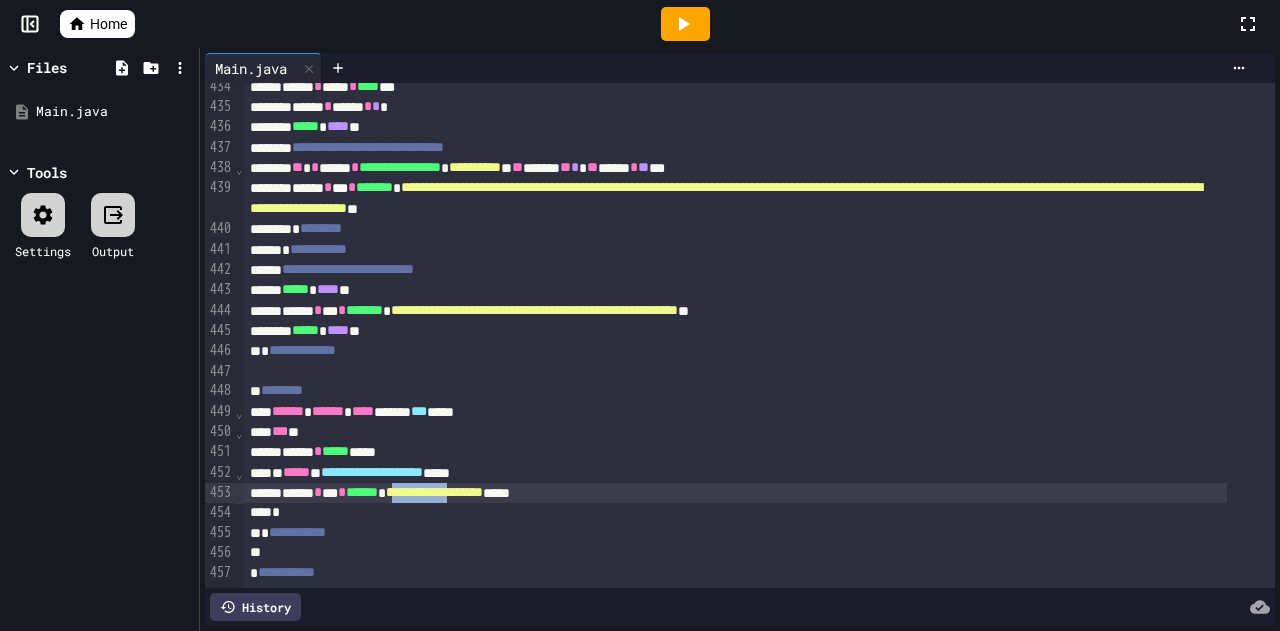 click on "**********" at bounding box center [434, 492] 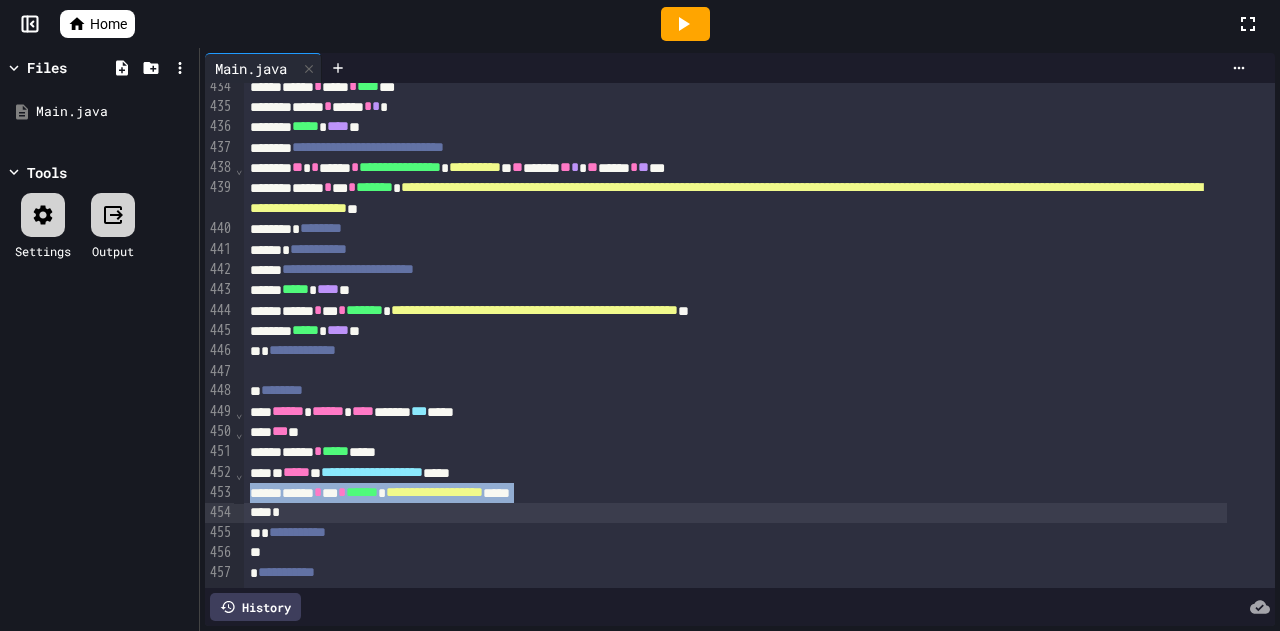 click on "**********" at bounding box center [434, 492] 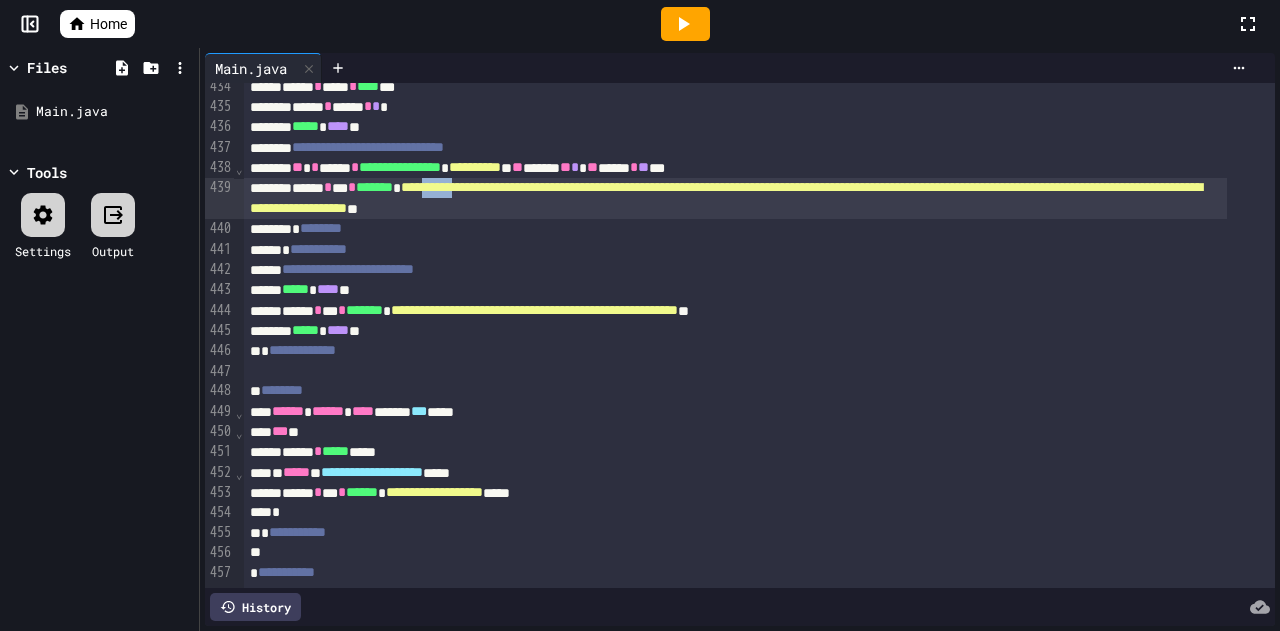 scroll, scrollTop: 9907, scrollLeft: 0, axis: vertical 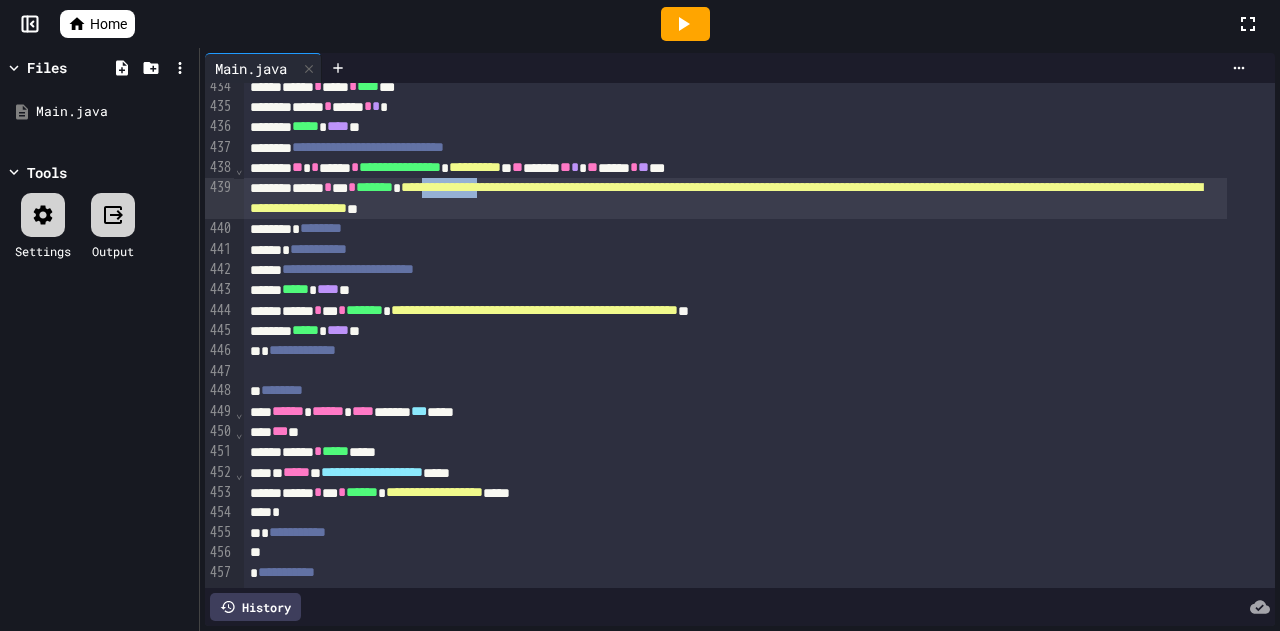 drag, startPoint x: 489, startPoint y: 191, endPoint x: 576, endPoint y: 190, distance: 87.005745 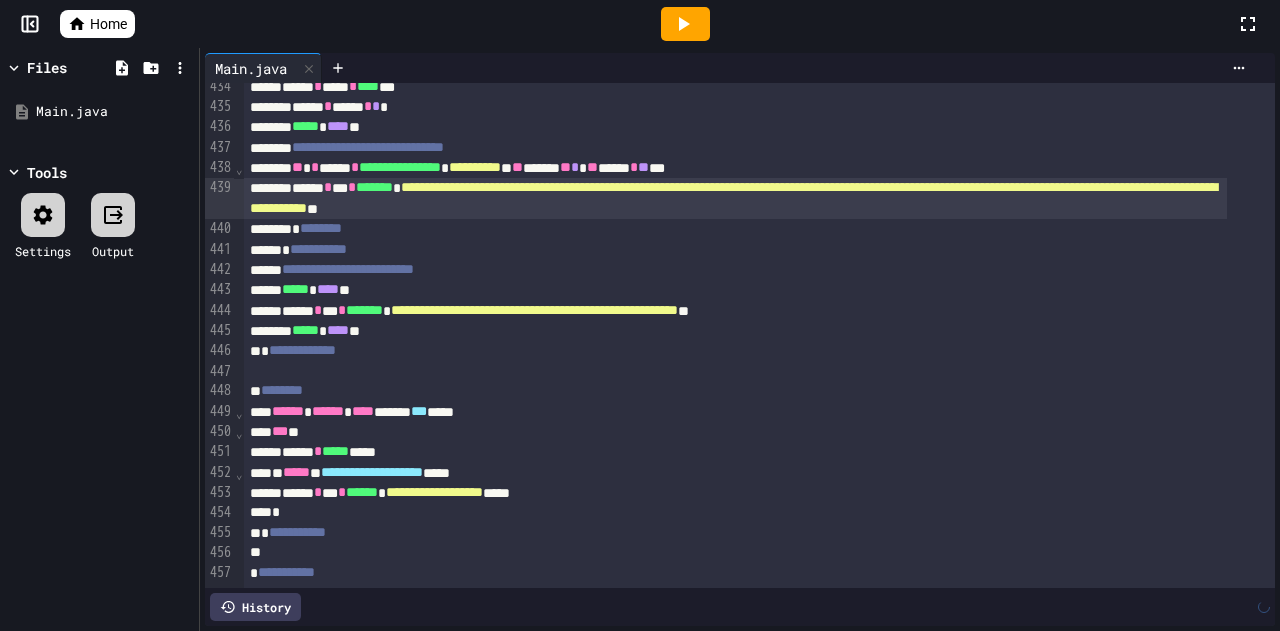 drag, startPoint x: 868, startPoint y: 211, endPoint x: 1157, endPoint y: 228, distance: 289.49957 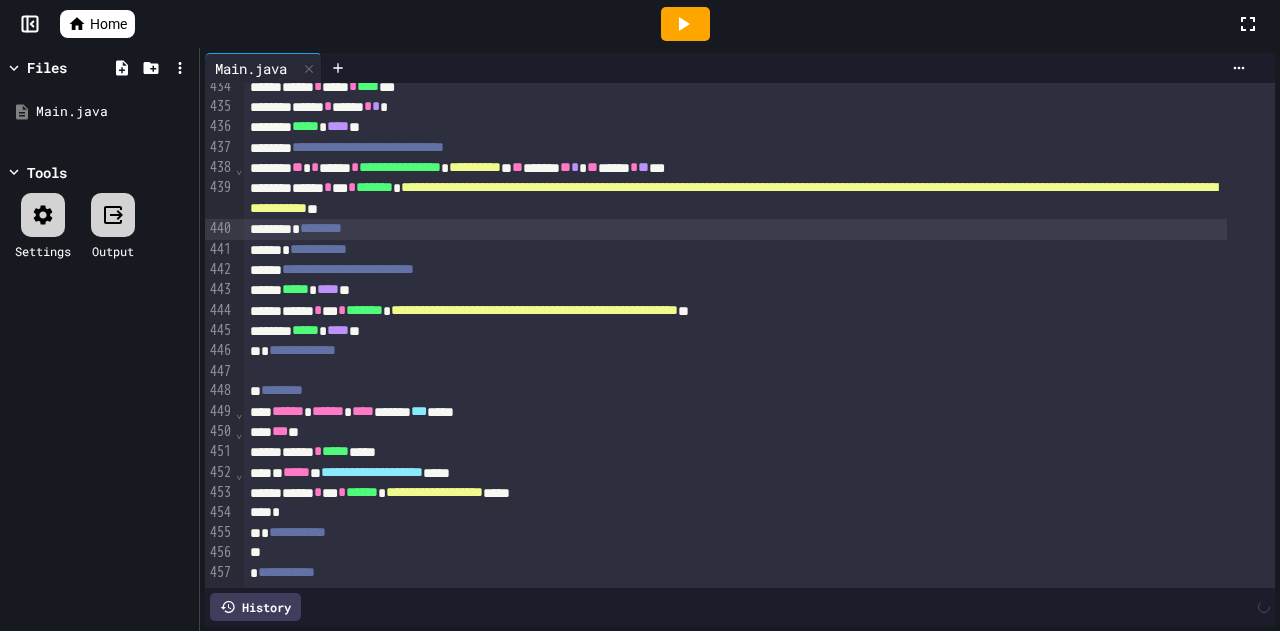 click on "* ********" at bounding box center [735, 229] 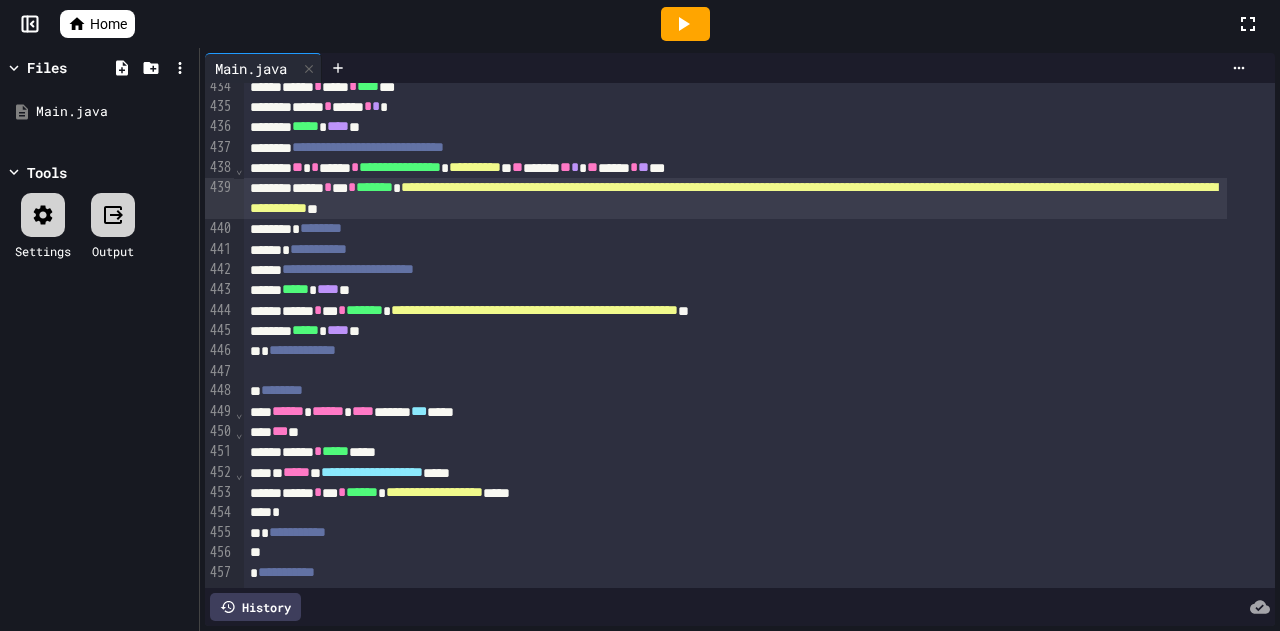 click on "[FIRST] [LAST]" at bounding box center (733, 197) 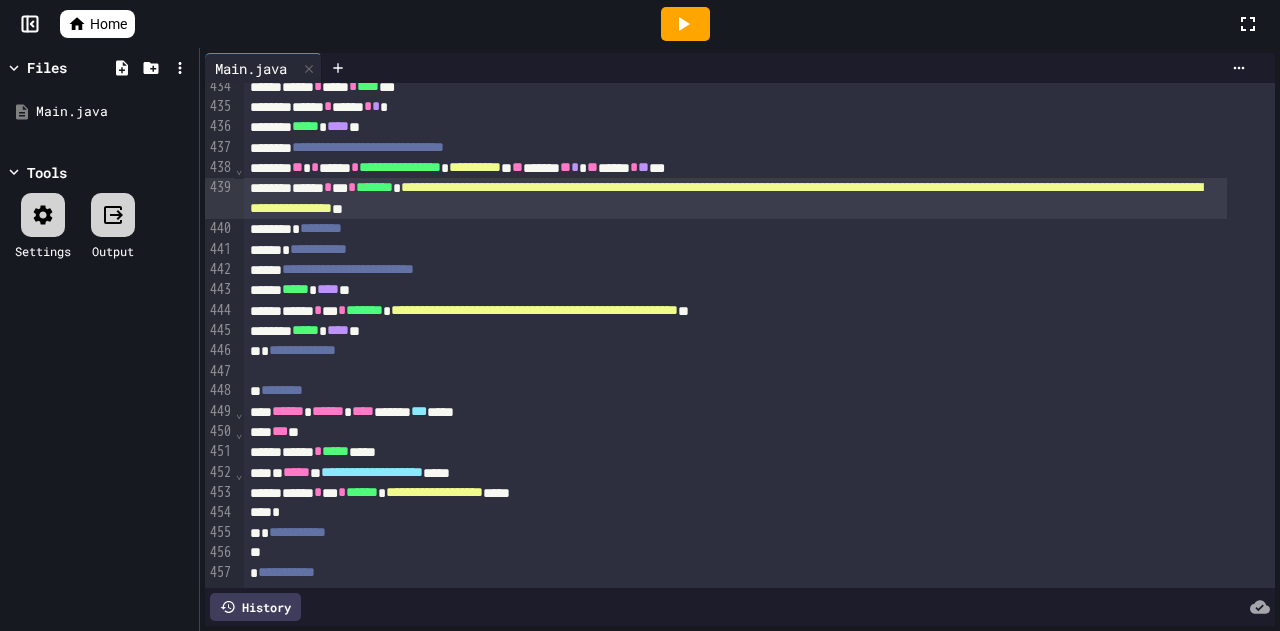 click on "**********" at bounding box center (726, 197) 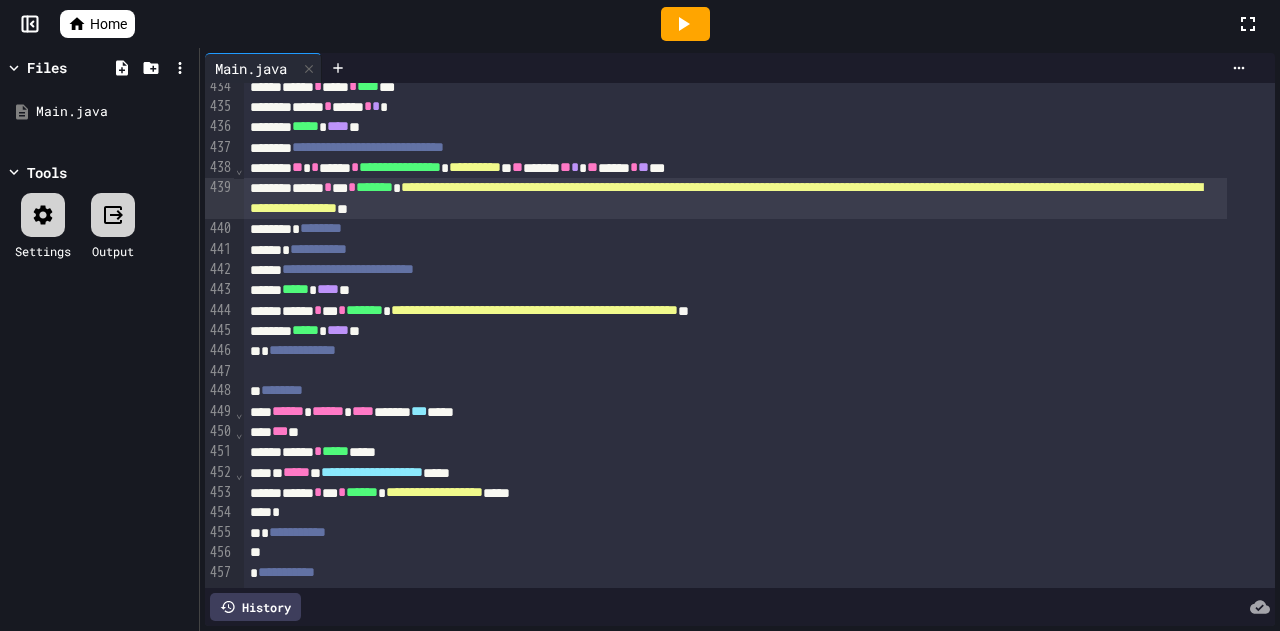 click on "**********" at bounding box center (726, 197) 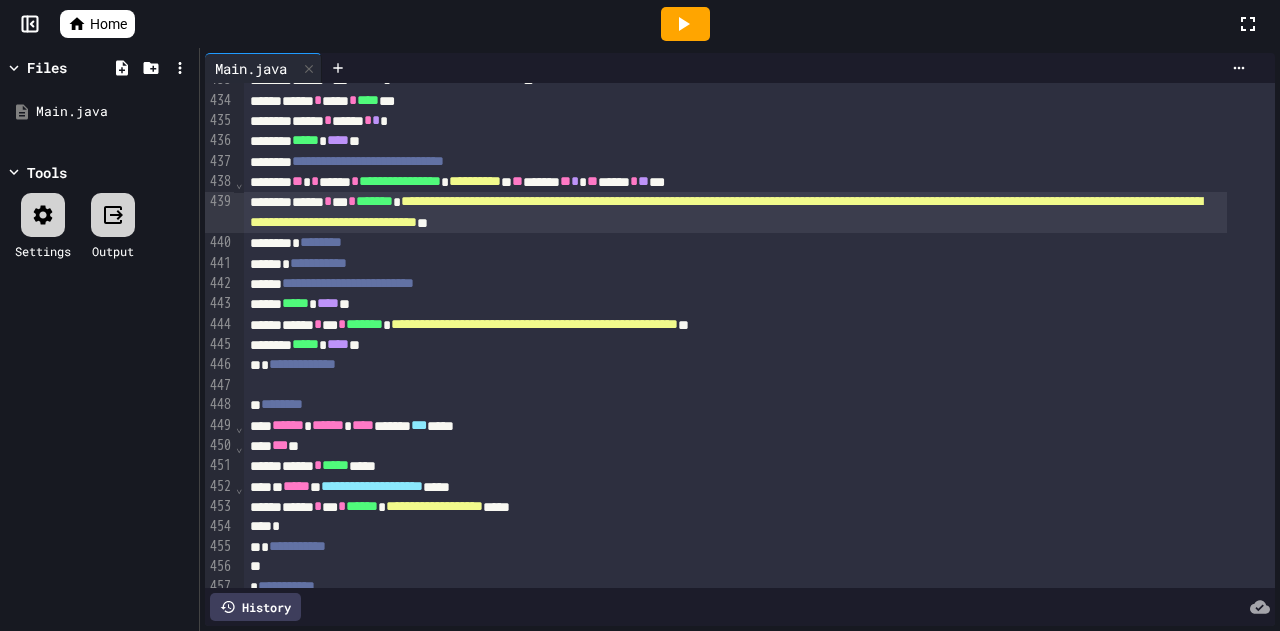 scroll, scrollTop: 9888, scrollLeft: 0, axis: vertical 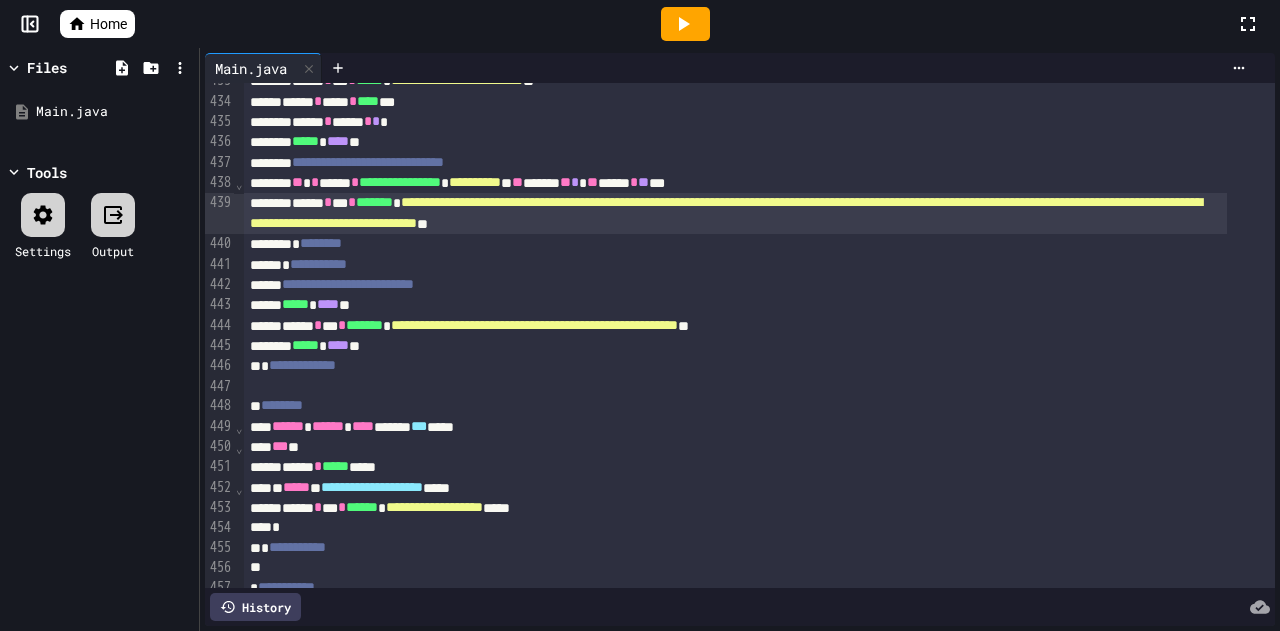 click on "**********" at bounding box center [534, 325] 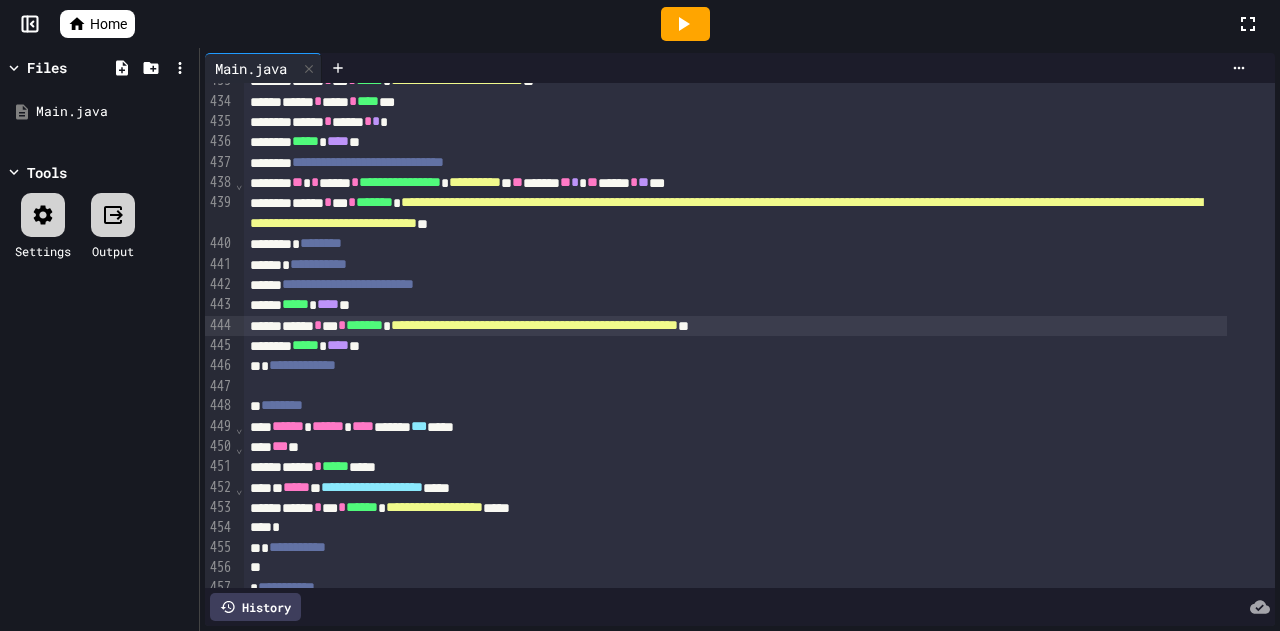 scroll, scrollTop: 9932, scrollLeft: 0, axis: vertical 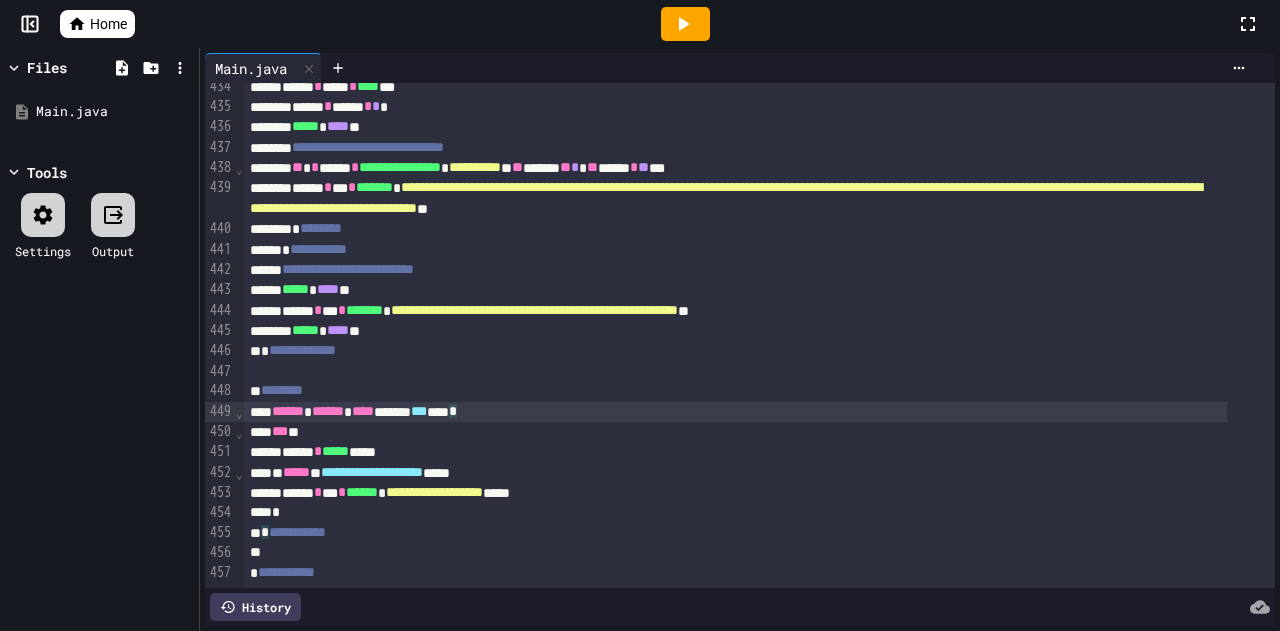 click on "******   ******   **** ****** *** *** *" at bounding box center (735, 412) 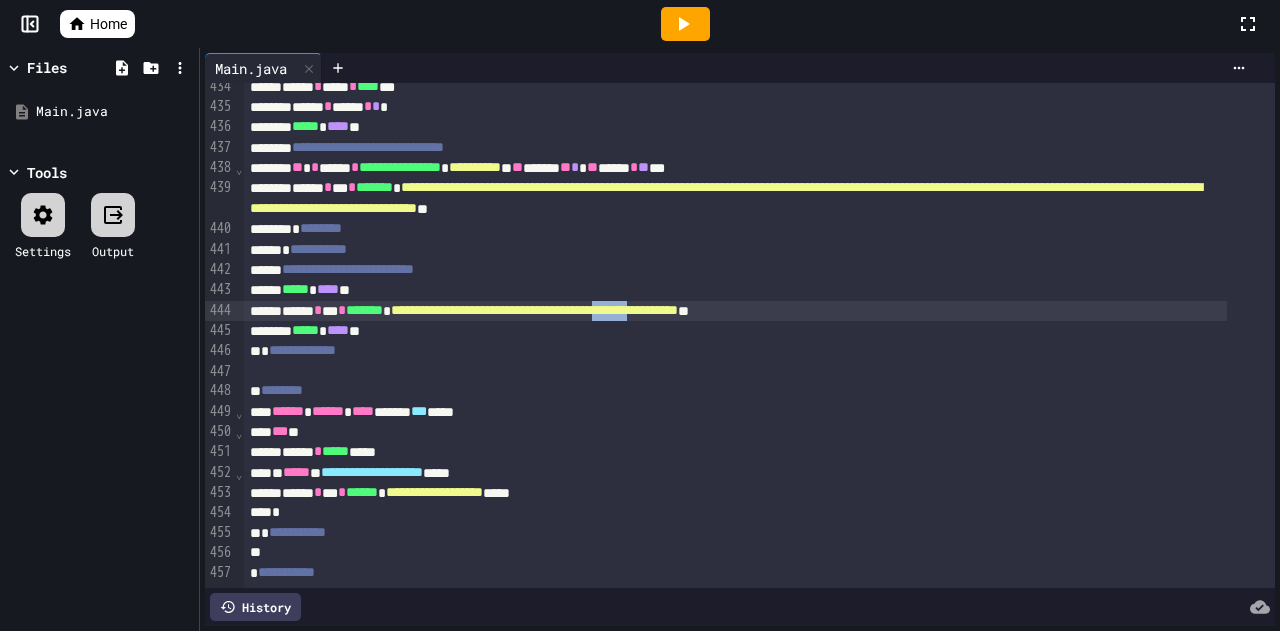 click on "**********" at bounding box center (534, 310) 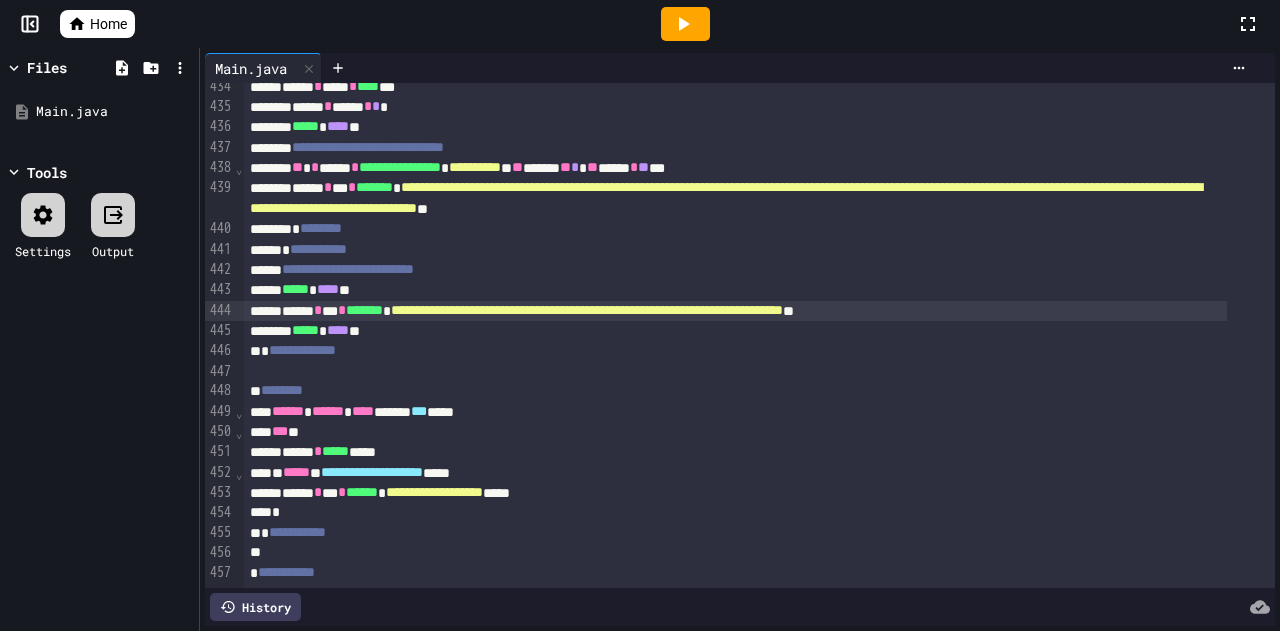 click on "**********" at bounding box center (587, 310) 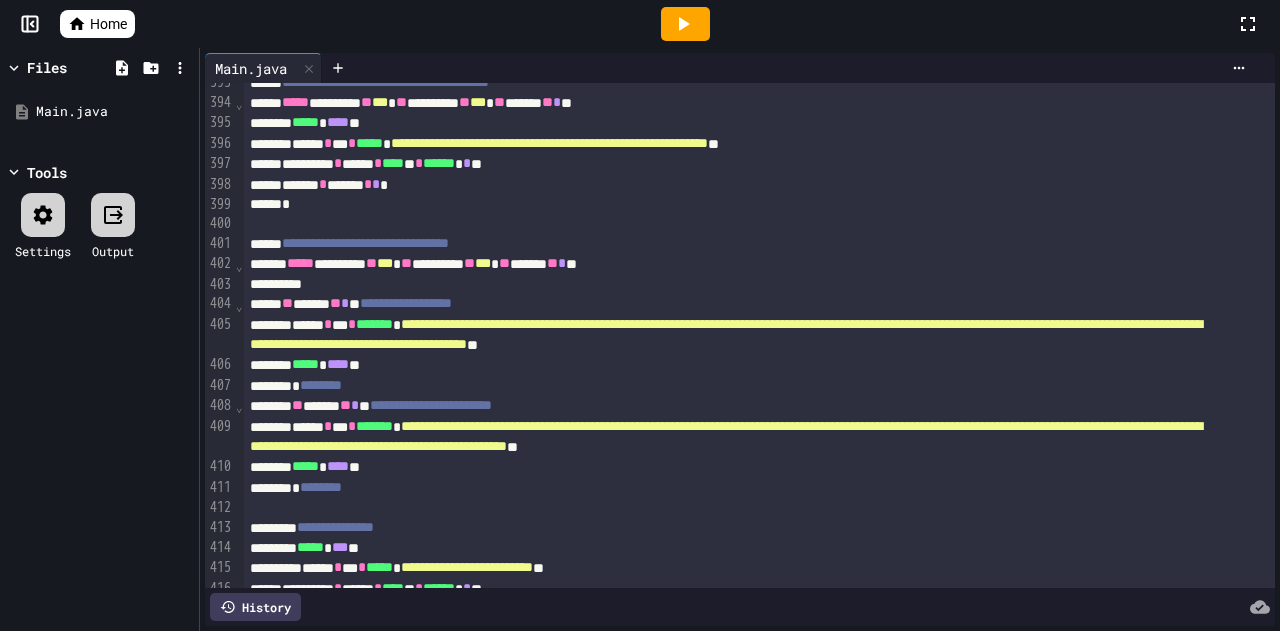scroll, scrollTop: 8996, scrollLeft: 0, axis: vertical 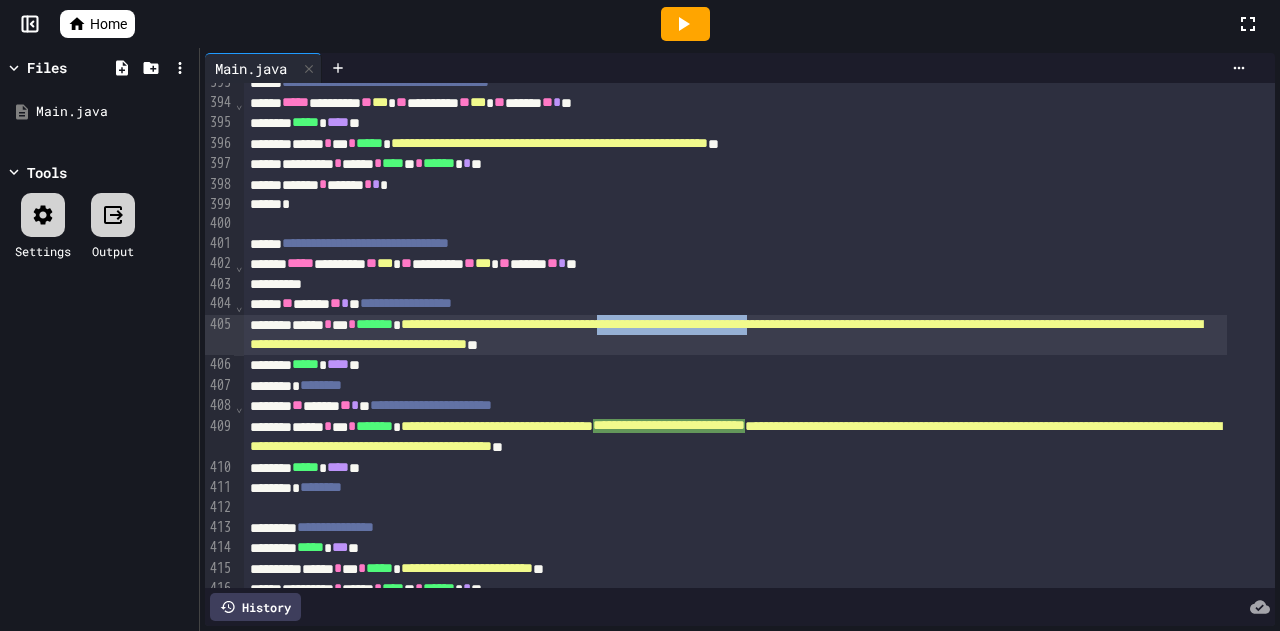 drag, startPoint x: 760, startPoint y: 323, endPoint x: 990, endPoint y: 324, distance: 230.00217 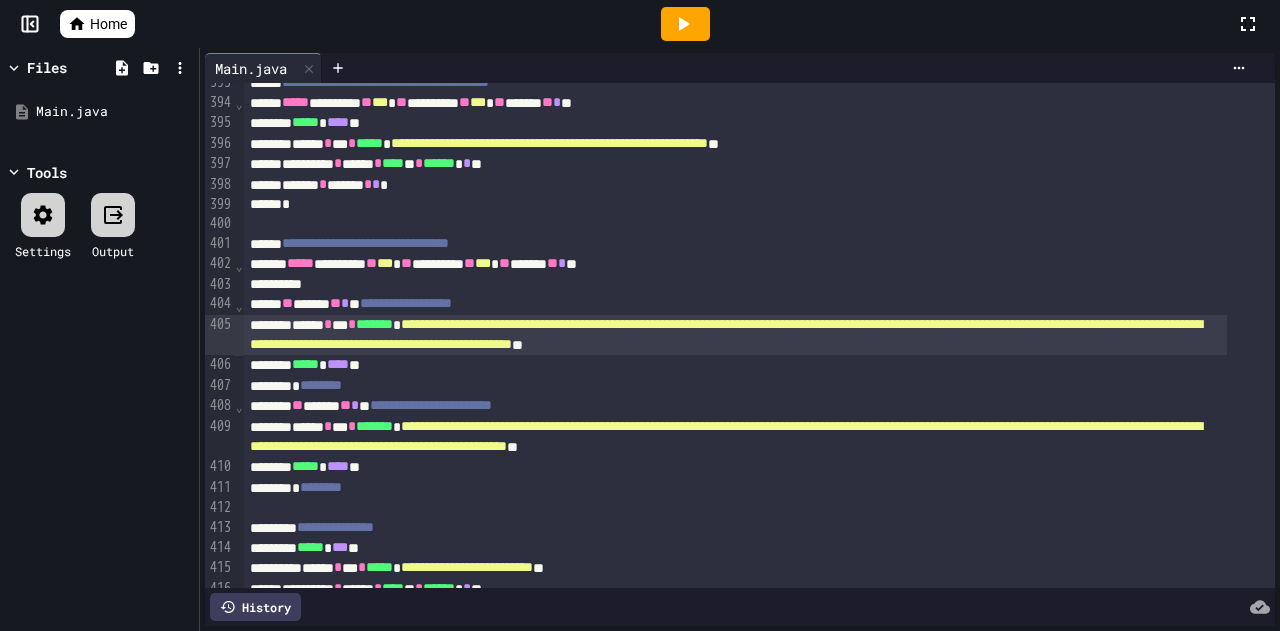 click on "**********" at bounding box center (726, 334) 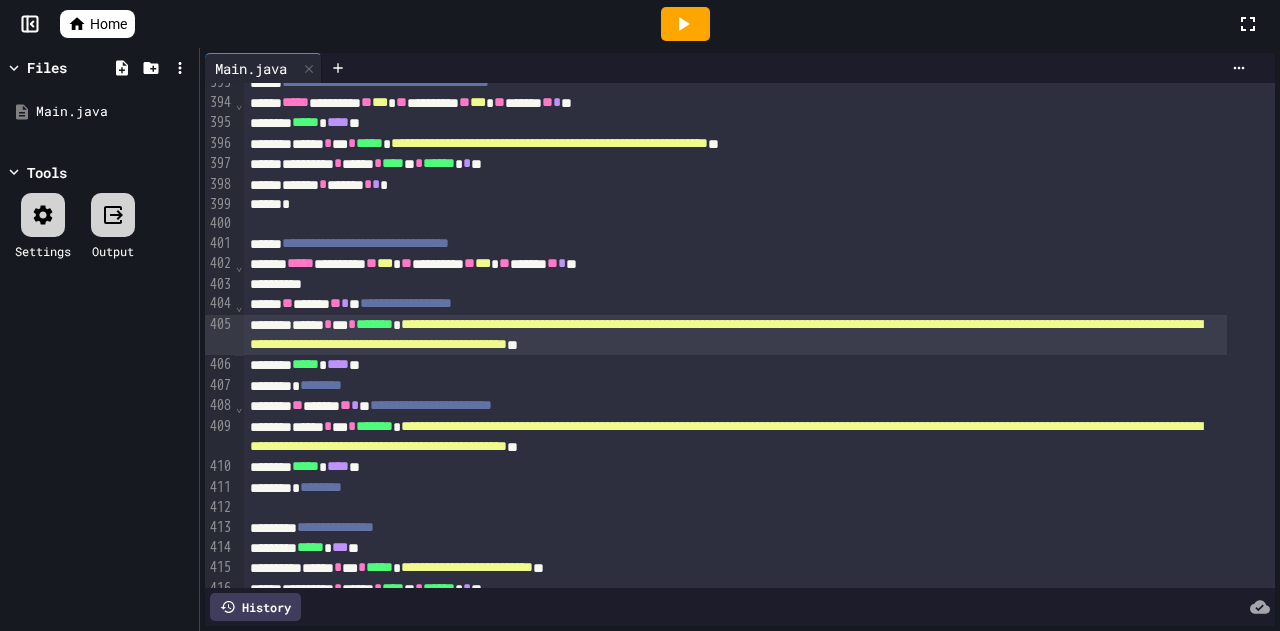 click on "**********" at bounding box center [735, 335] 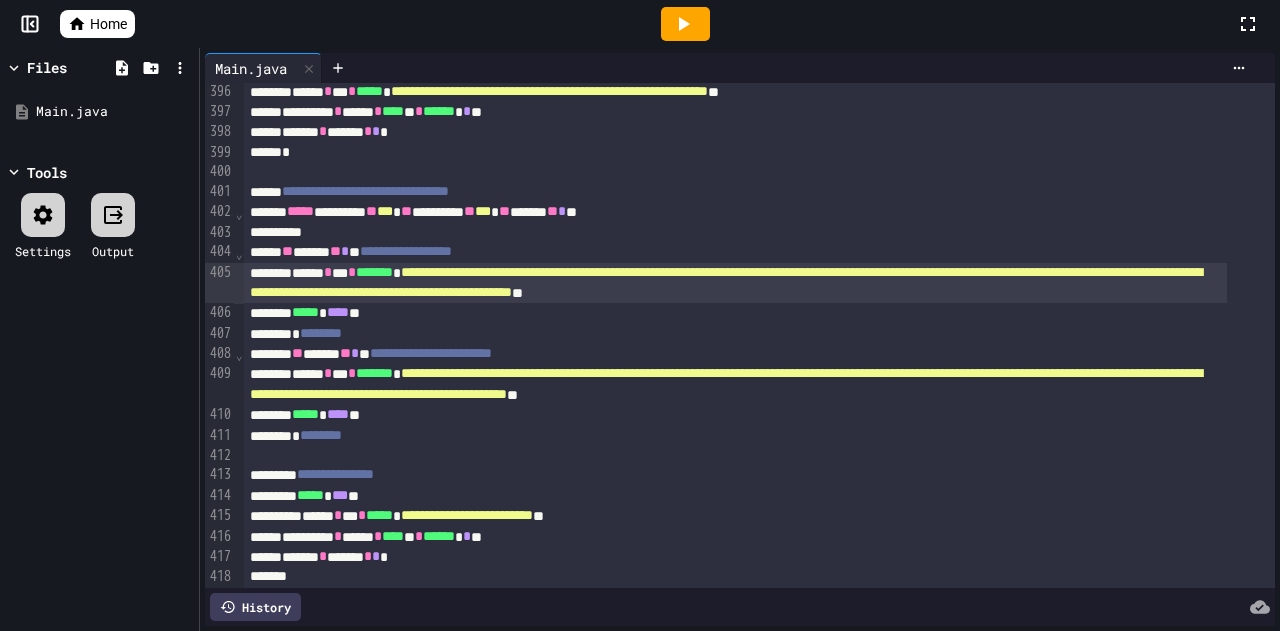 scroll, scrollTop: 9050, scrollLeft: 0, axis: vertical 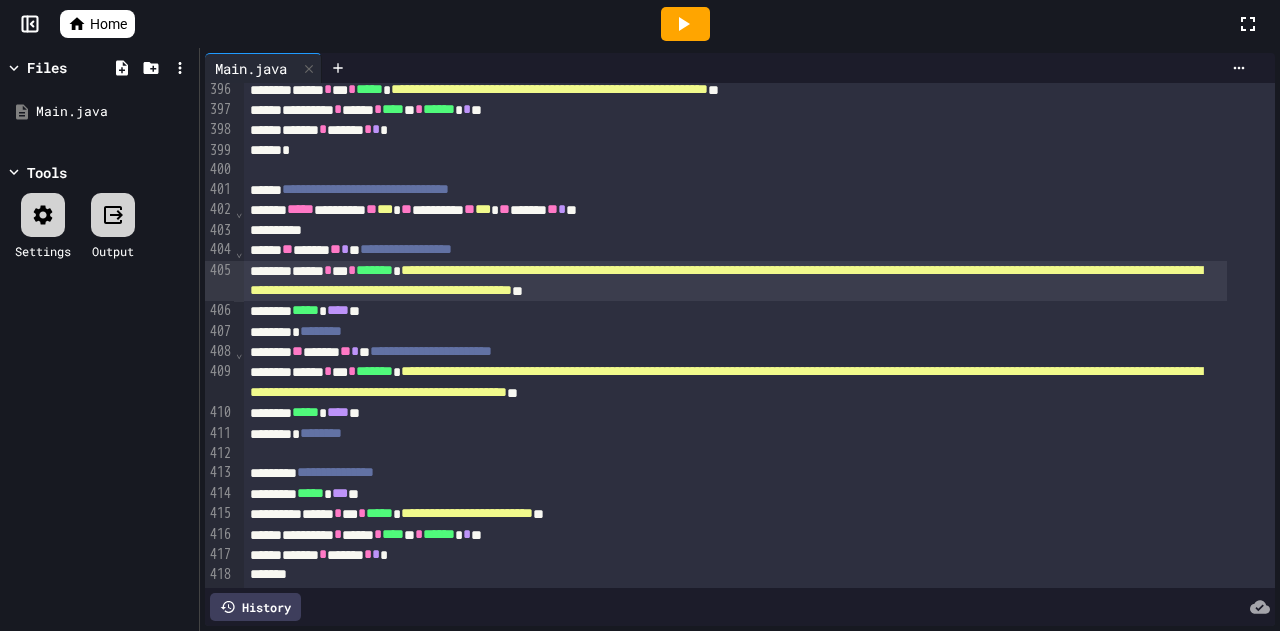 click on "**********" at bounding box center (726, 280) 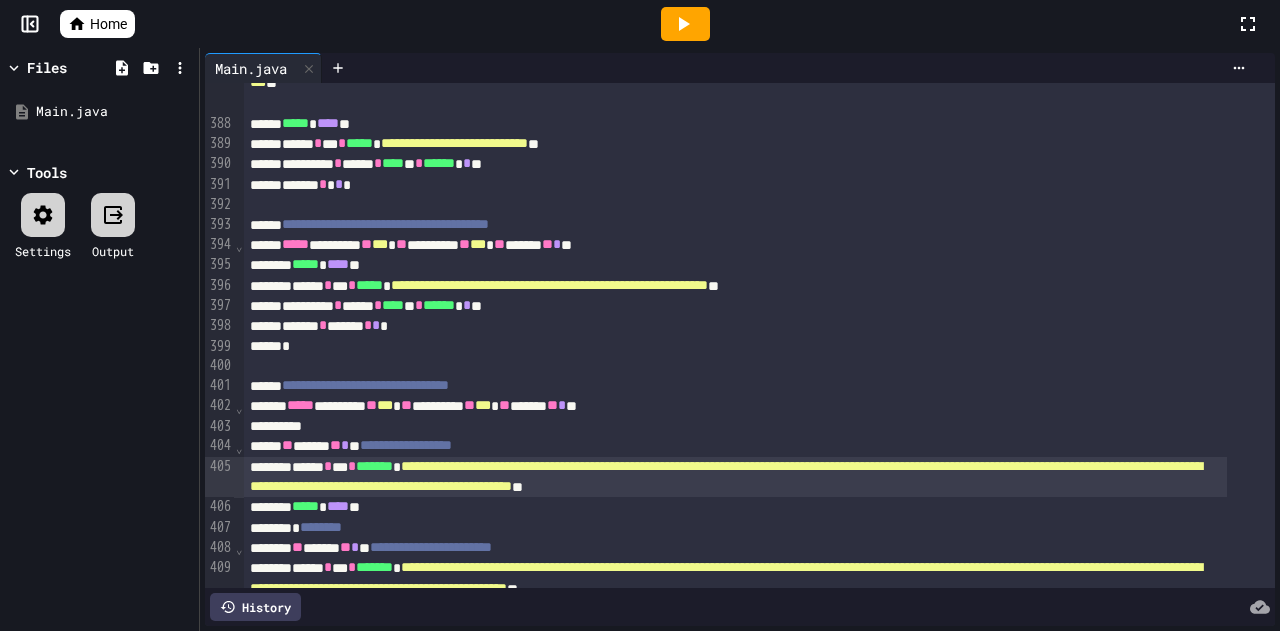 scroll, scrollTop: 8798, scrollLeft: 0, axis: vertical 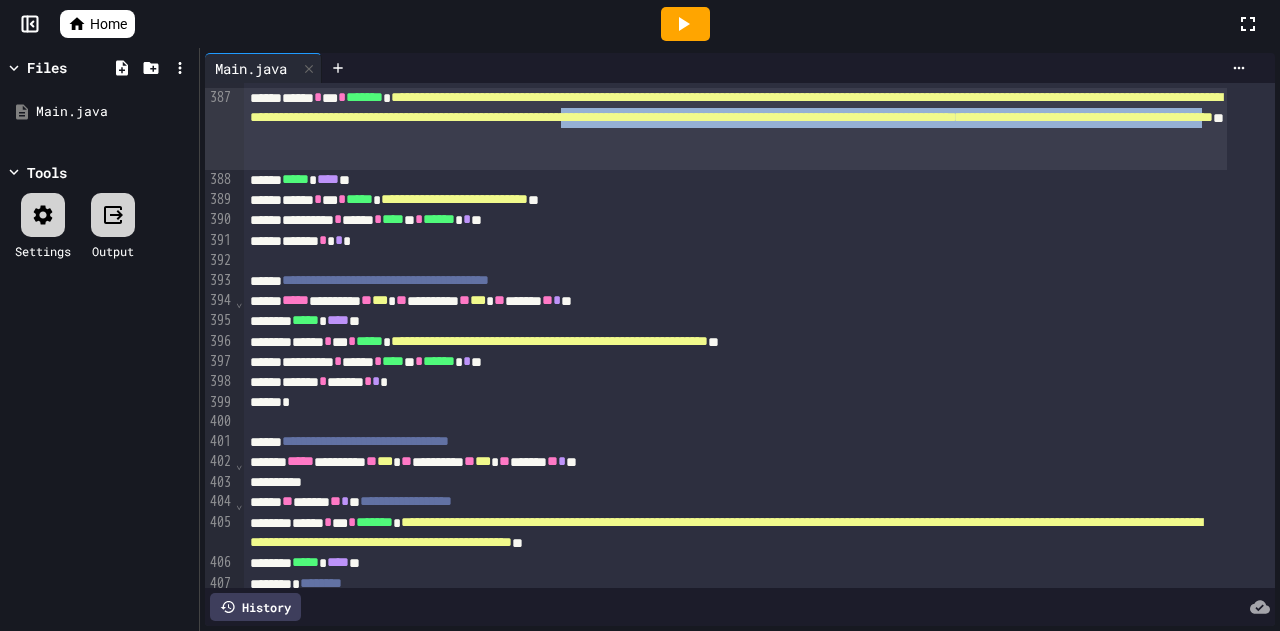 drag, startPoint x: 320, startPoint y: 133, endPoint x: 334, endPoint y: 162, distance: 32.202484 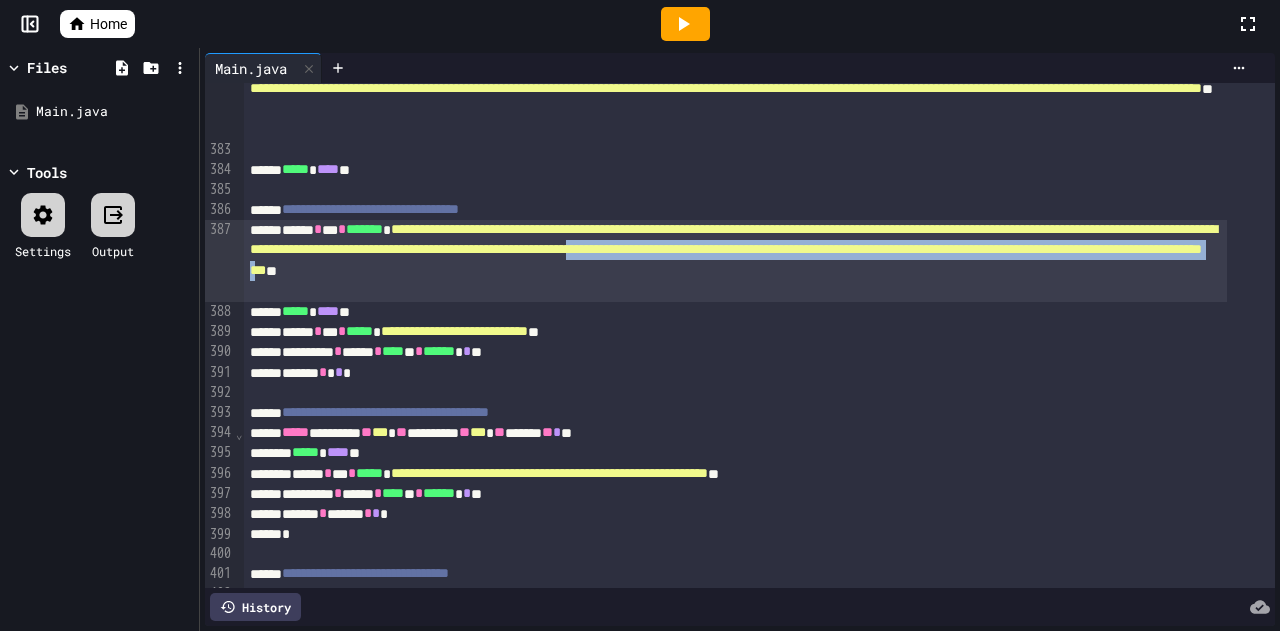 scroll, scrollTop: 8666, scrollLeft: 0, axis: vertical 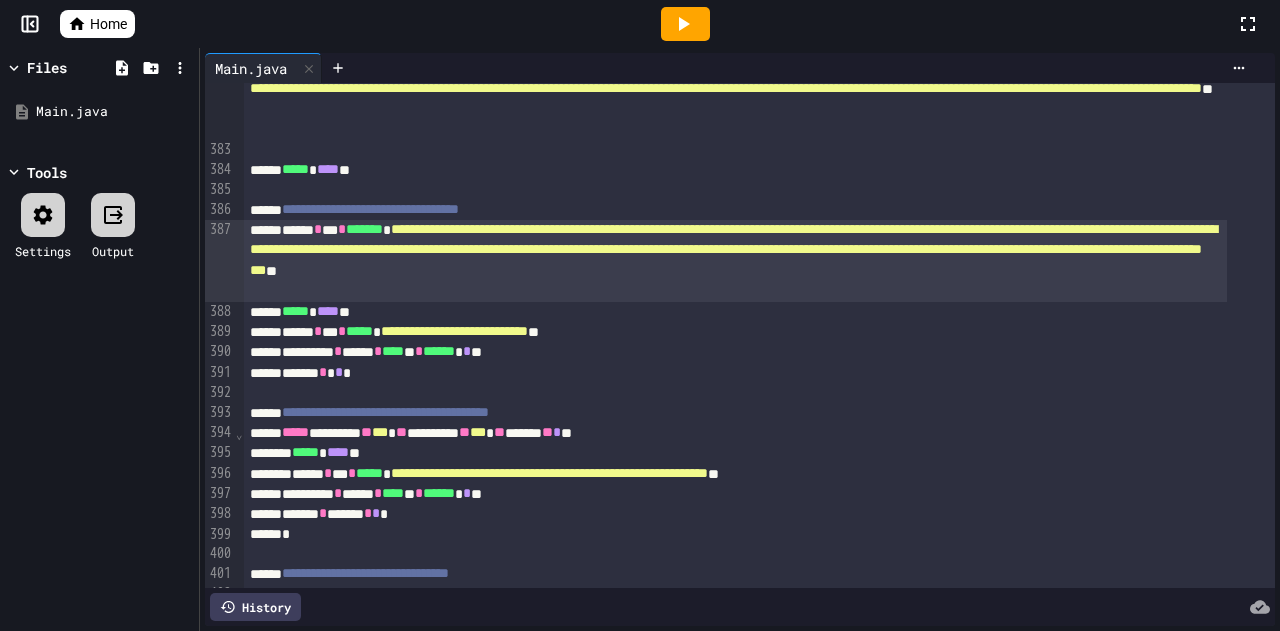click on "[FIRST] [LAST]" at bounding box center (733, 249) 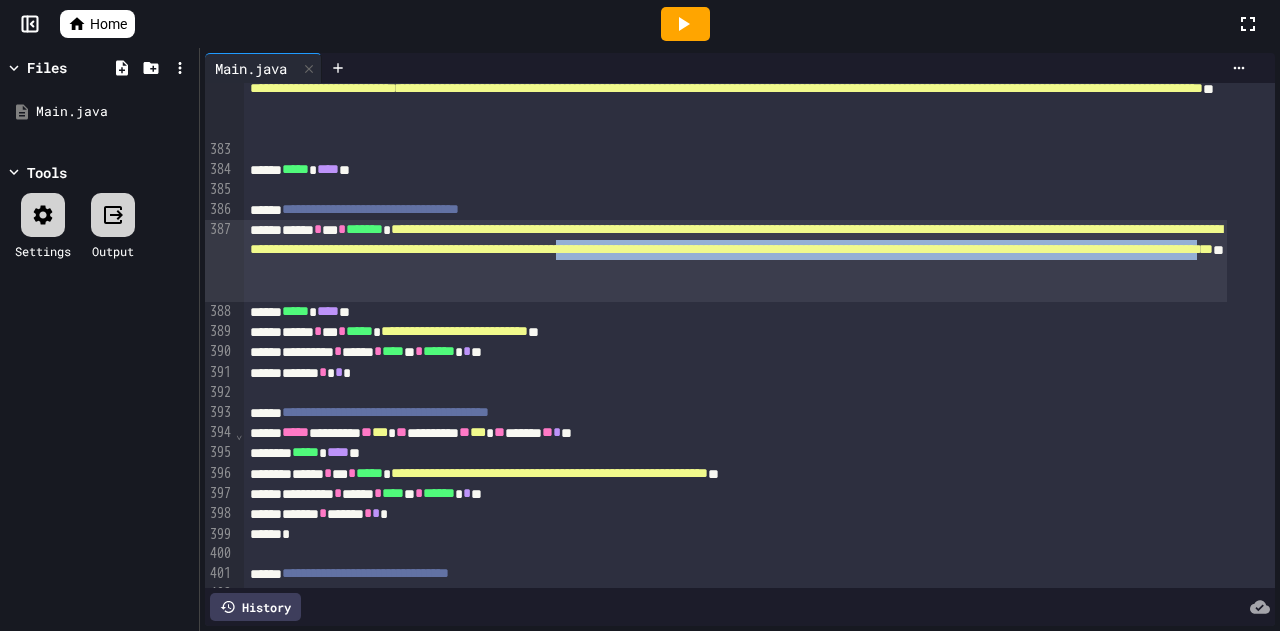 copy on "**********" 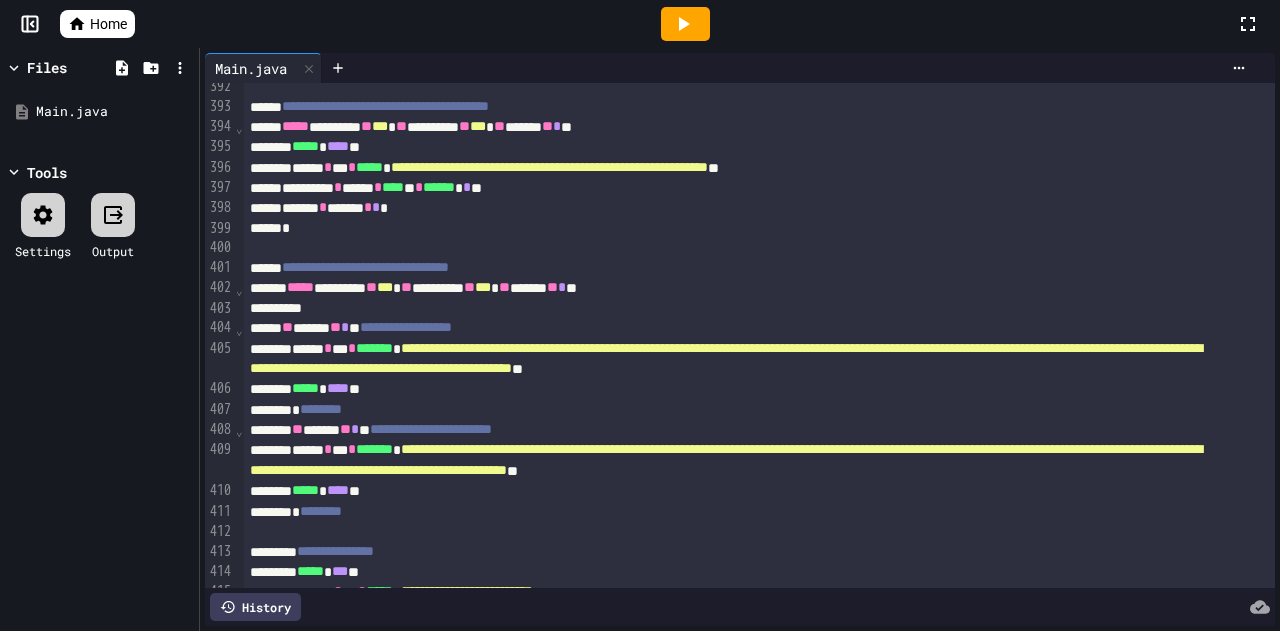 scroll, scrollTop: 8992, scrollLeft: 0, axis: vertical 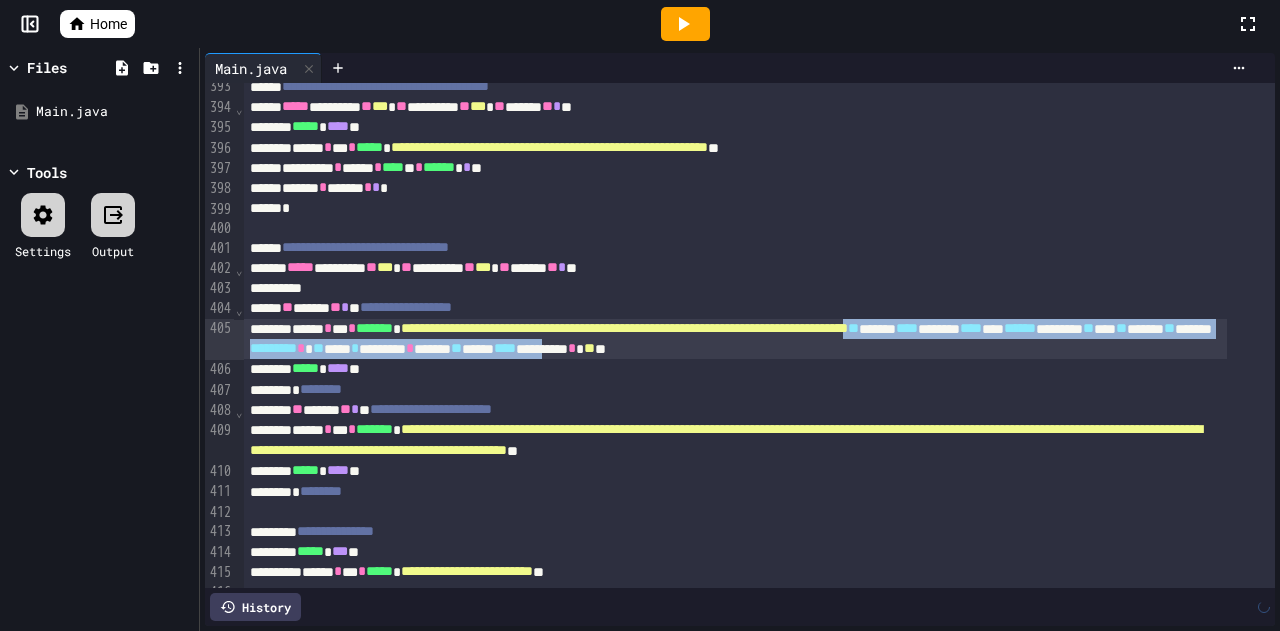 drag, startPoint x: 1139, startPoint y: 325, endPoint x: 1112, endPoint y: 351, distance: 37.48333 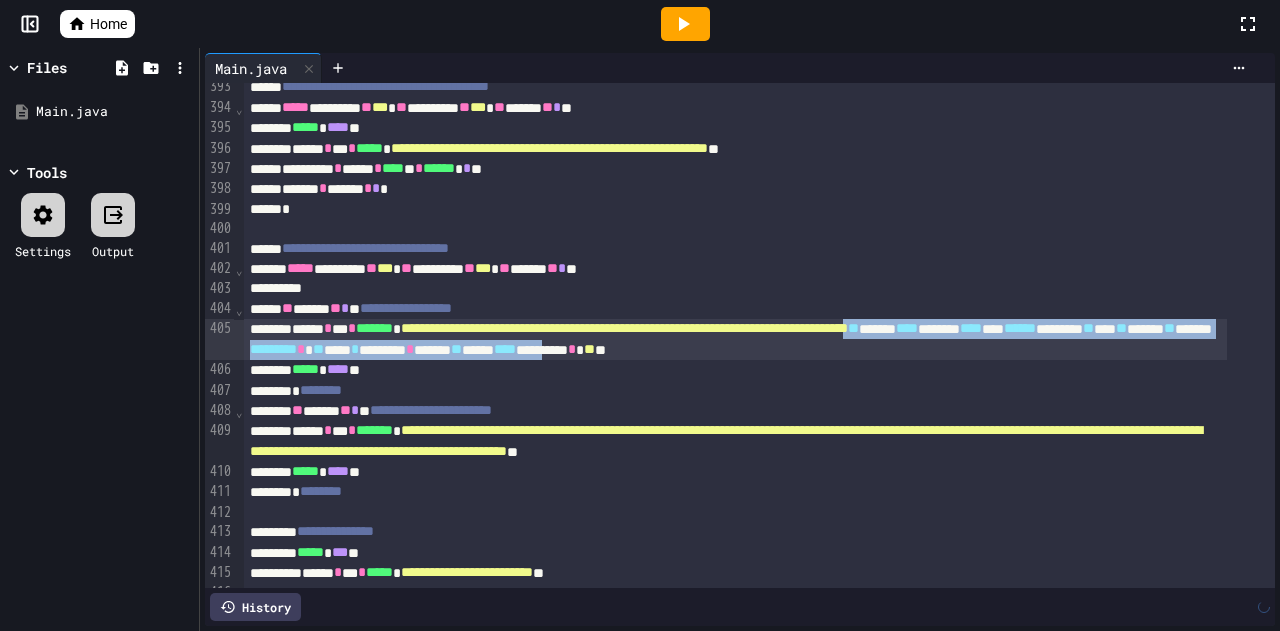 click on "[STARS]" at bounding box center (735, 339) 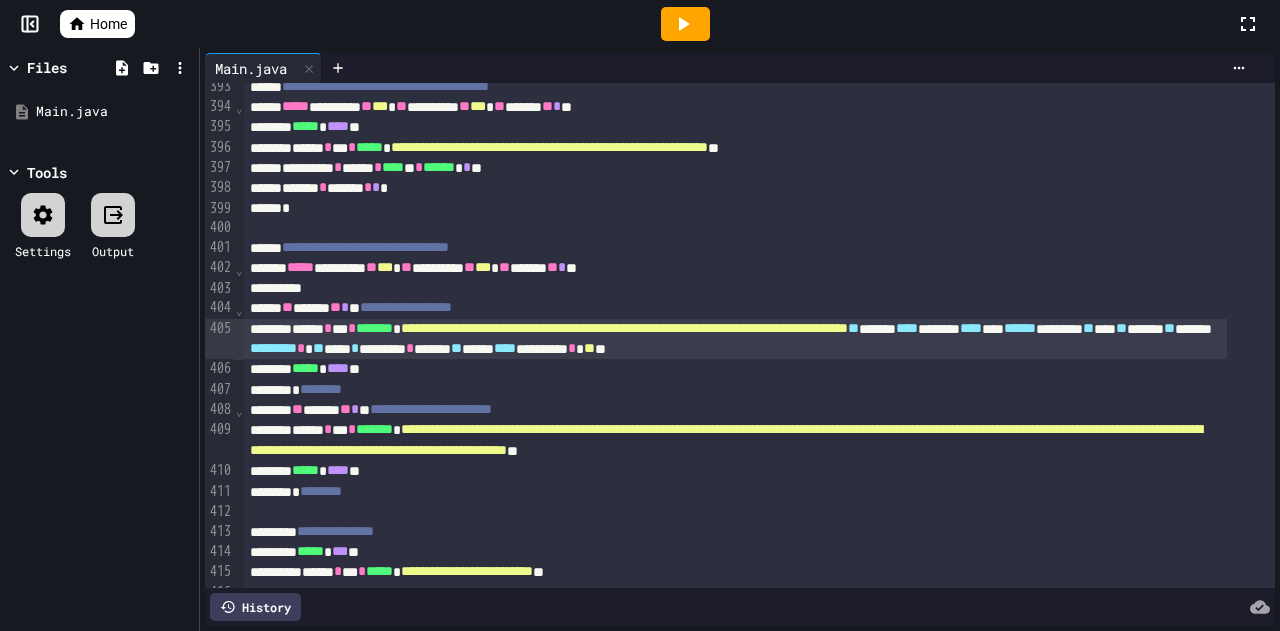 click on "**" at bounding box center [589, 348] 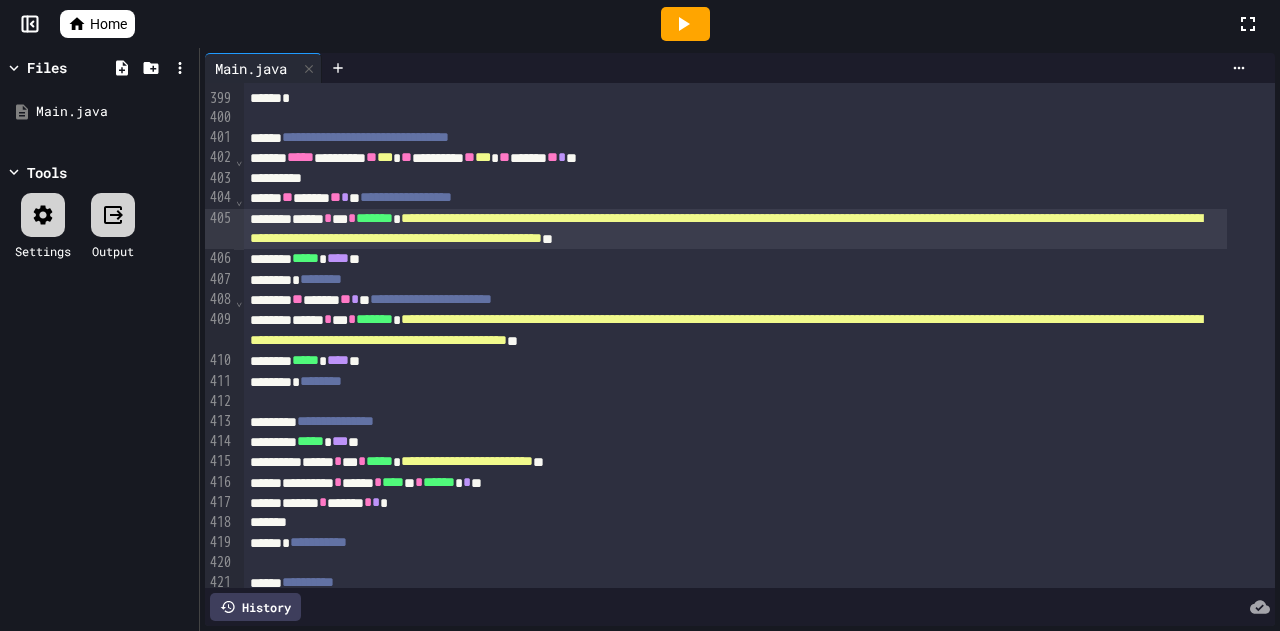 scroll, scrollTop: 9104, scrollLeft: 0, axis: vertical 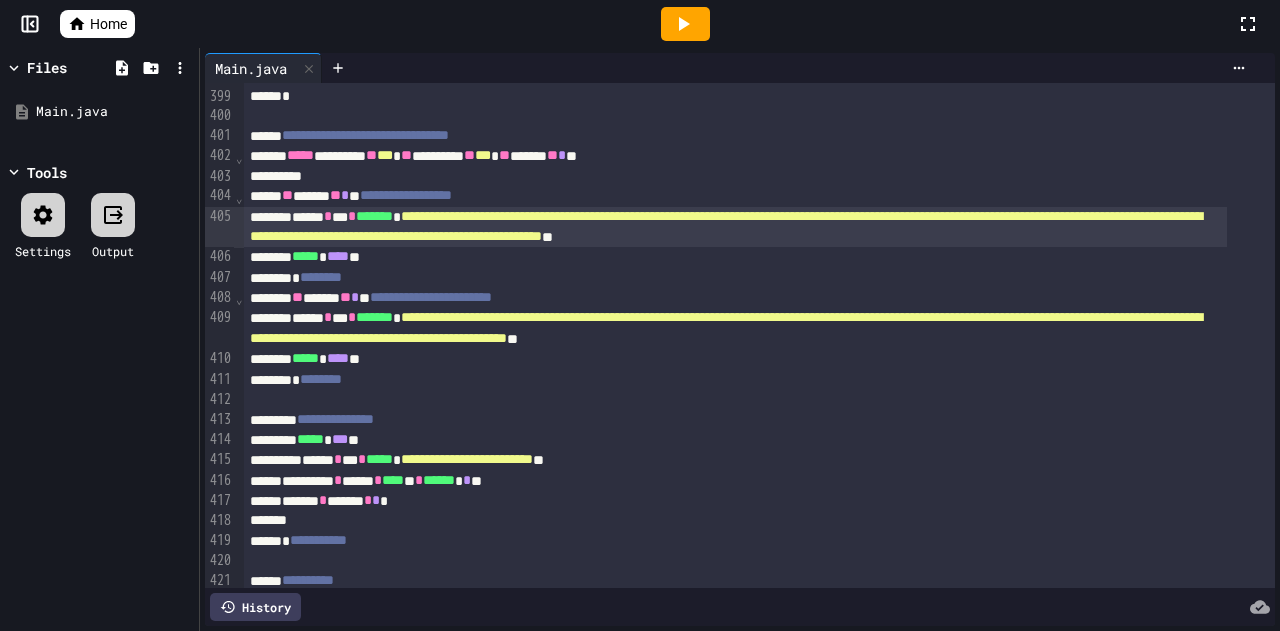 click on "**********" at bounding box center [726, 226] 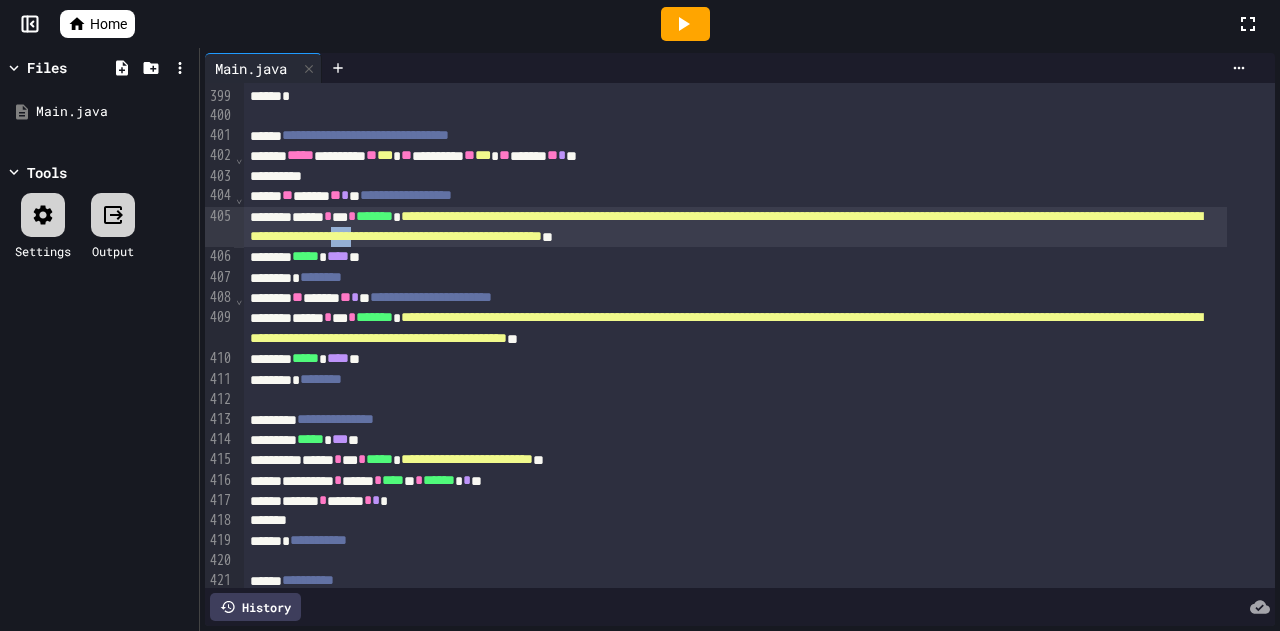 click on "**********" at bounding box center [726, 226] 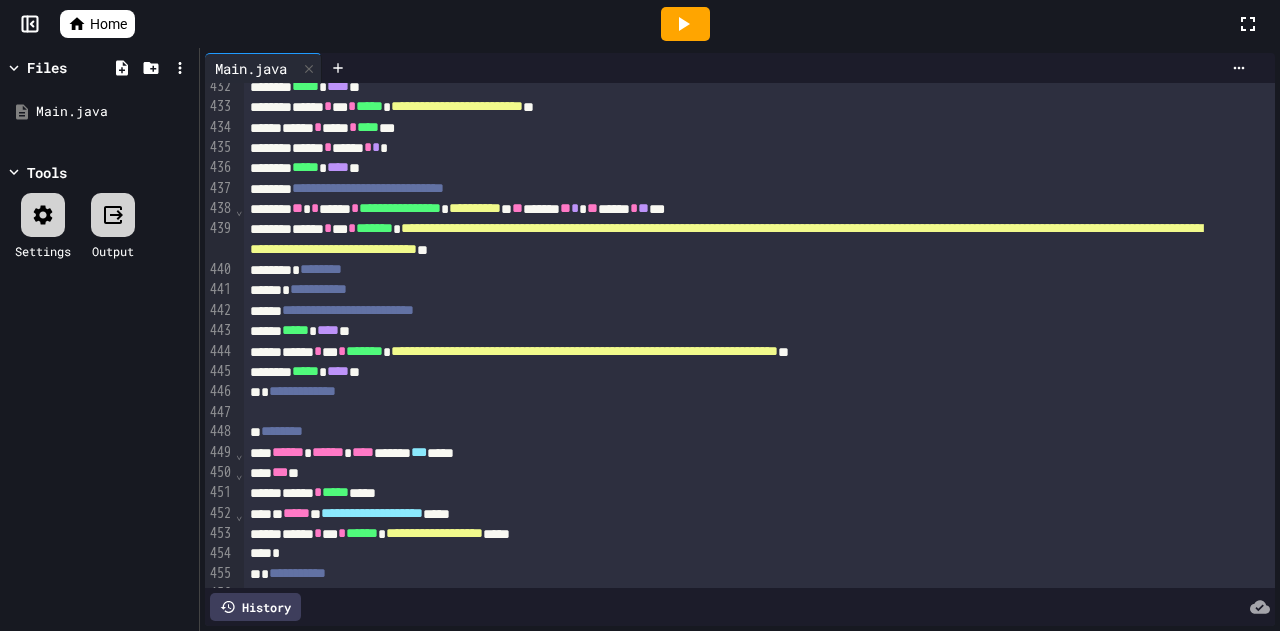 scroll, scrollTop: 9932, scrollLeft: 0, axis: vertical 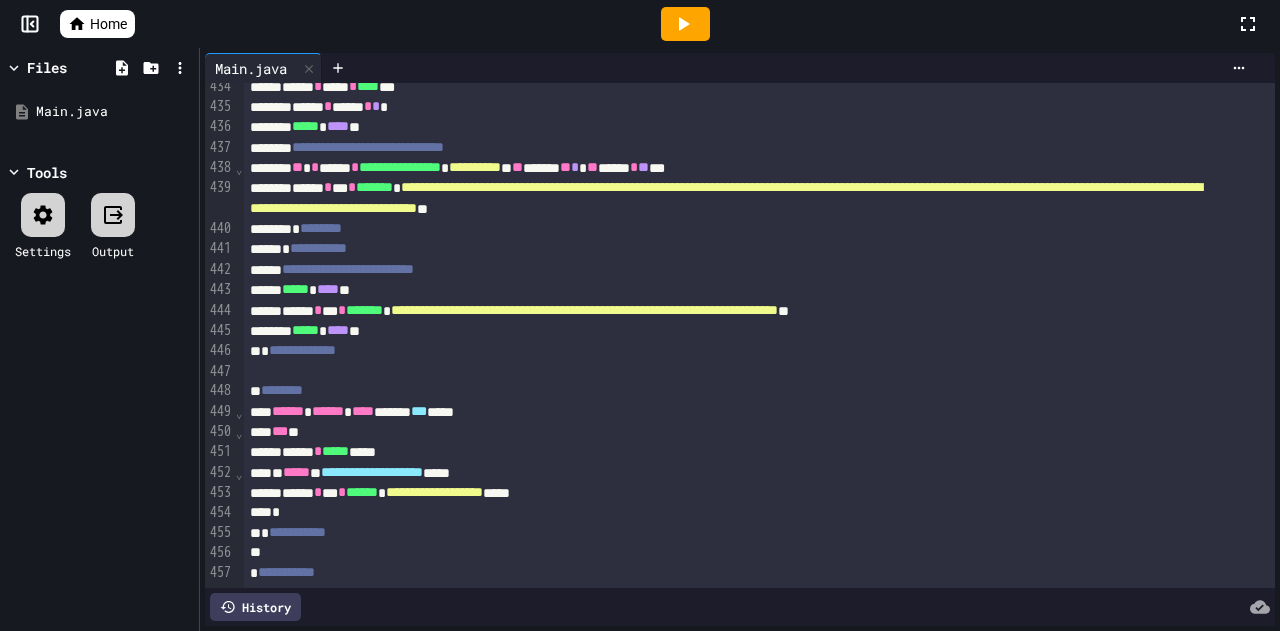 click 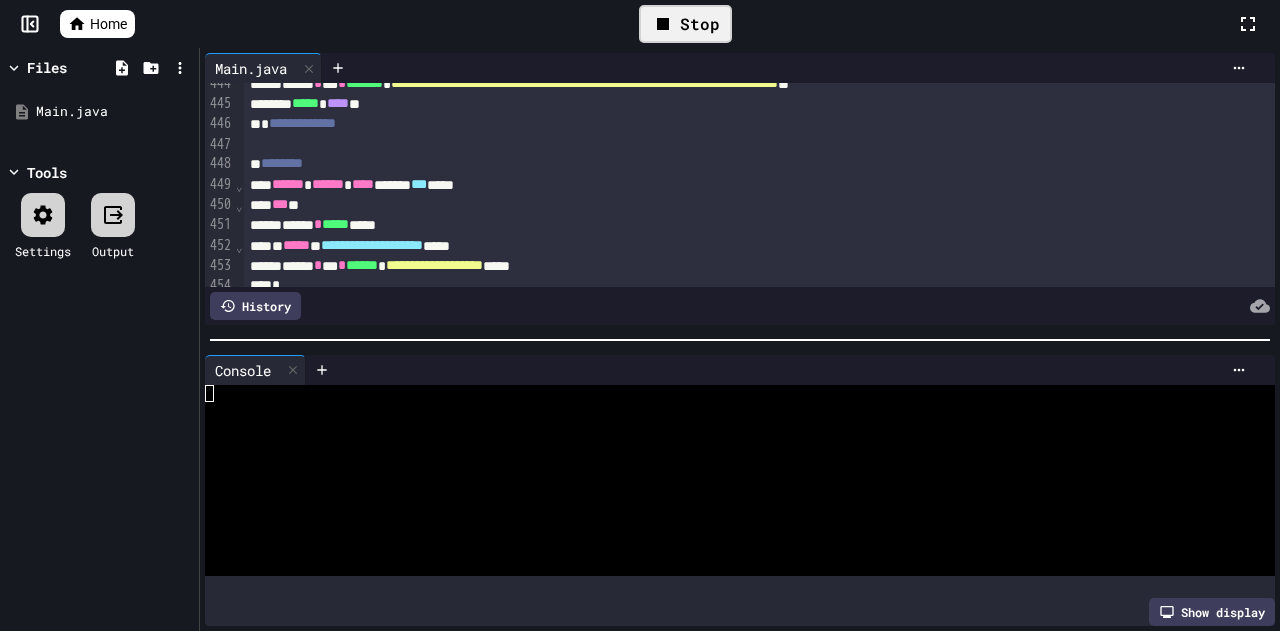 scroll, scrollTop: 10130, scrollLeft: 0, axis: vertical 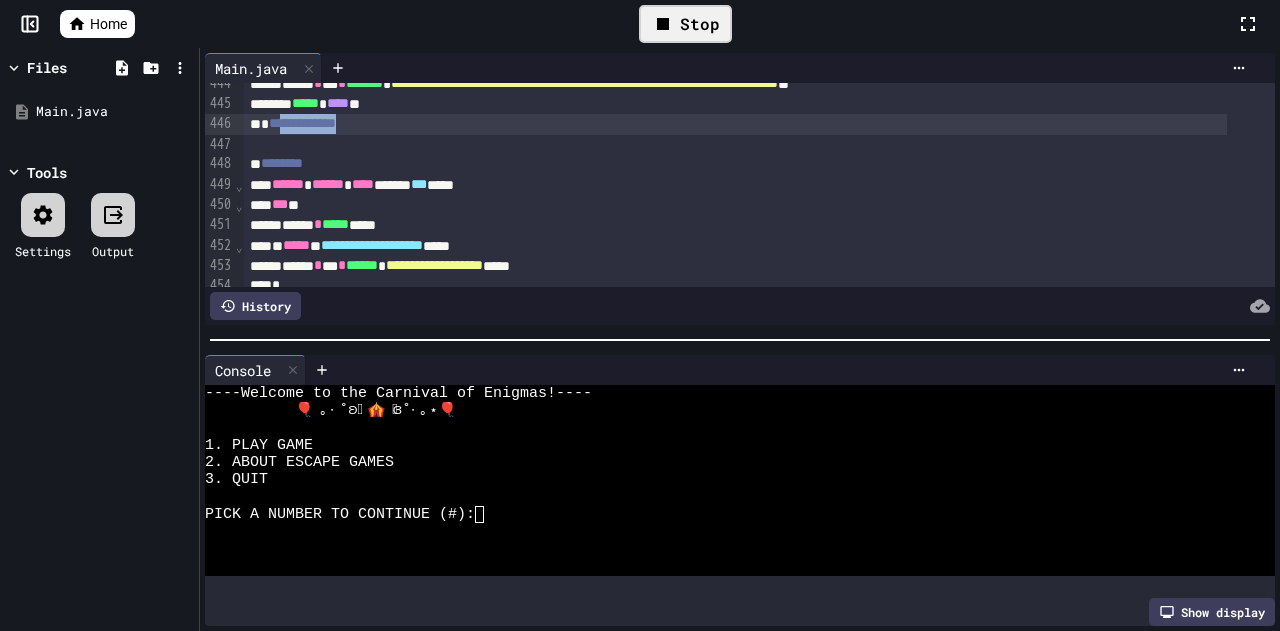 drag, startPoint x: 416, startPoint y: 127, endPoint x: 294, endPoint y: 128, distance: 122.0041 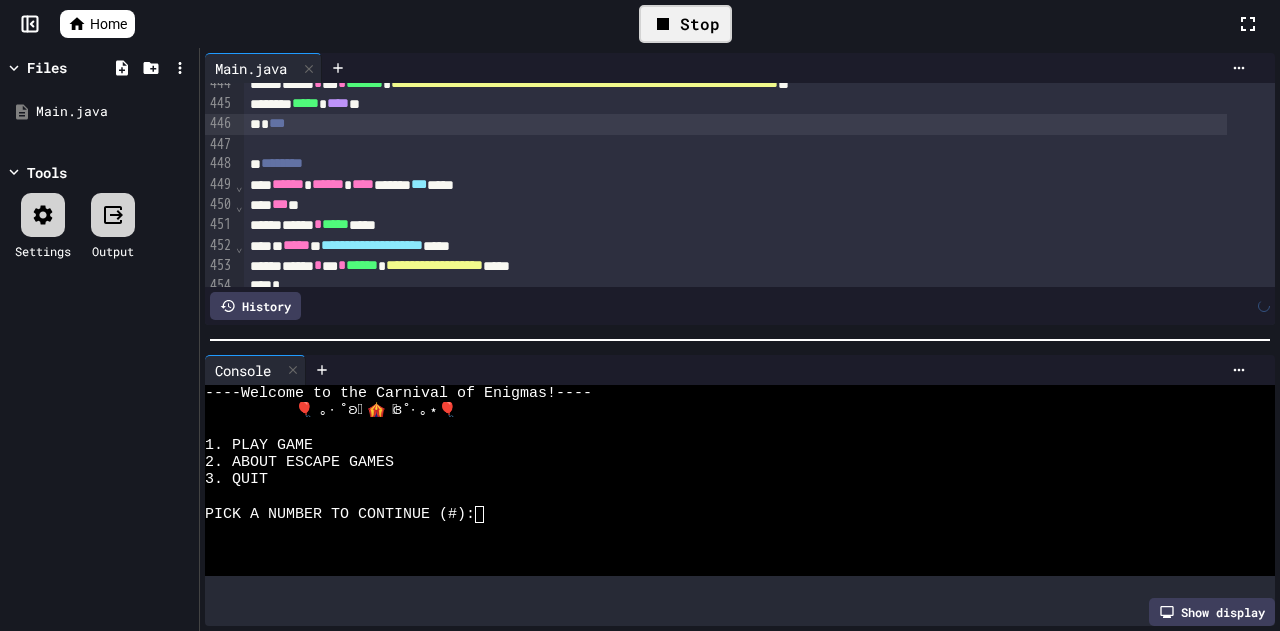 click on "***" at bounding box center (277, 123) 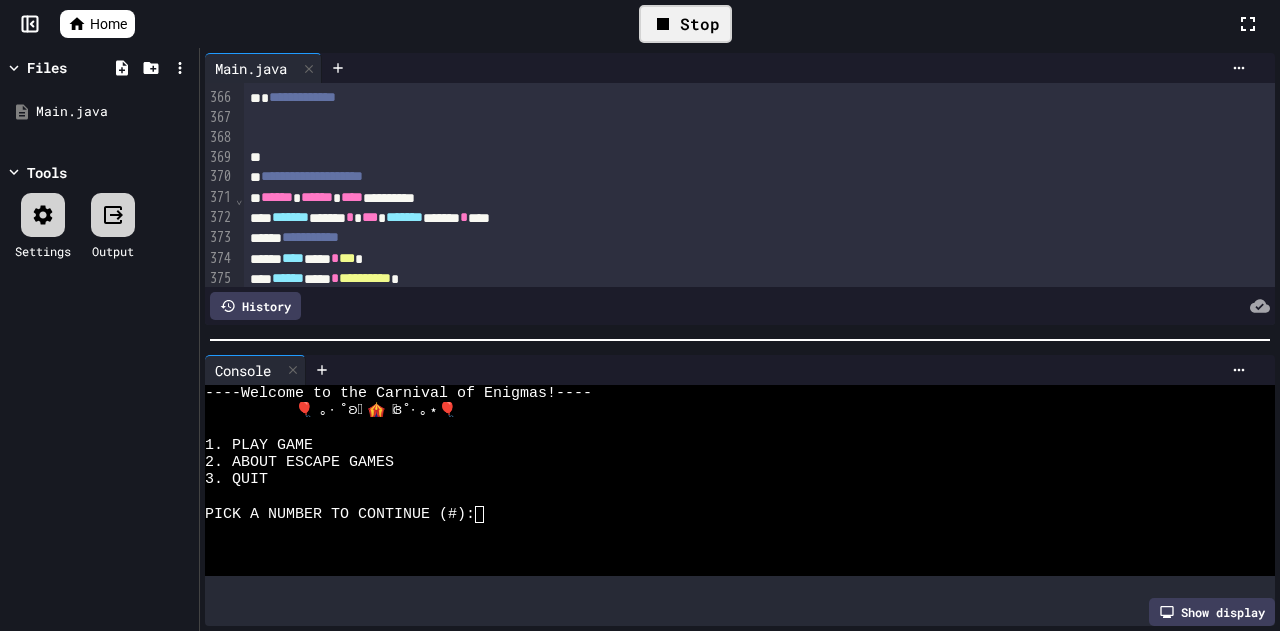 scroll, scrollTop: 8312, scrollLeft: 0, axis: vertical 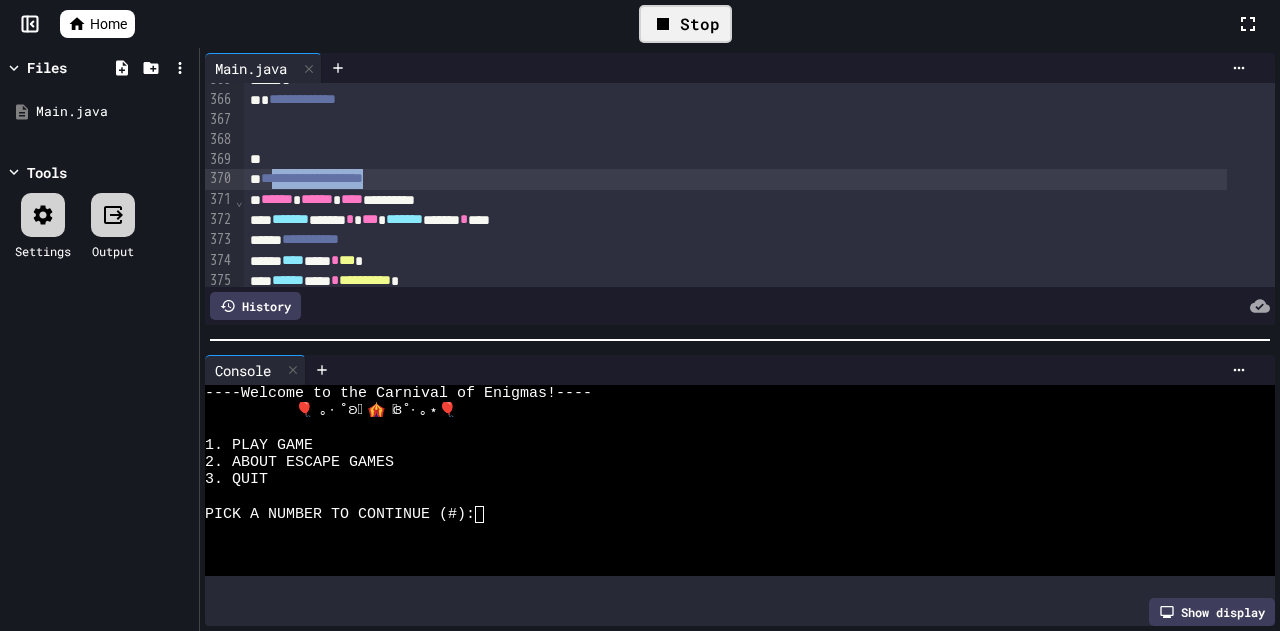 drag, startPoint x: 430, startPoint y: 177, endPoint x: 280, endPoint y: 182, distance: 150.08331 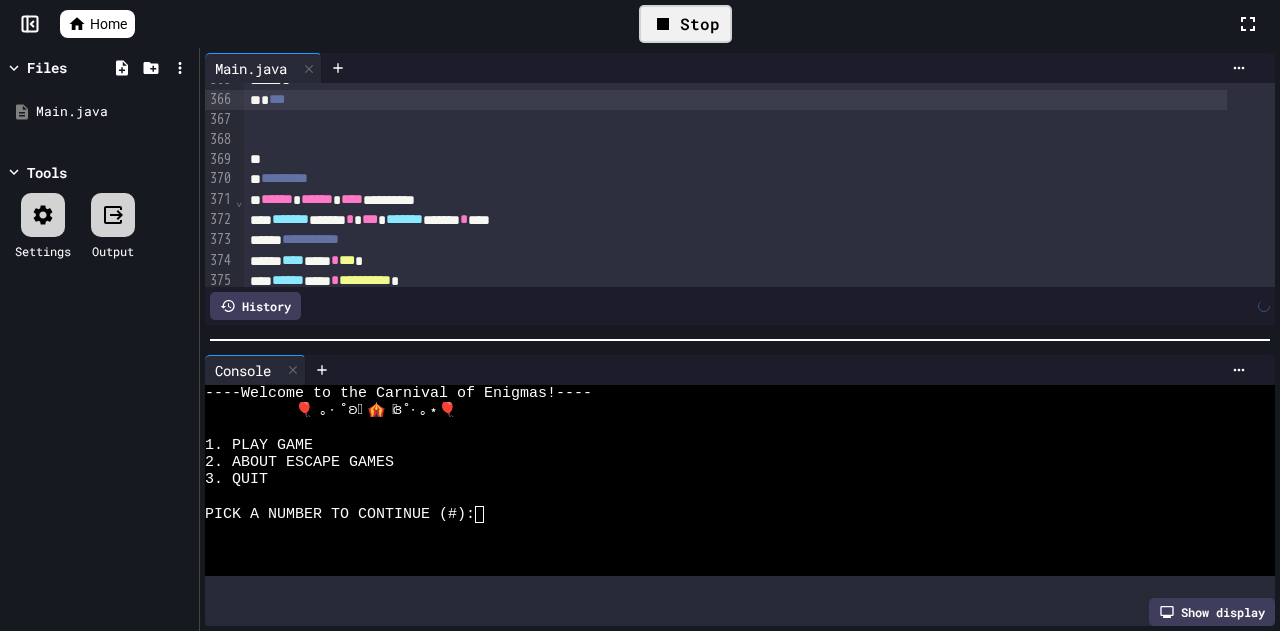 drag, startPoint x: 406, startPoint y: 102, endPoint x: 288, endPoint y: 103, distance: 118.004234 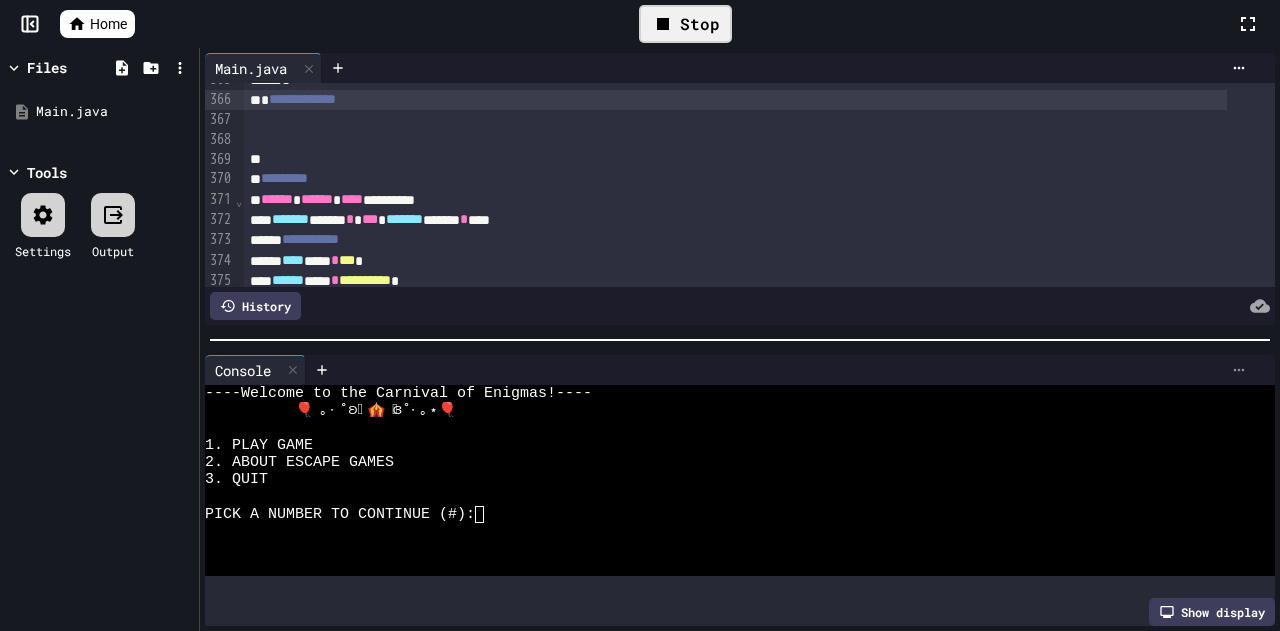 click 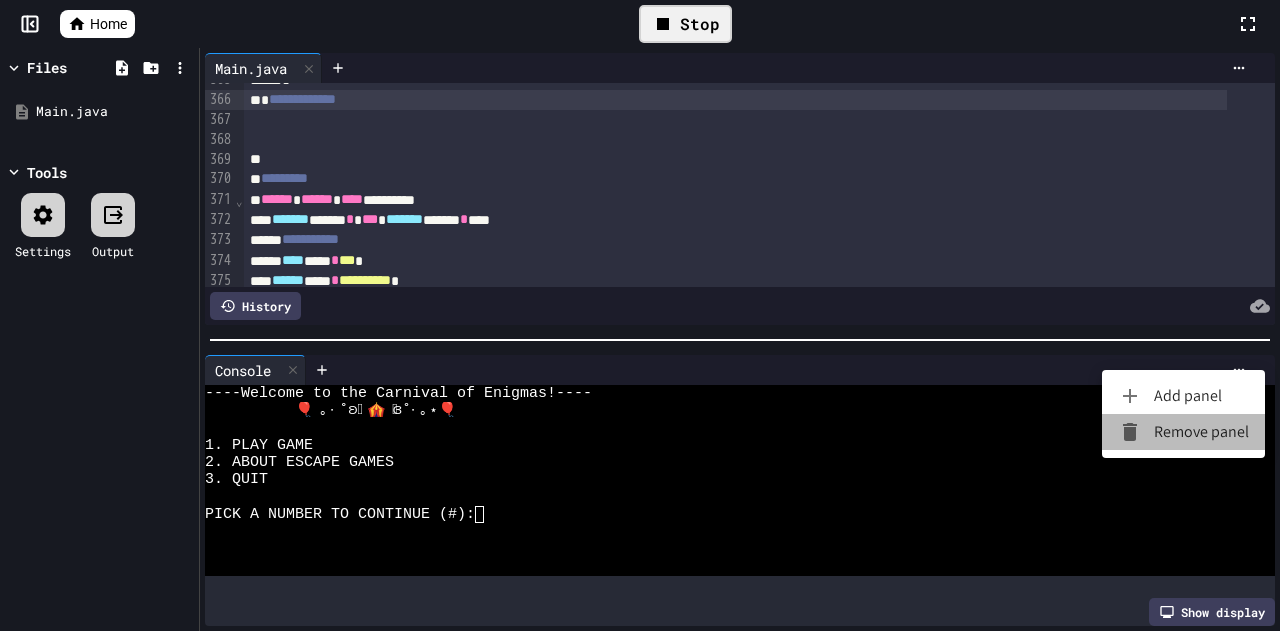 click at bounding box center (1136, 432) 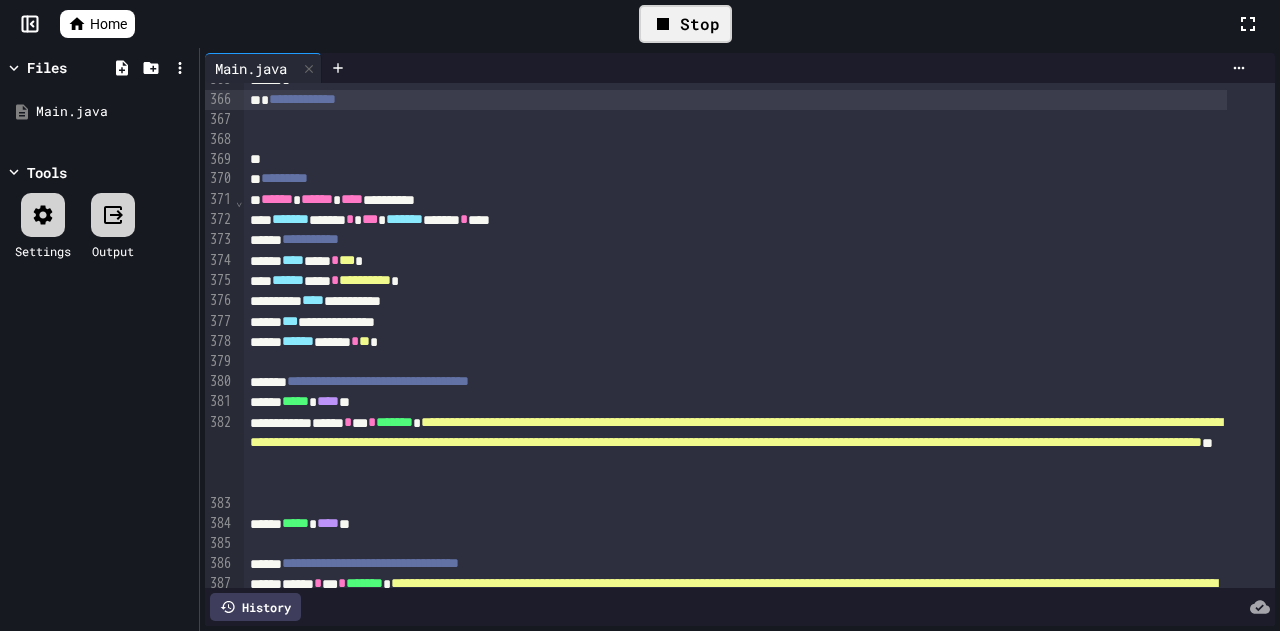 click on "Stop" at bounding box center [685, 24] 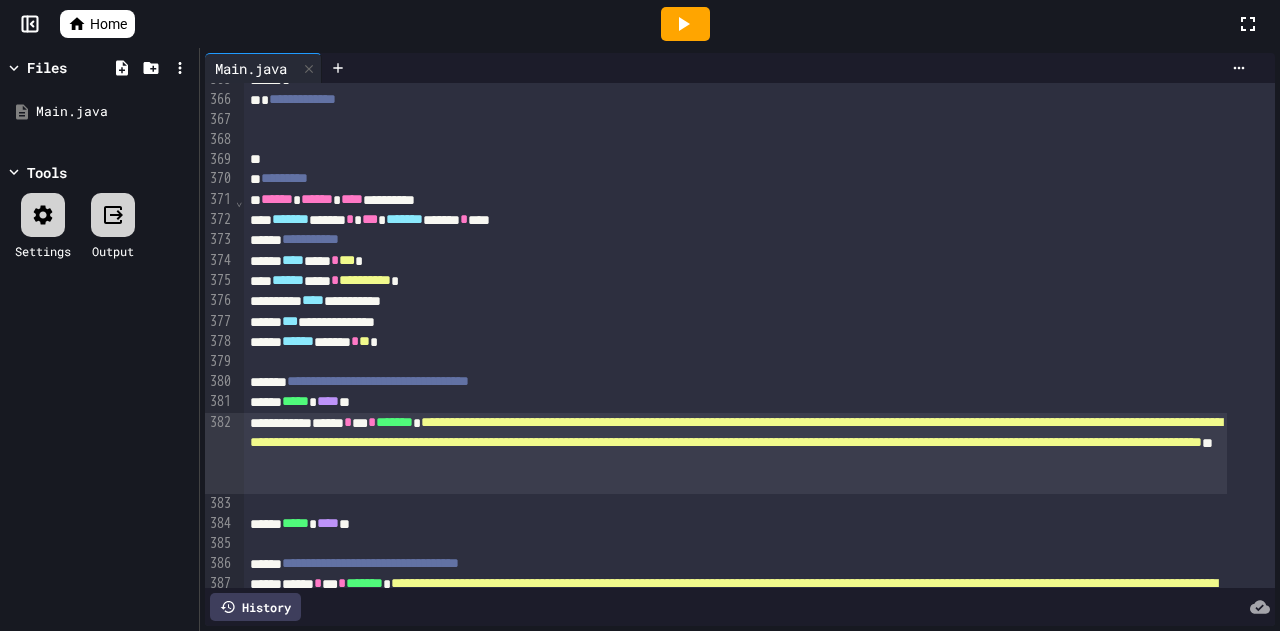 click on "**********" at bounding box center [736, 432] 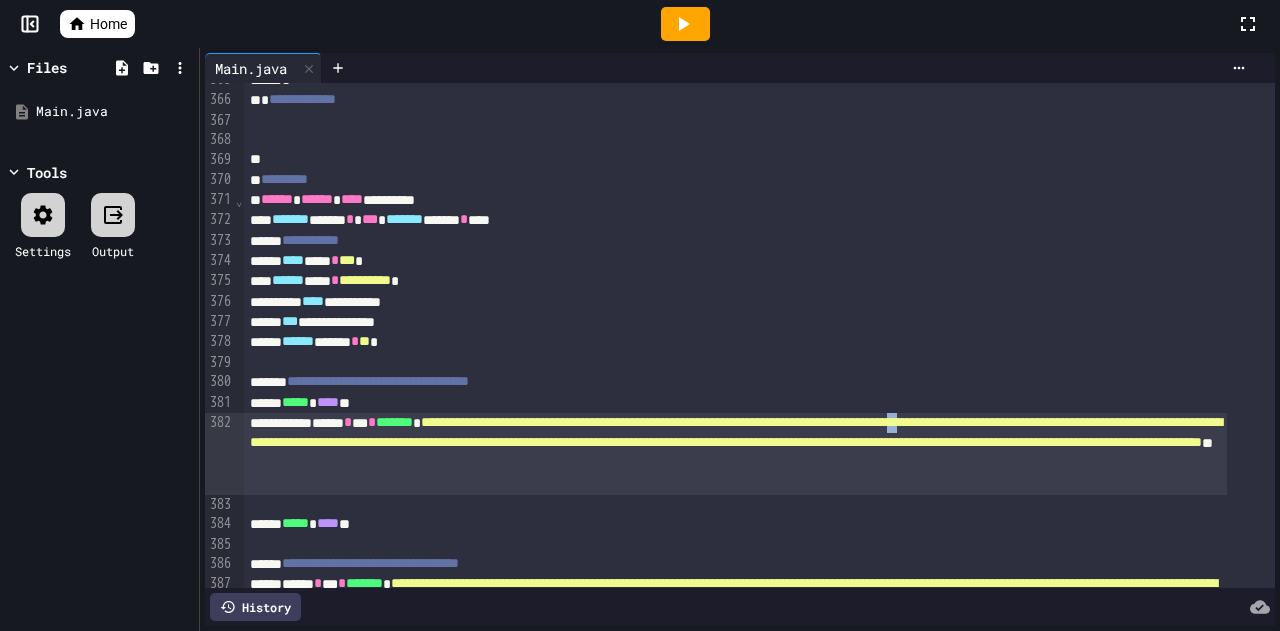 click on "**********" at bounding box center (736, 432) 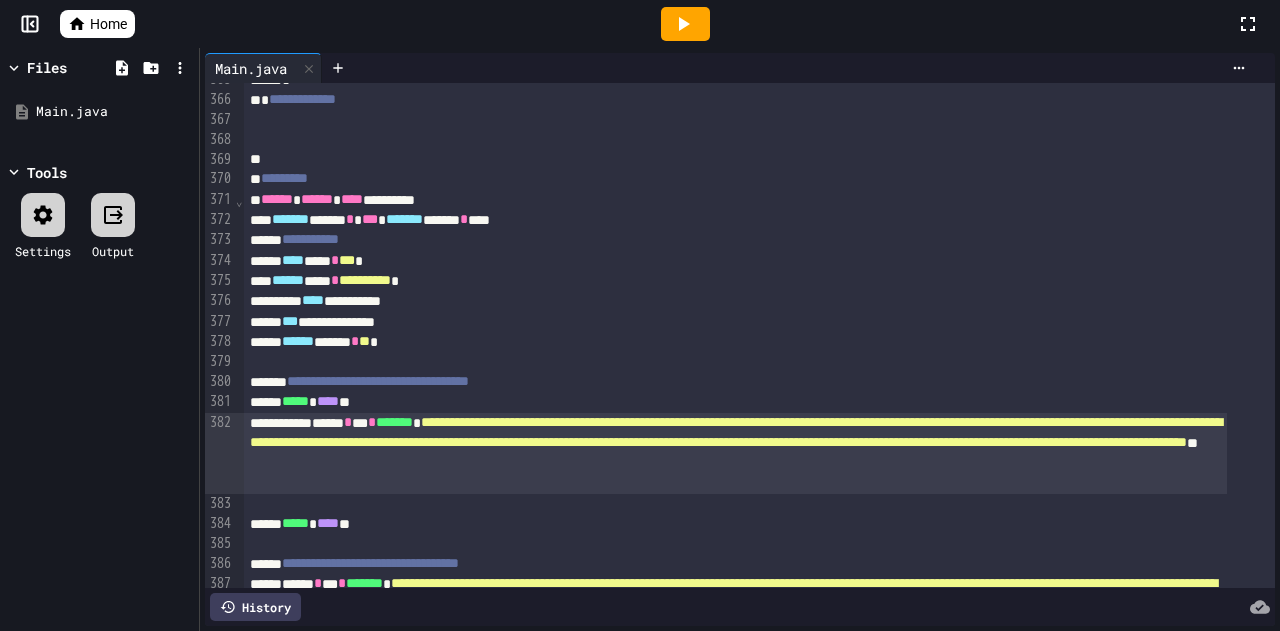 click on "**********" at bounding box center (736, 432) 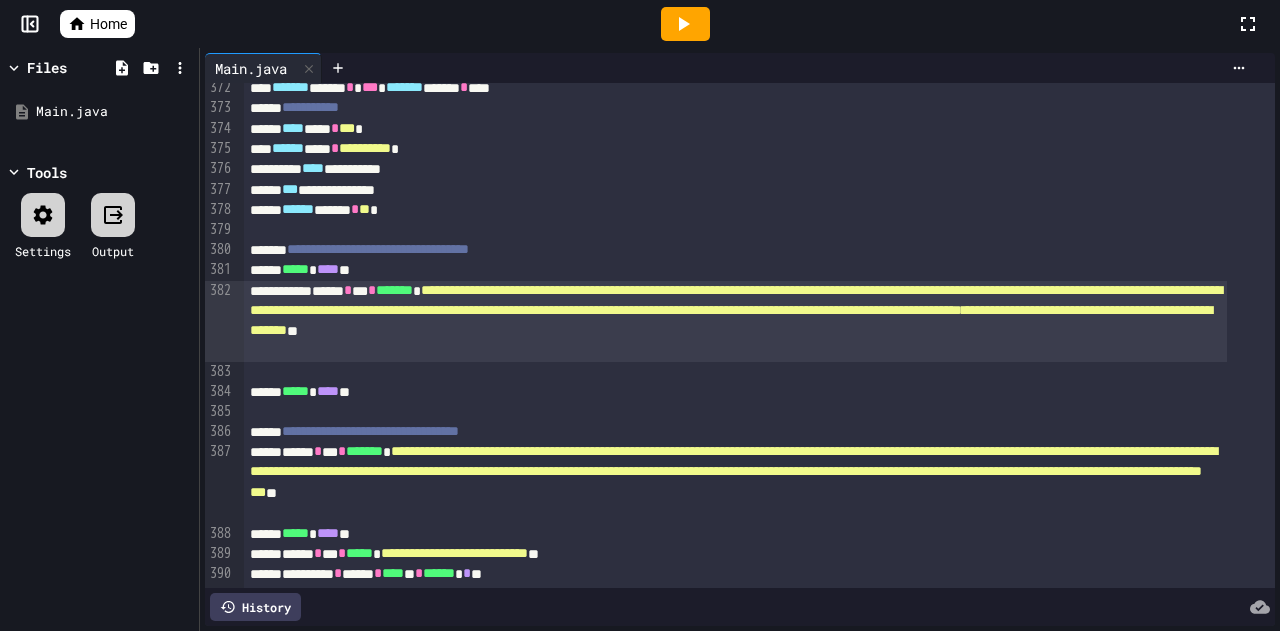 scroll, scrollTop: 8452, scrollLeft: 0, axis: vertical 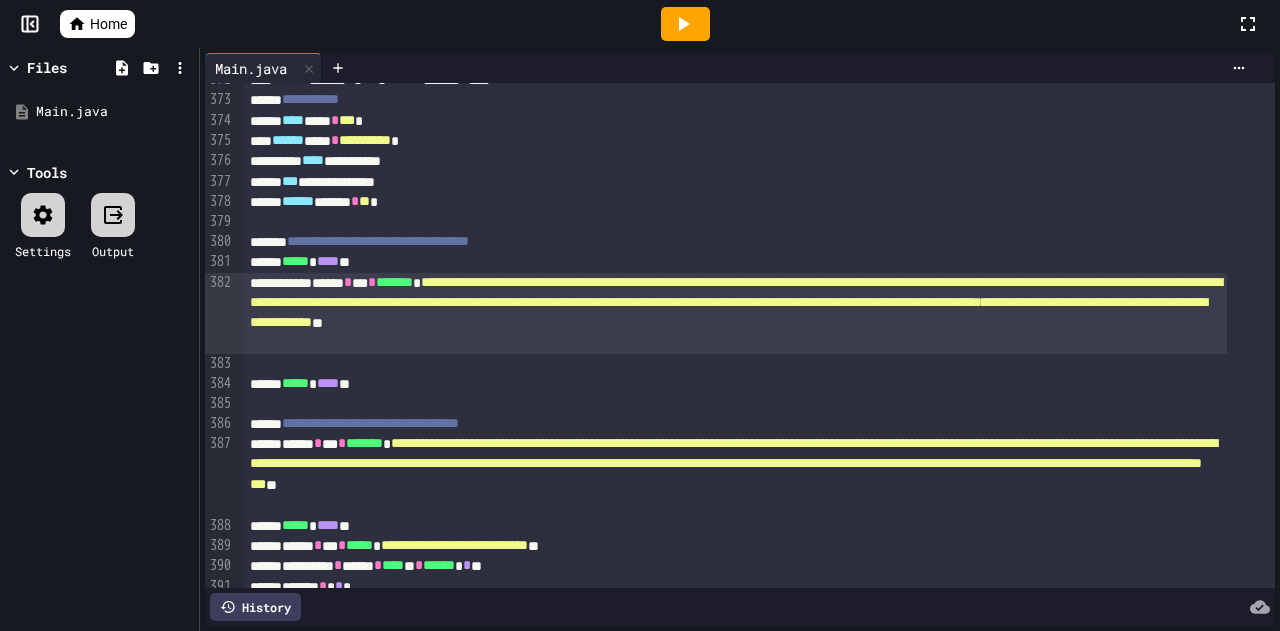click on "**********" at bounding box center [736, 302] 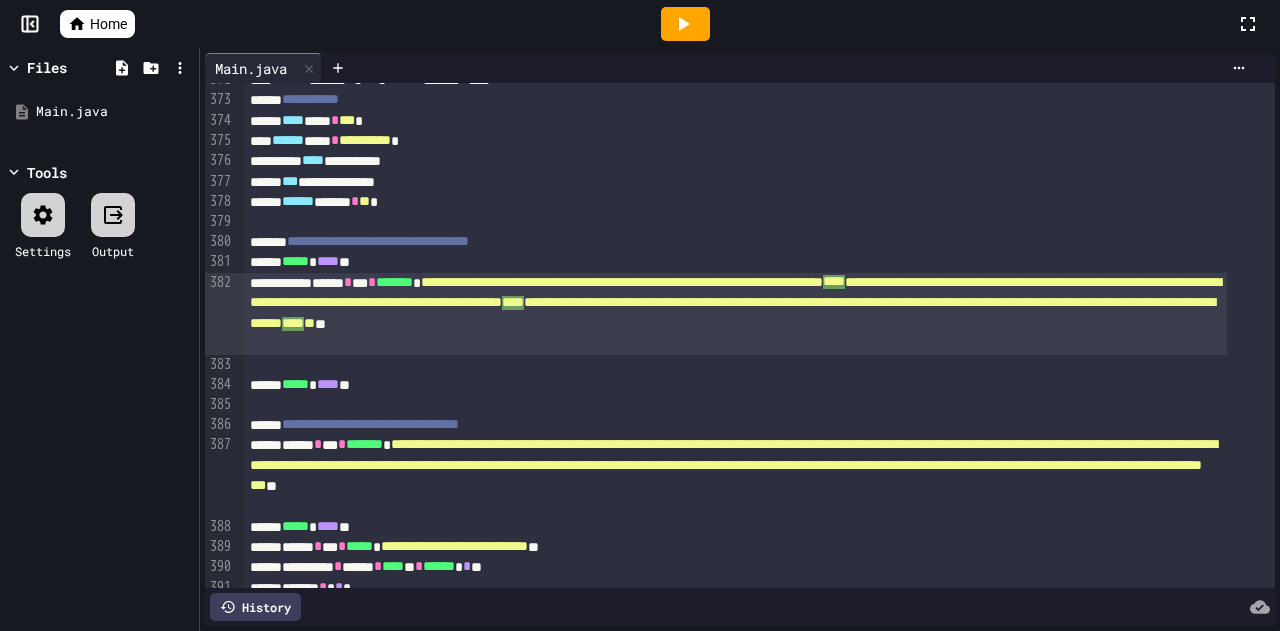 click on "[STARS]" at bounding box center [735, 314] 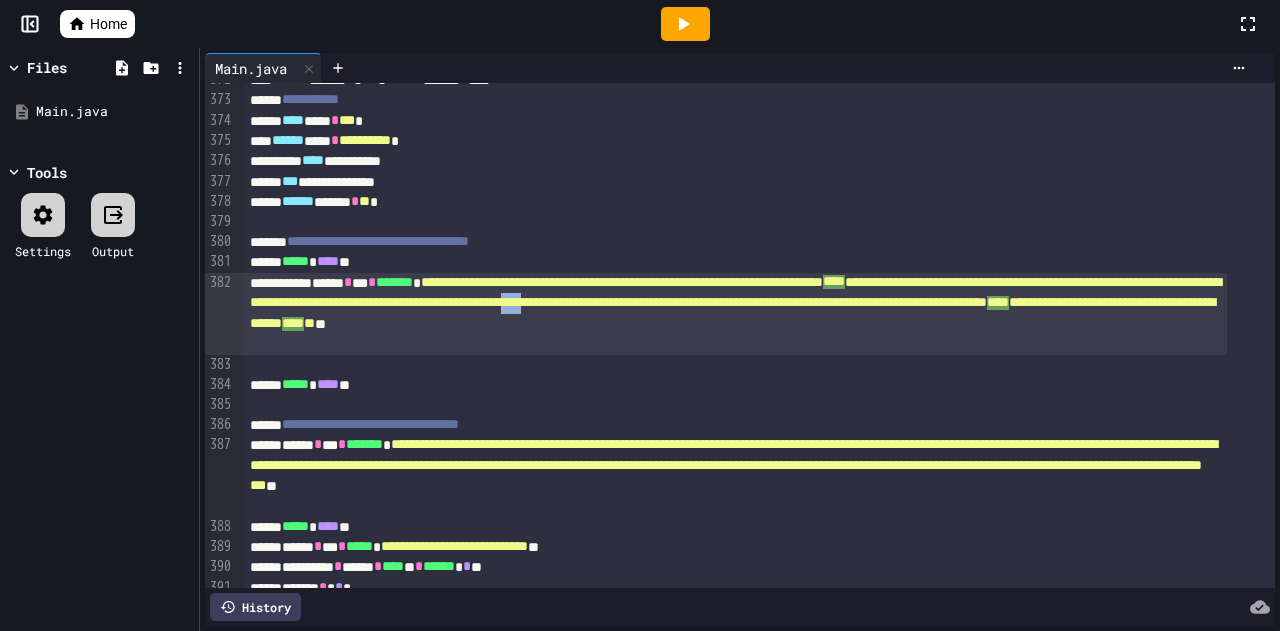 click on "[FIRST] [LAST]" at bounding box center [735, 314] 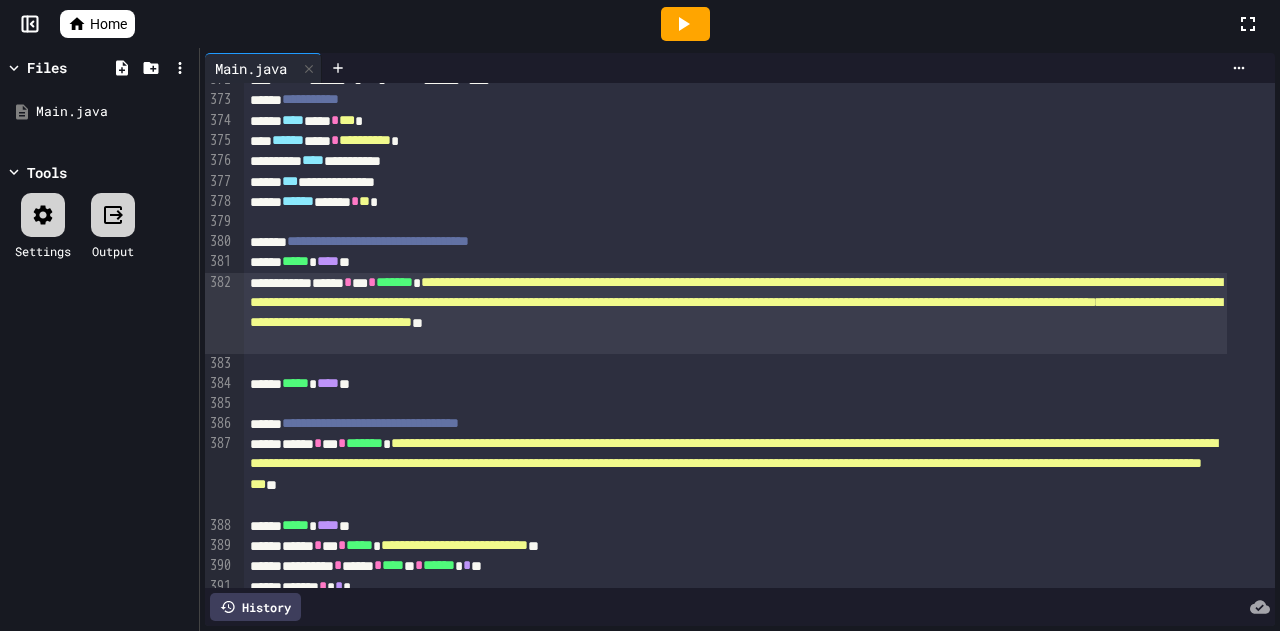 click on "**********" at bounding box center [736, 302] 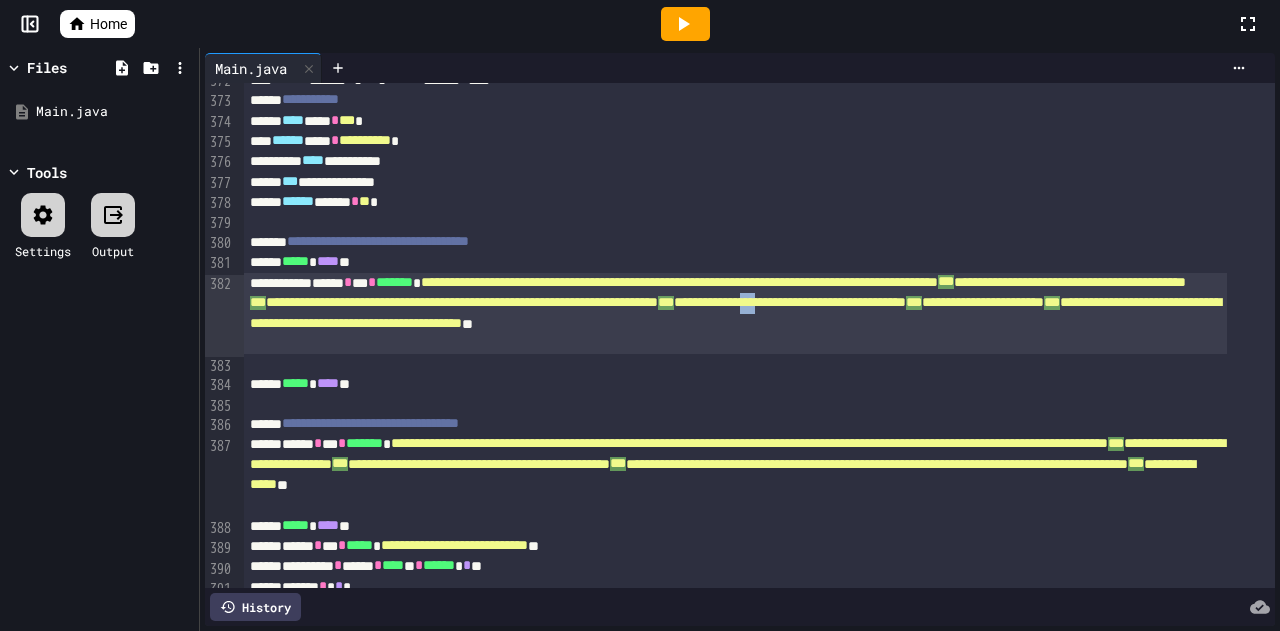scroll, scrollTop: 8454, scrollLeft: 0, axis: vertical 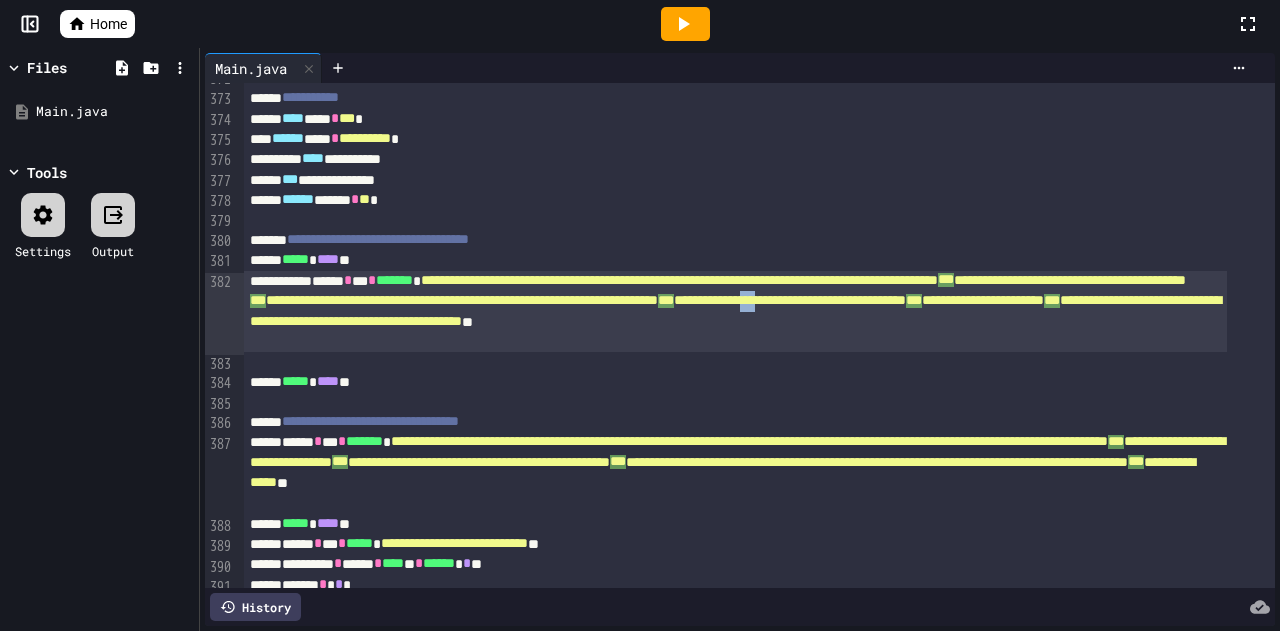 click on "**********" at bounding box center [735, 311] 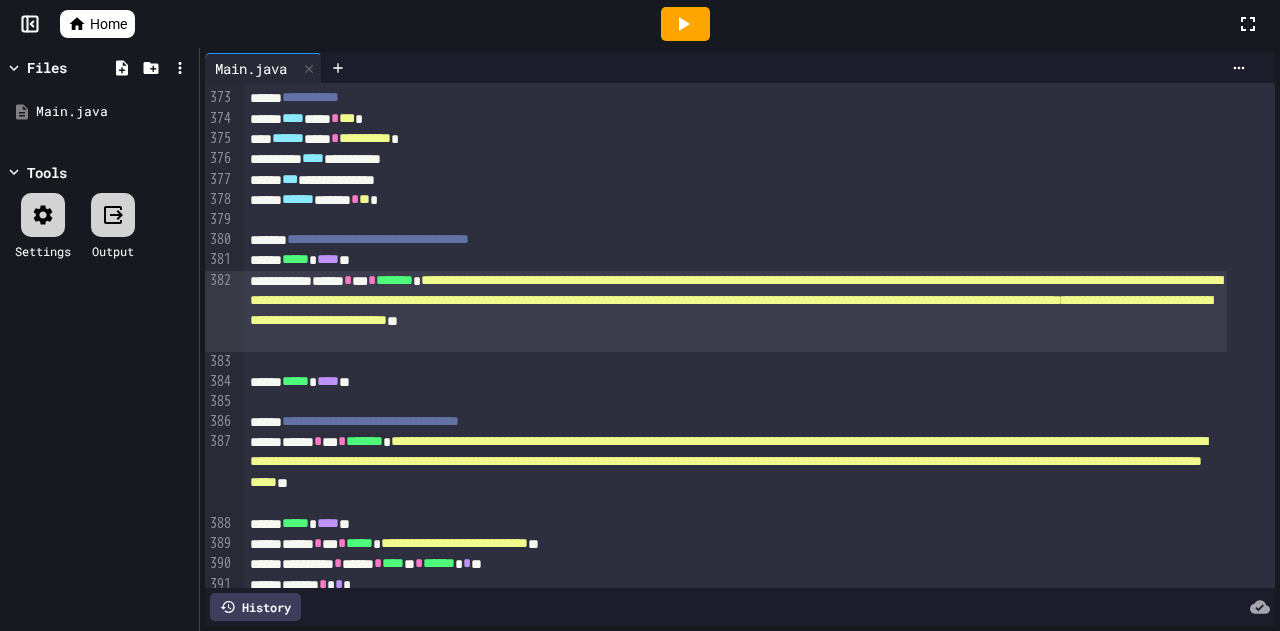 click on "**********" at bounding box center [736, 300] 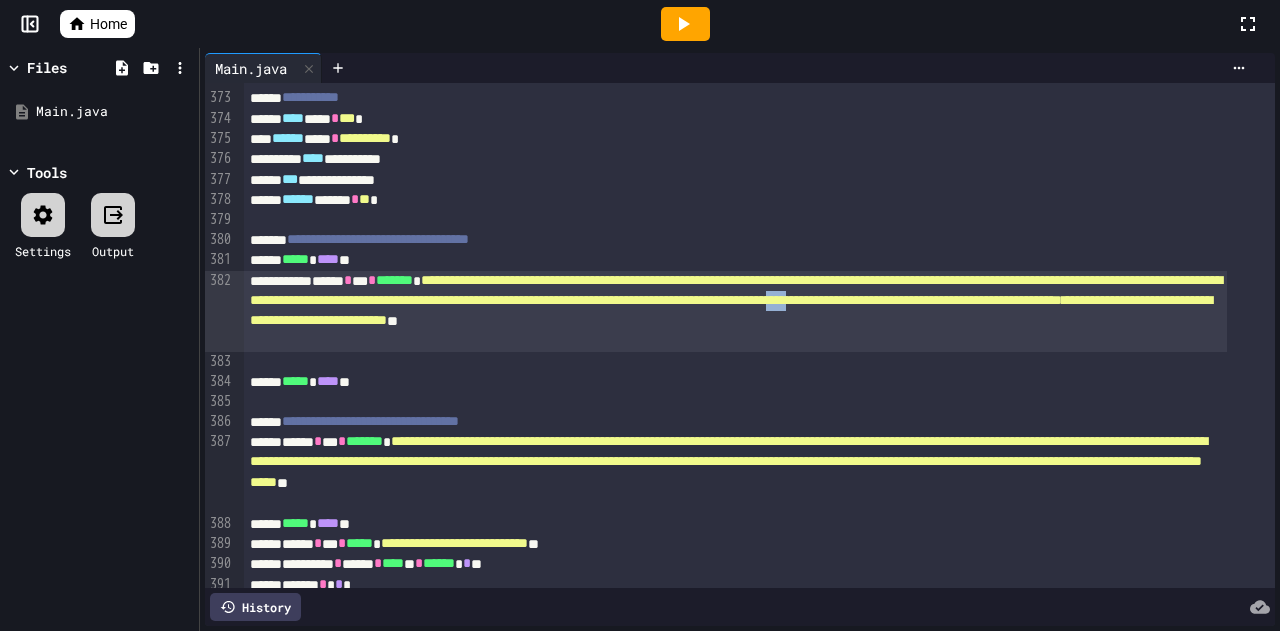 click on "**********" at bounding box center (736, 300) 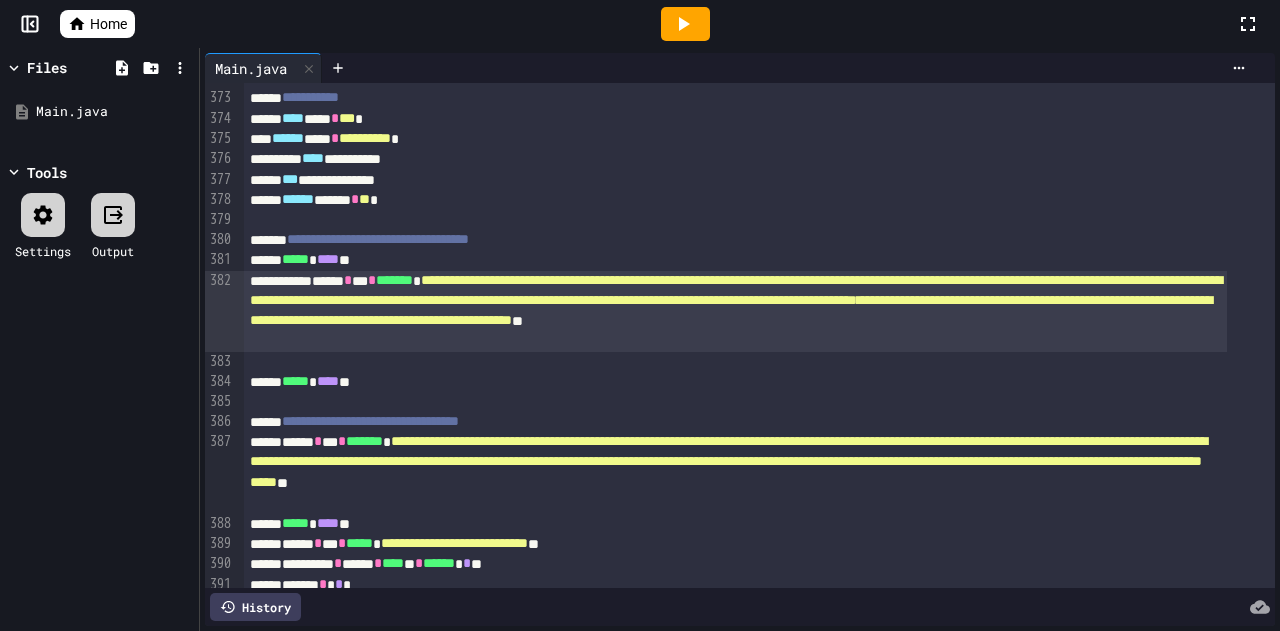 click 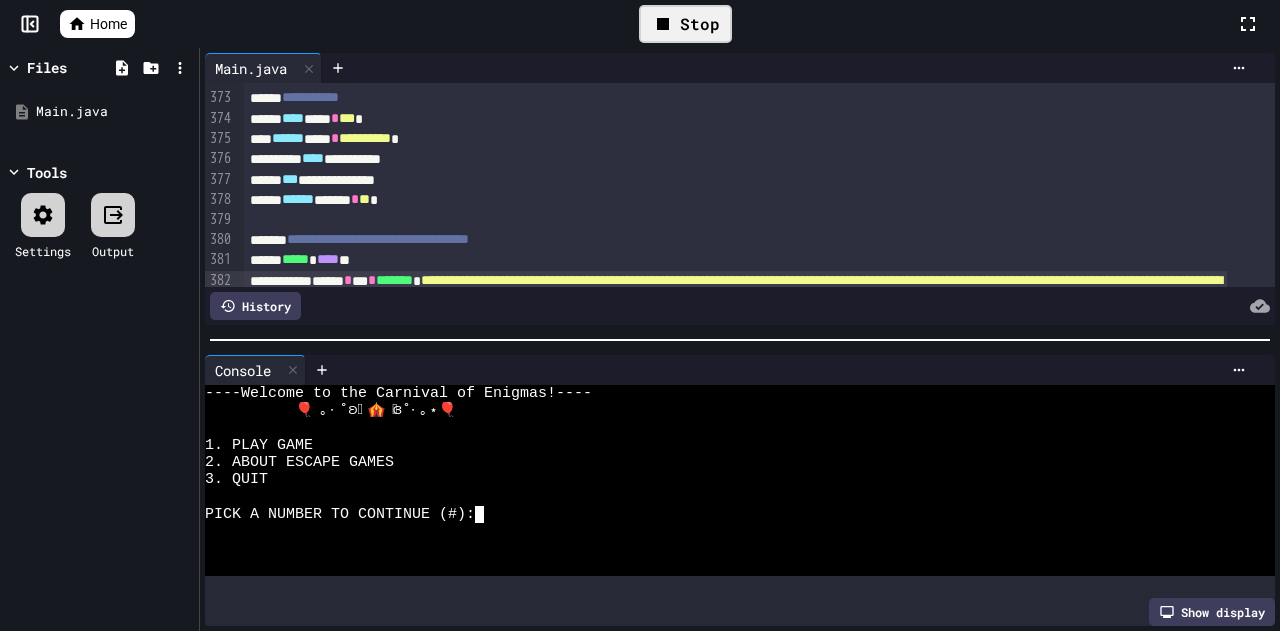 click on "PICK A NUMBER TO CONTINUE (#):" at bounding box center [722, 514] 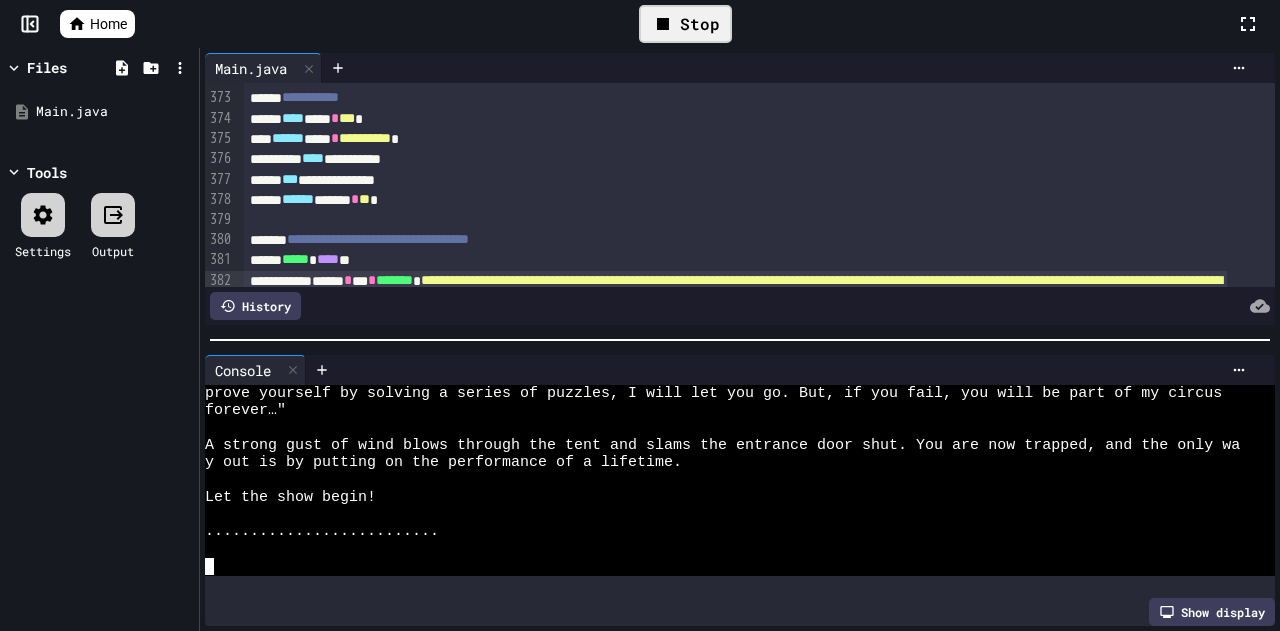 scroll, scrollTop: 260, scrollLeft: 0, axis: vertical 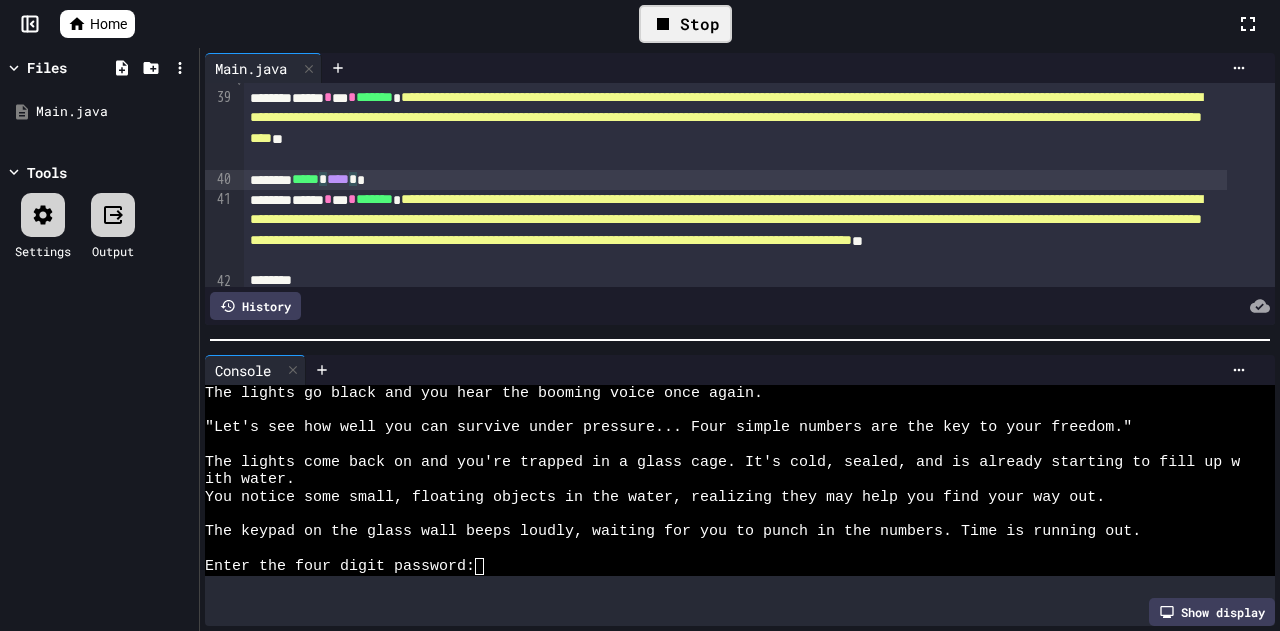 click on "****" at bounding box center (338, 179) 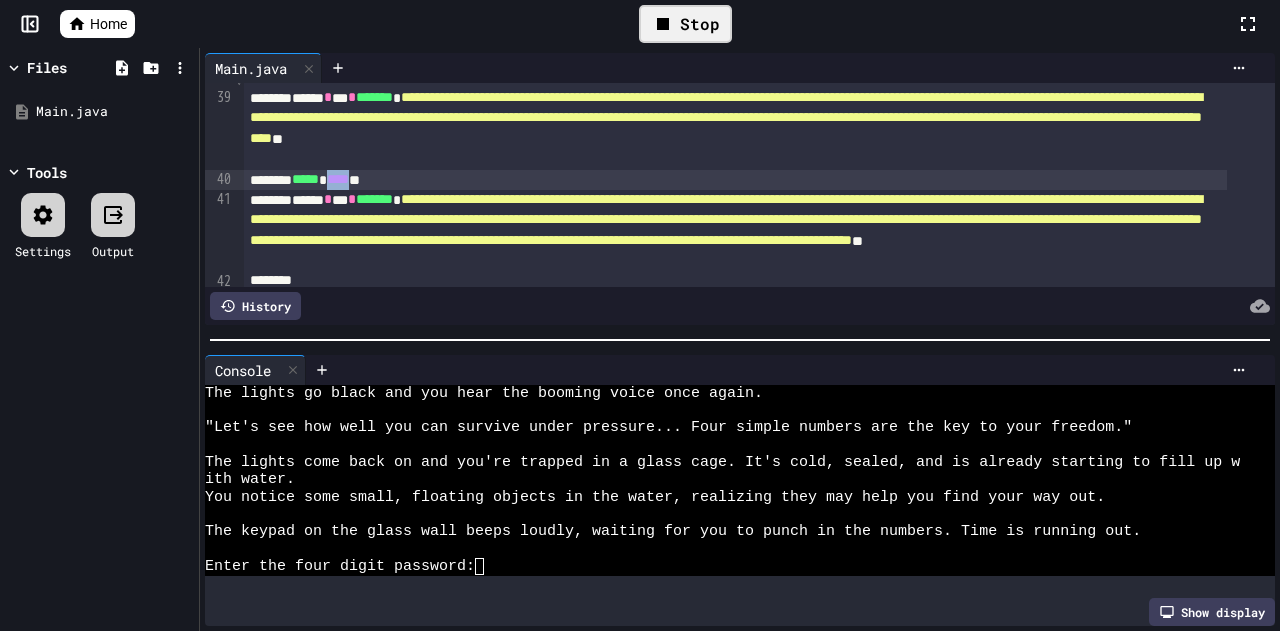 click on "****" at bounding box center [338, 179] 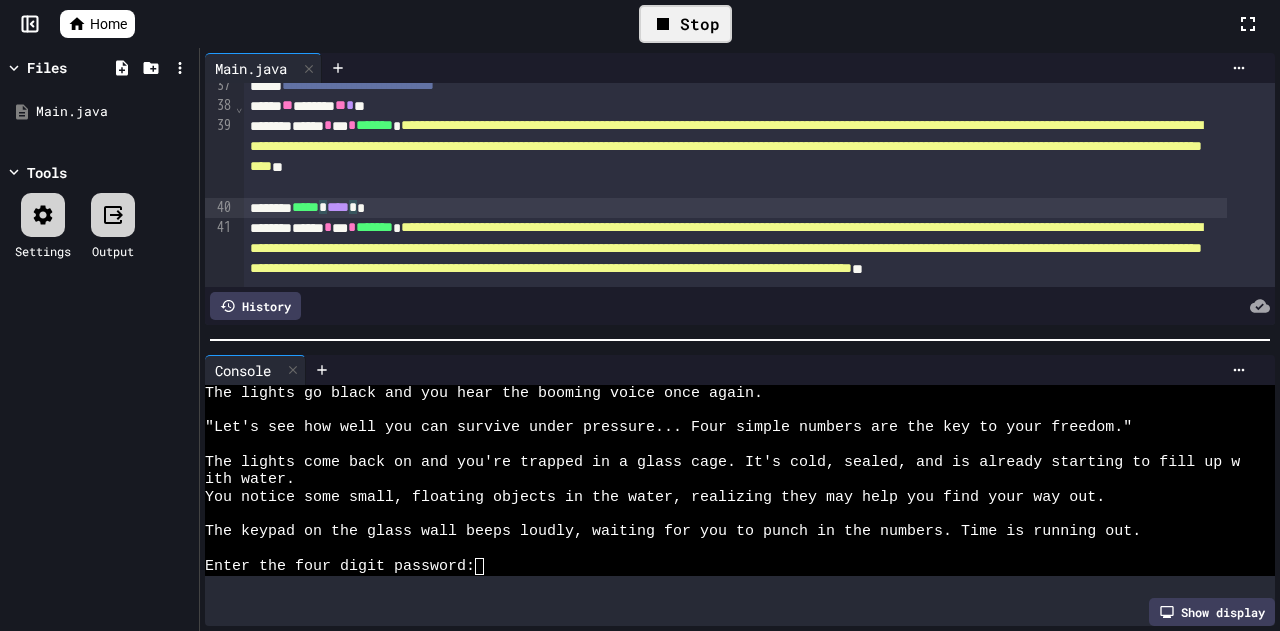 scroll, scrollTop: 758, scrollLeft: 0, axis: vertical 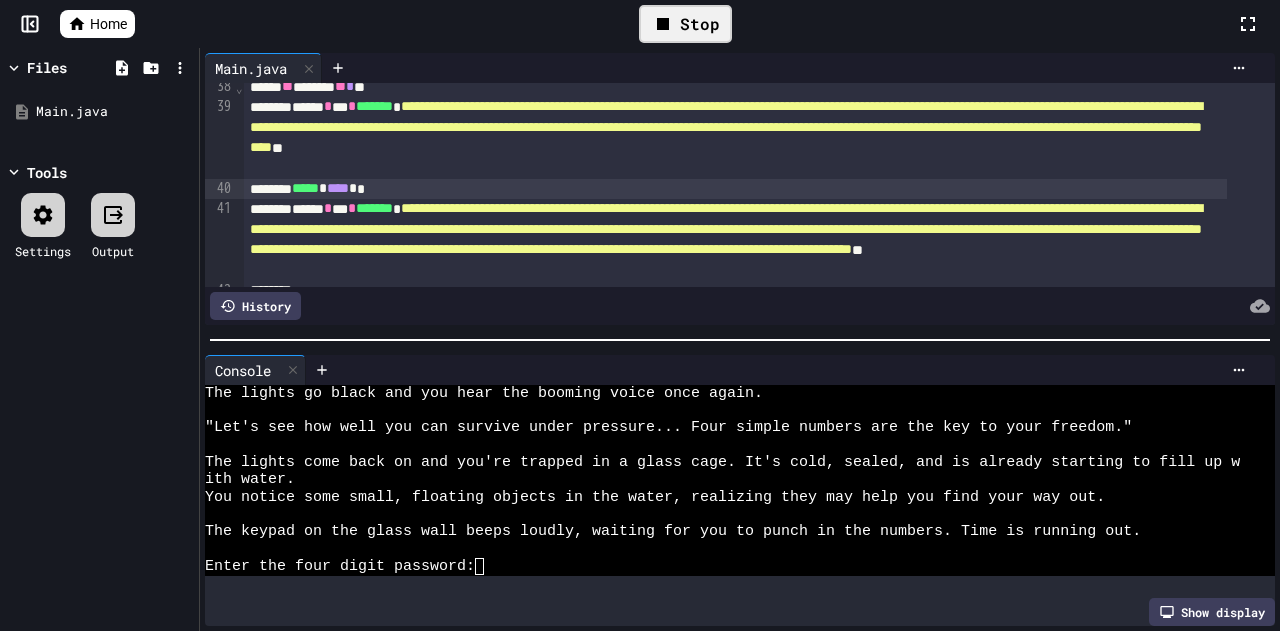 click 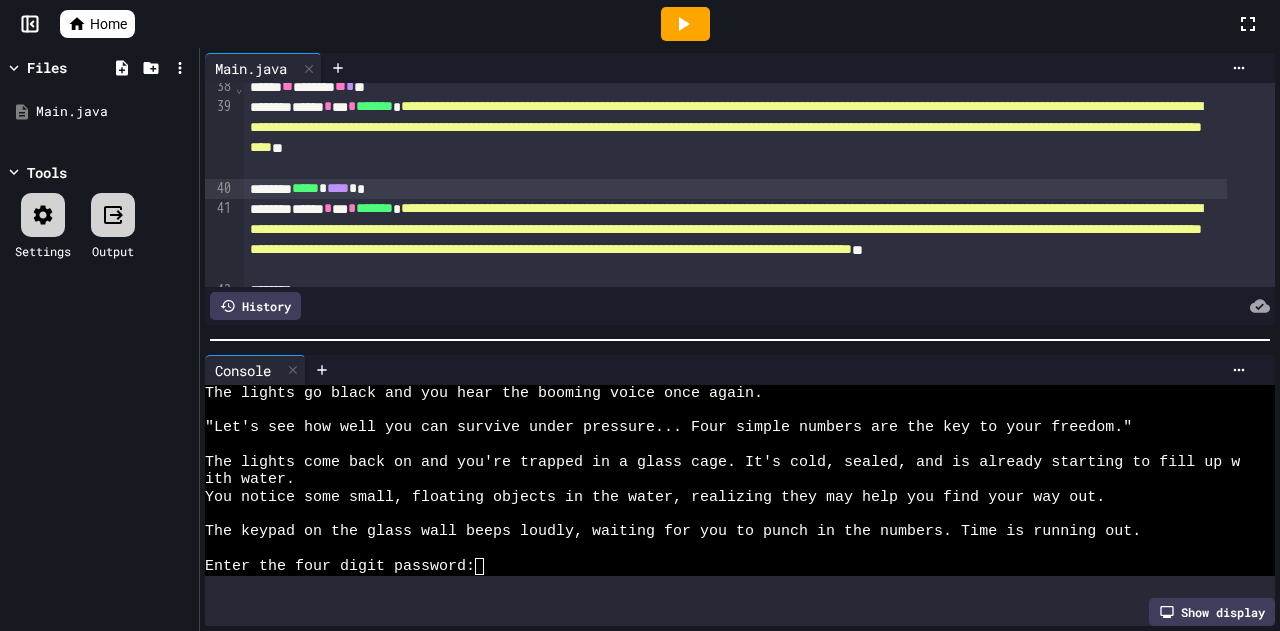 click 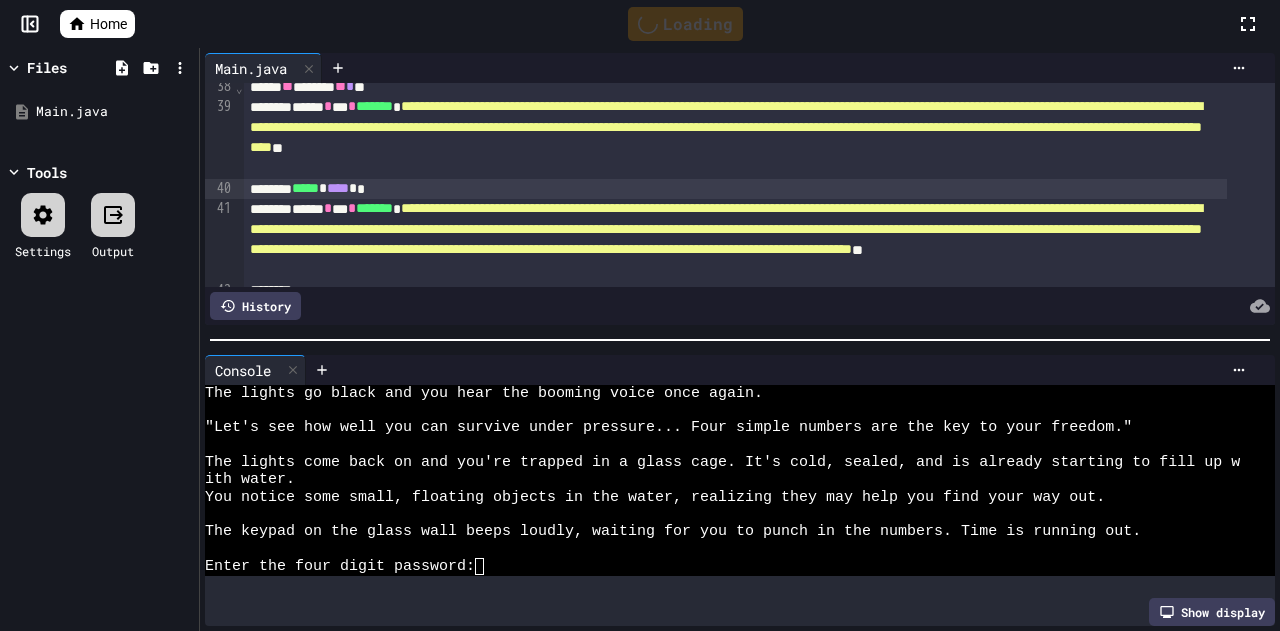 scroll, scrollTop: 0, scrollLeft: 0, axis: both 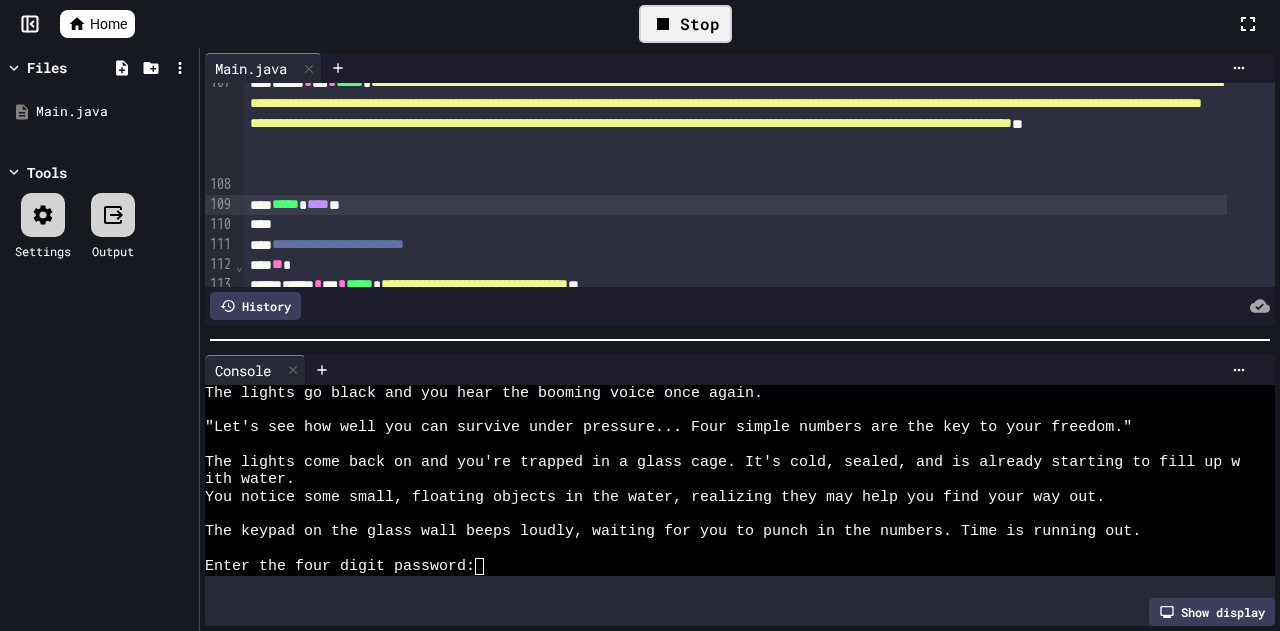 click on "****" at bounding box center [318, 204] 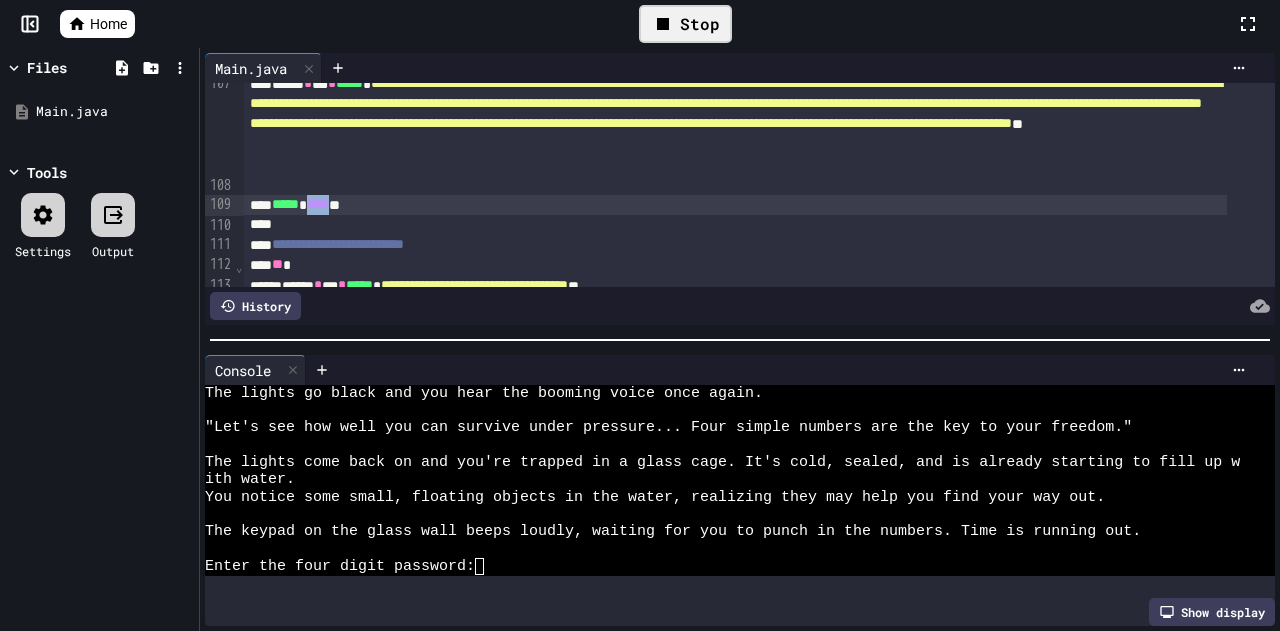click on "****" at bounding box center [318, 204] 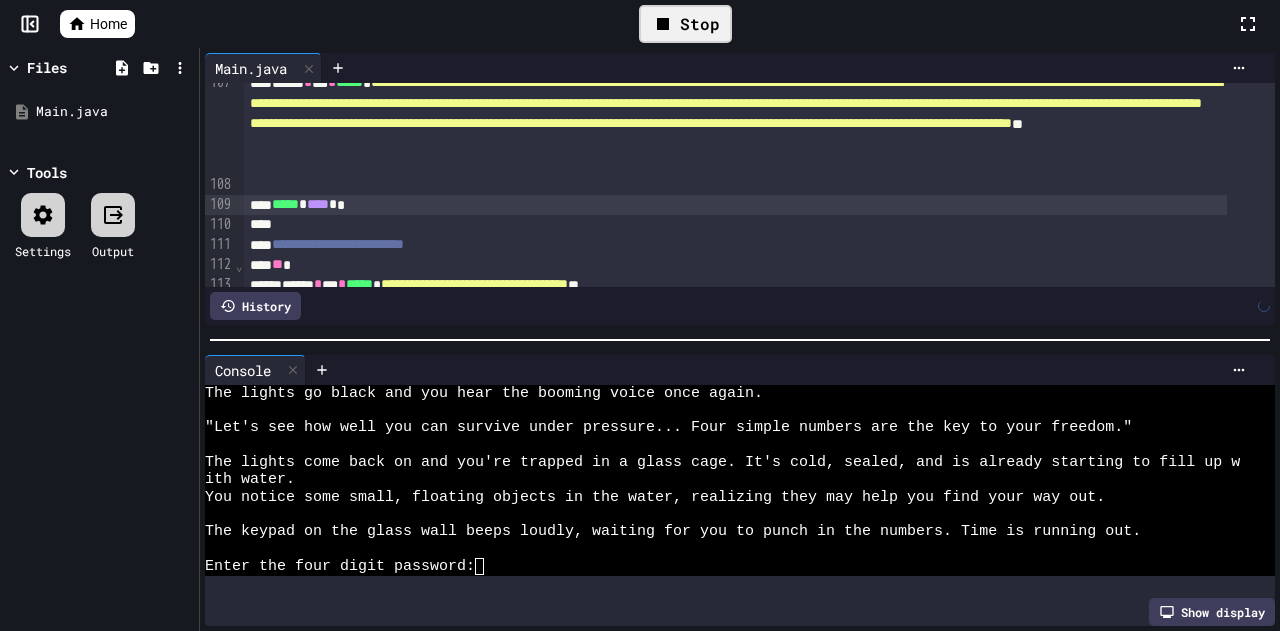 click 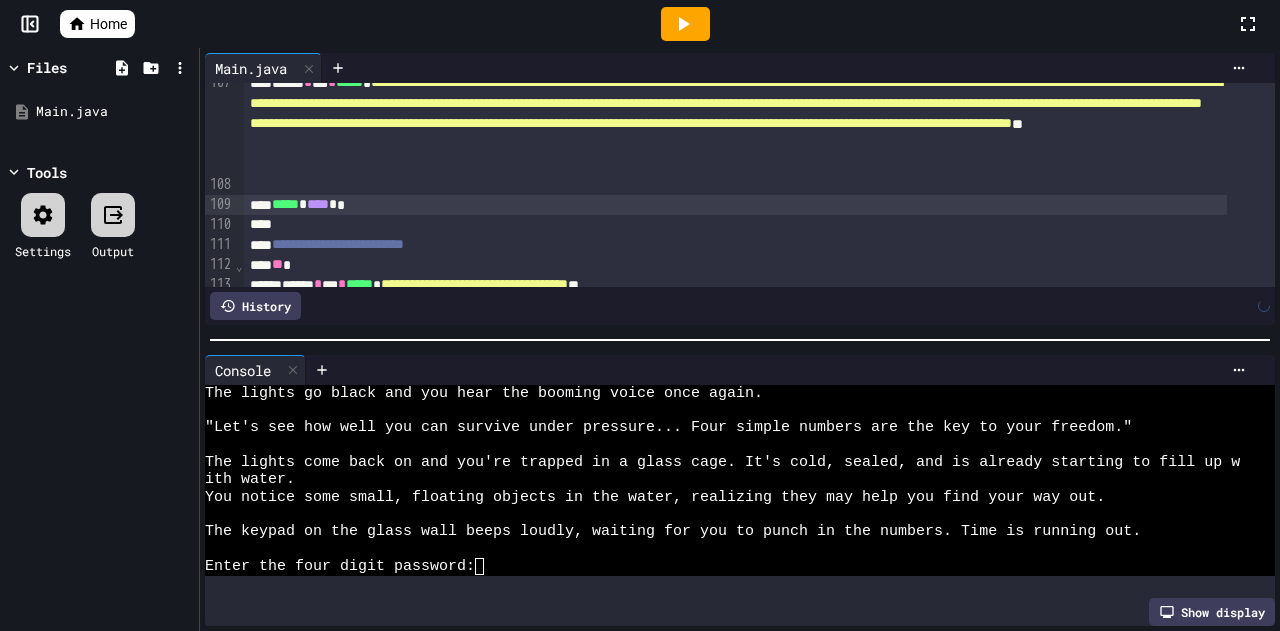 click 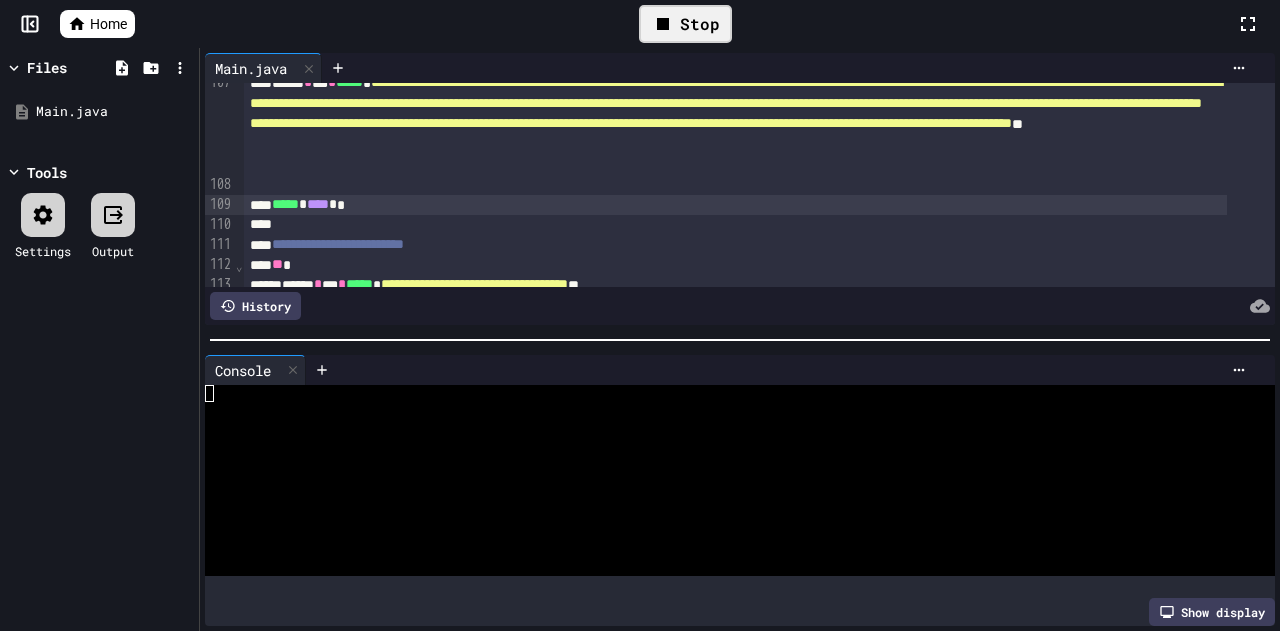 scroll, scrollTop: 0, scrollLeft: 0, axis: both 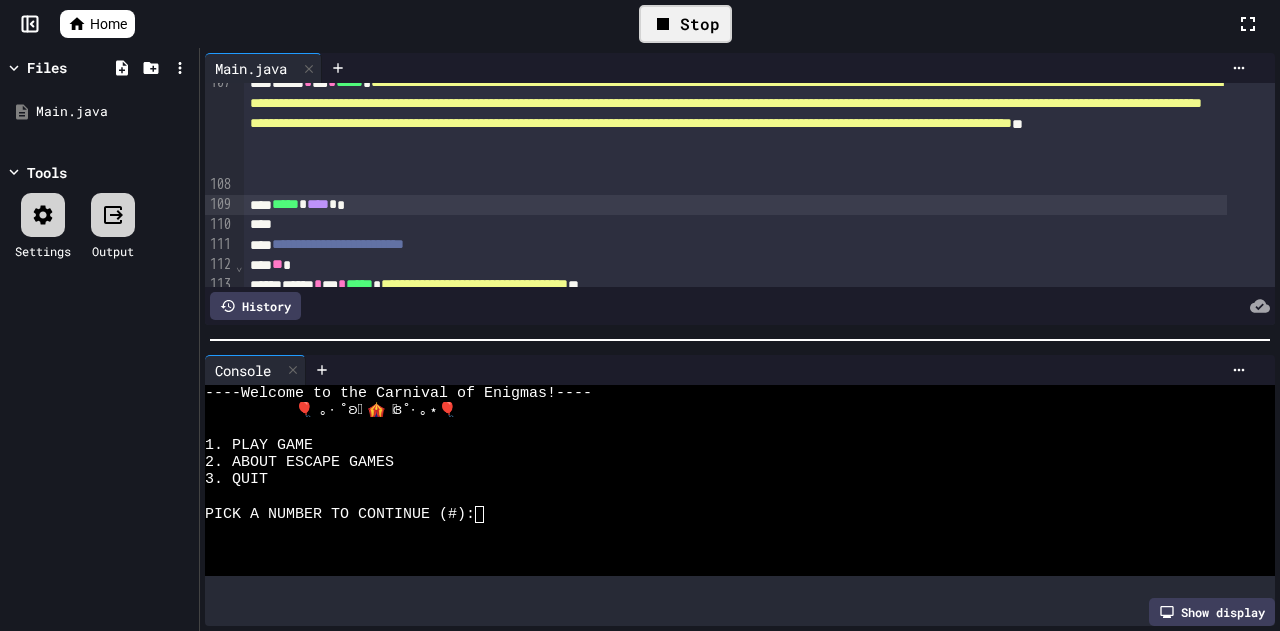 click on "🎈    ｡ ‧ ˚ʚ  𖤐   🎪    𖤐  ɞ˚ ‧ ｡ ⋆ 🎈" at bounding box center [722, 410] 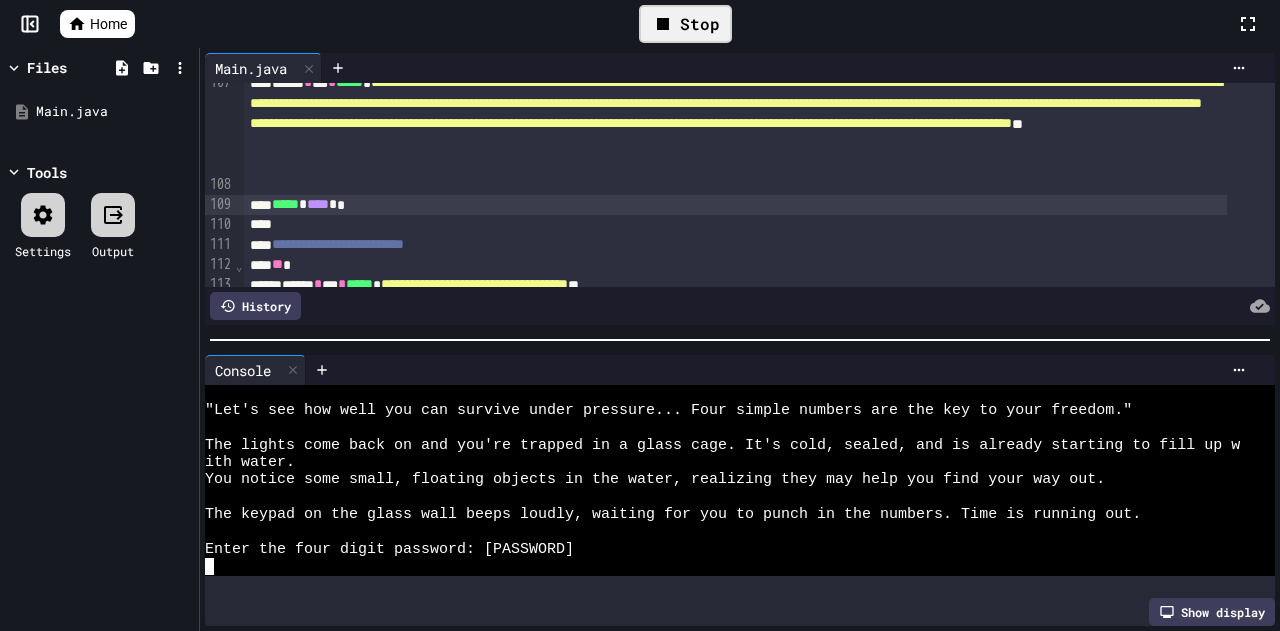 scroll, scrollTop: 606, scrollLeft: 0, axis: vertical 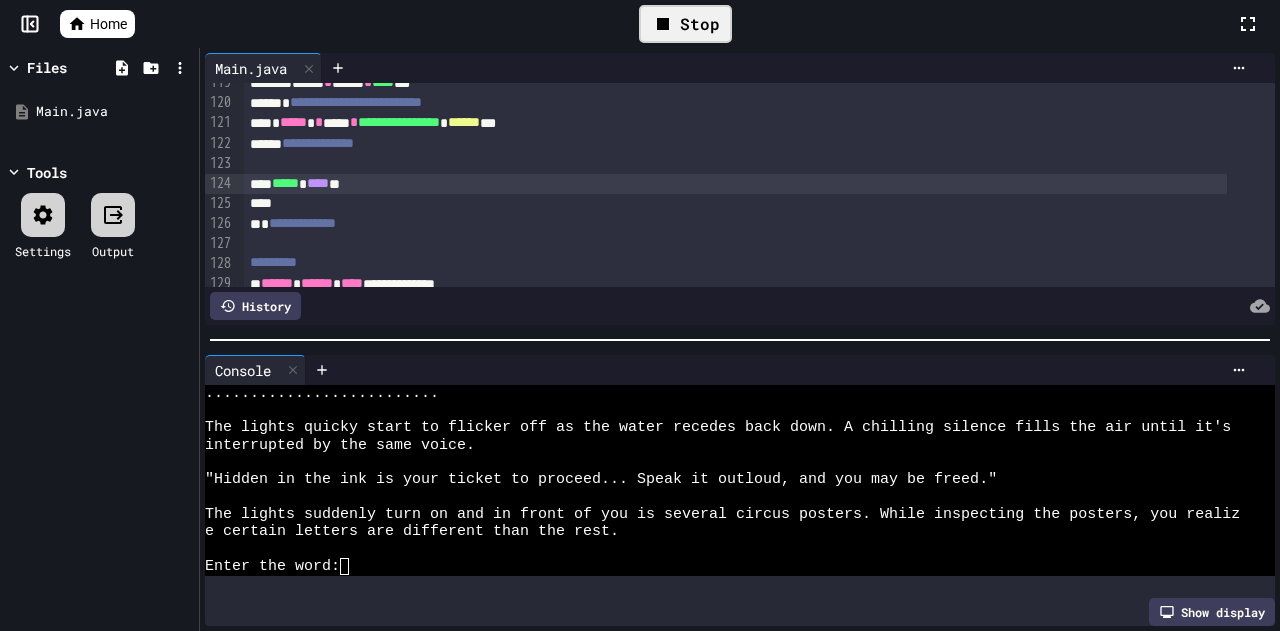 click on "****" at bounding box center (318, 183) 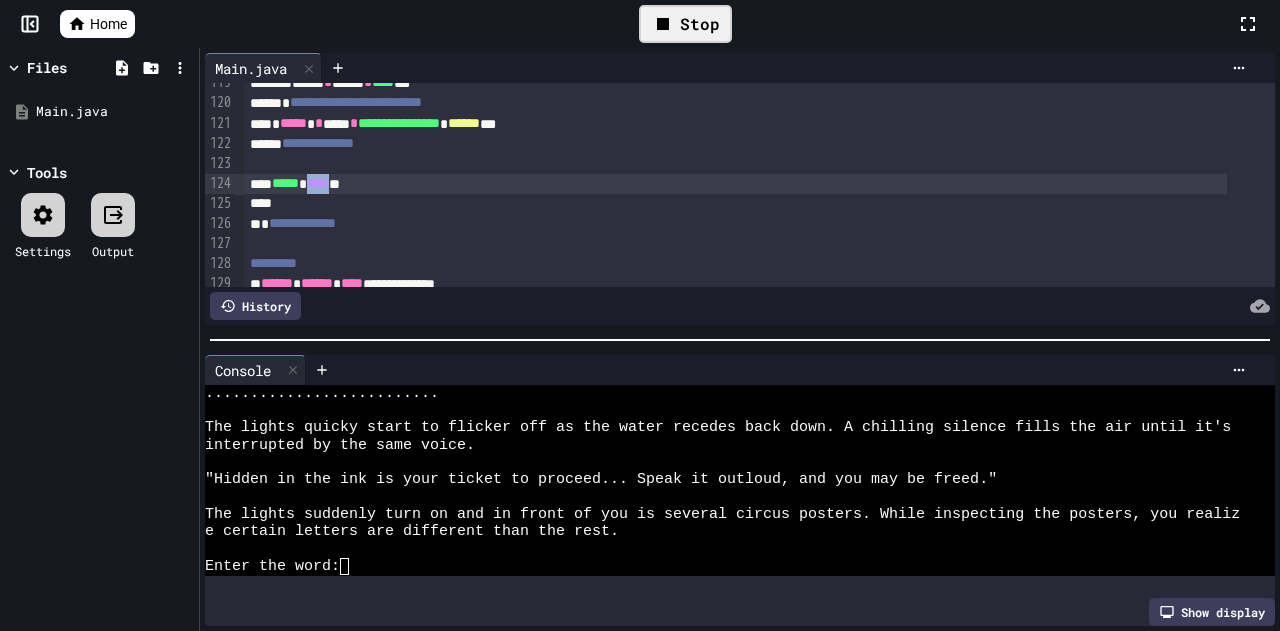 click on "****" at bounding box center [318, 183] 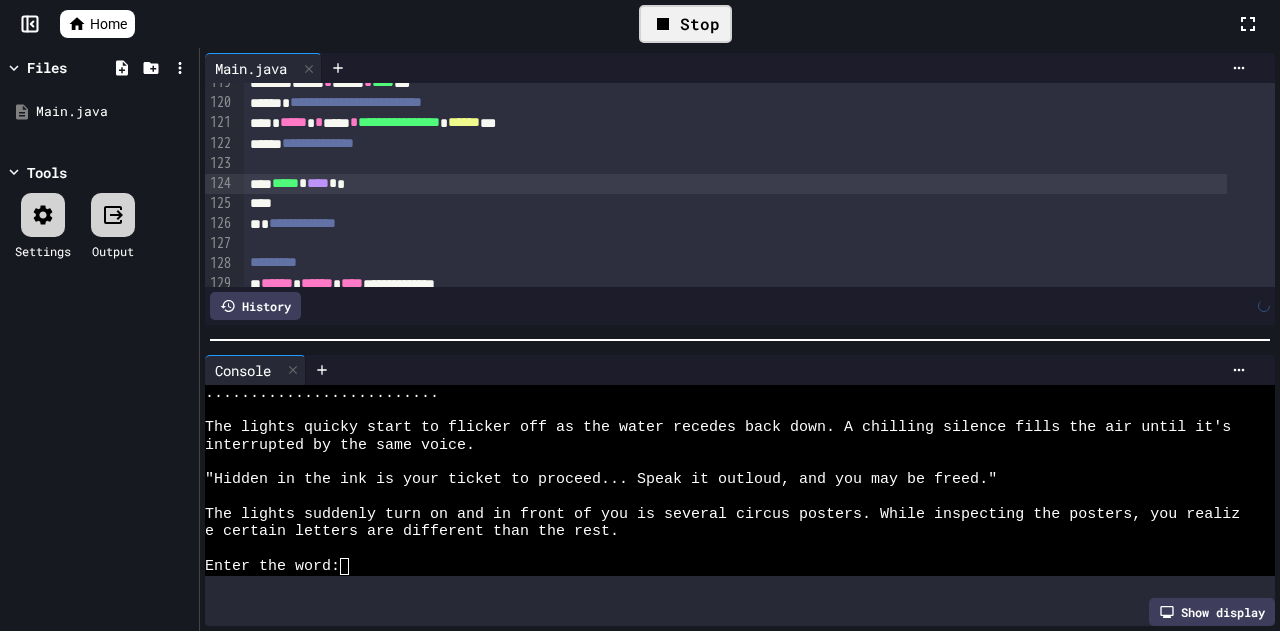 click on "Stop" at bounding box center [685, 24] 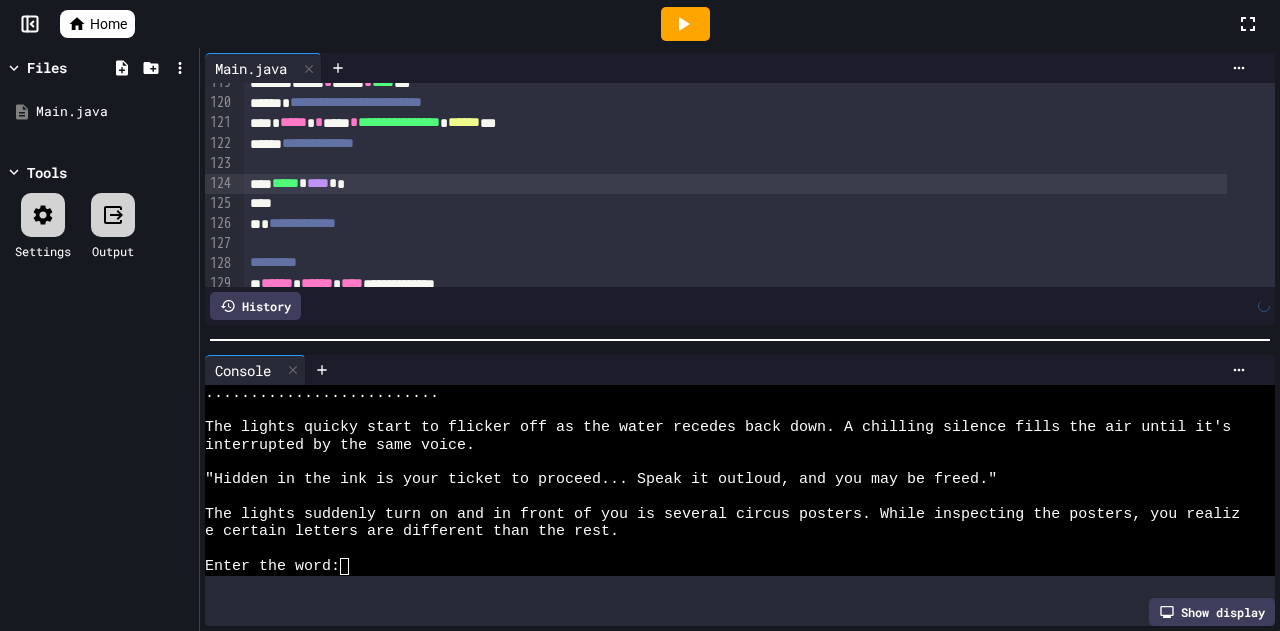 click at bounding box center (685, 24) 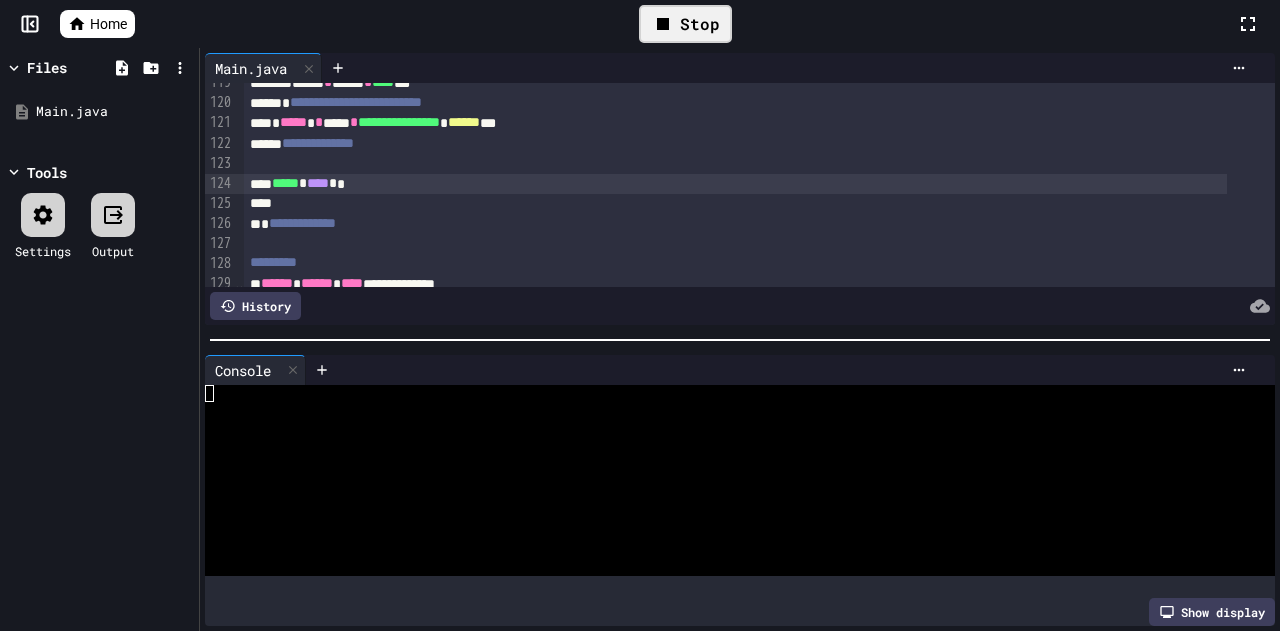 scroll, scrollTop: 0, scrollLeft: 0, axis: both 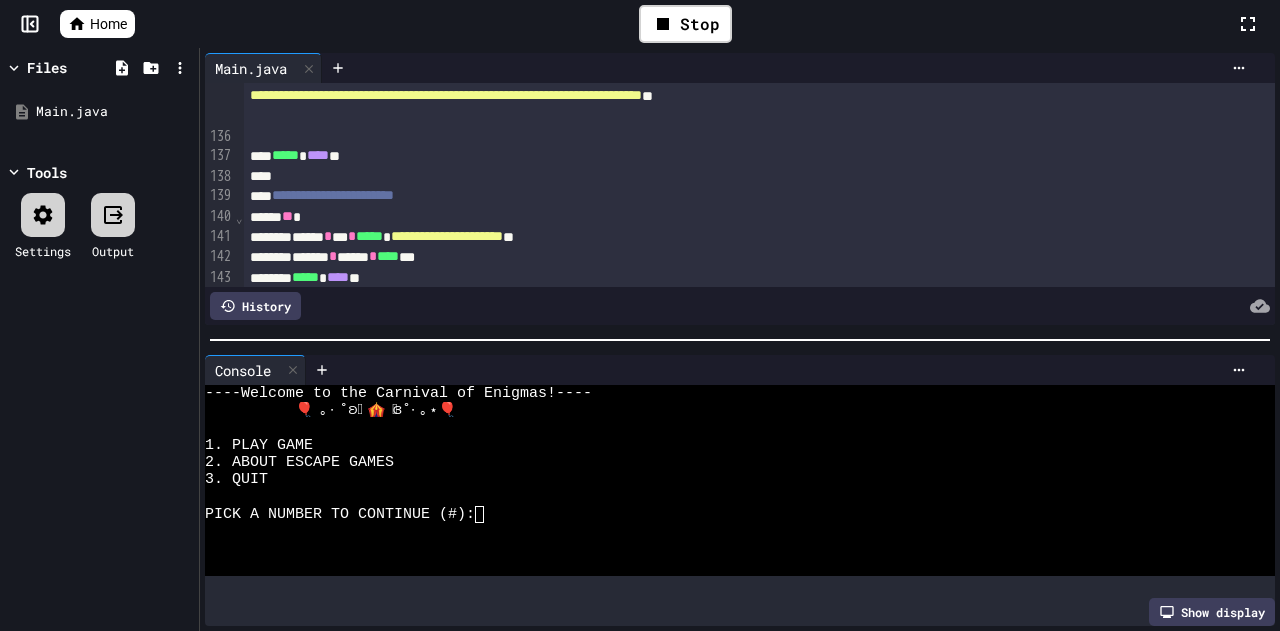 click on "****" at bounding box center (318, 155) 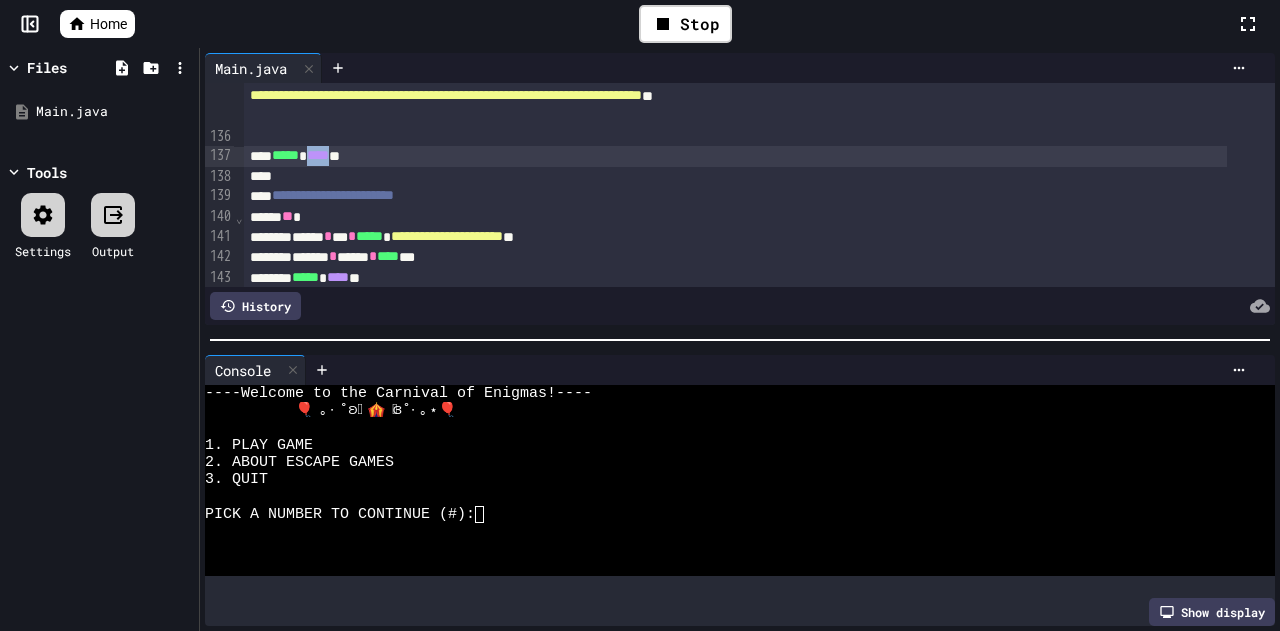 click on "****" at bounding box center (318, 155) 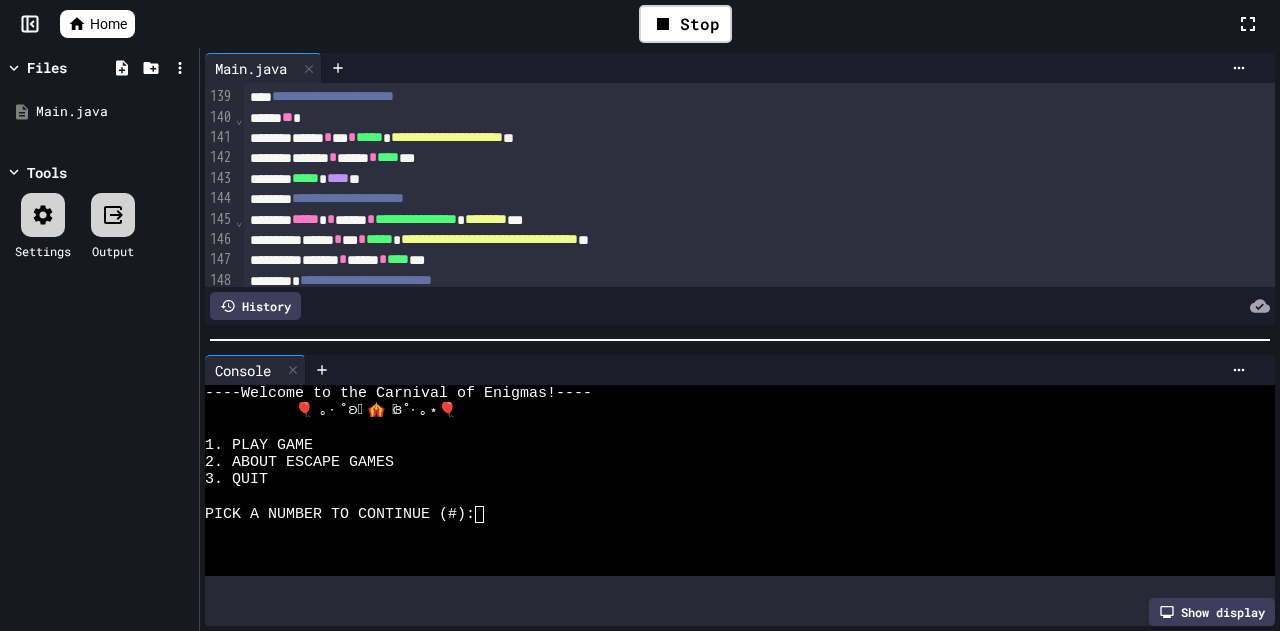 scroll, scrollTop: 3238, scrollLeft: 0, axis: vertical 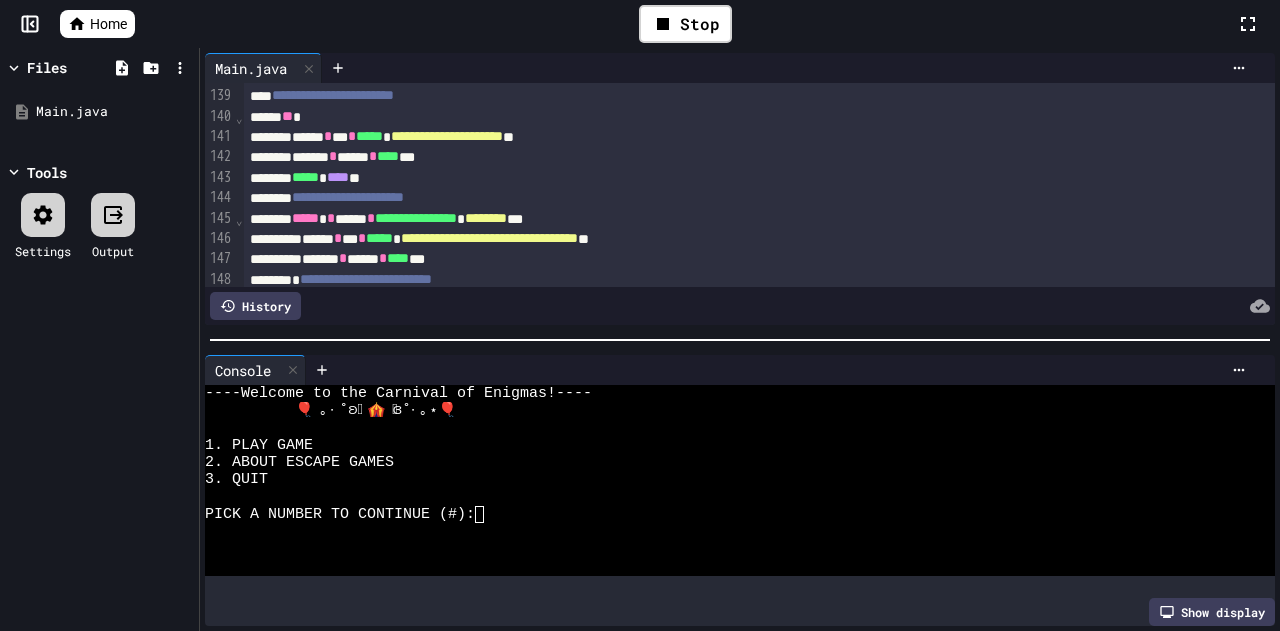 click on "****" at bounding box center [338, 177] 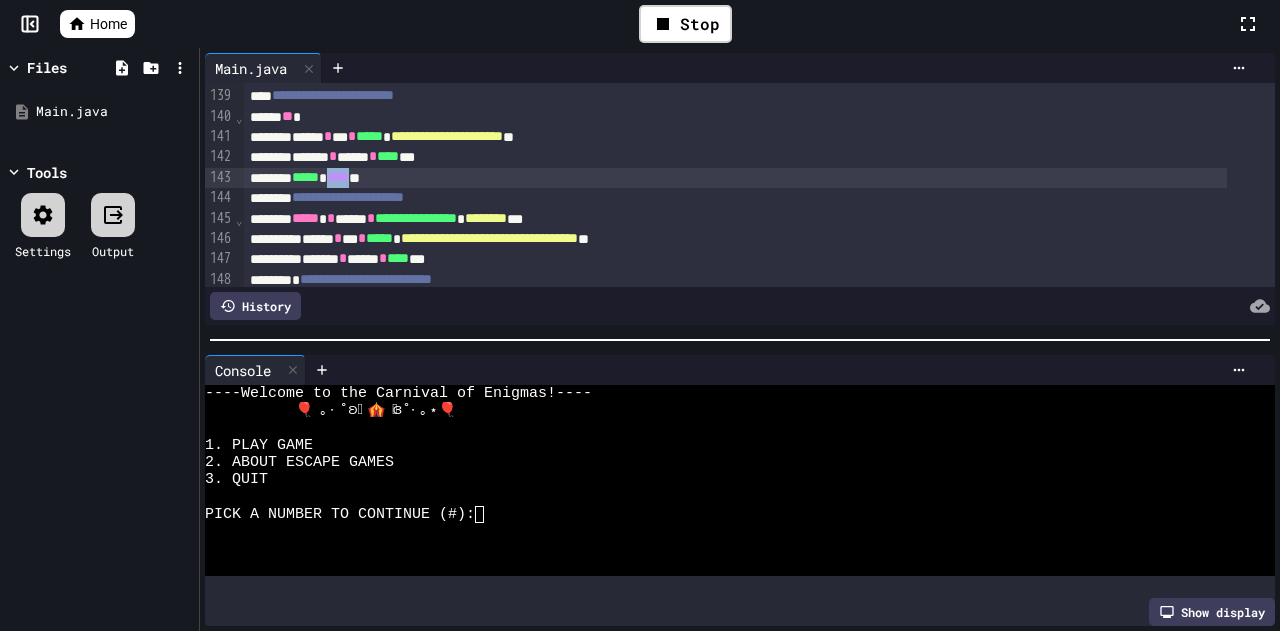 click on "****" at bounding box center [338, 177] 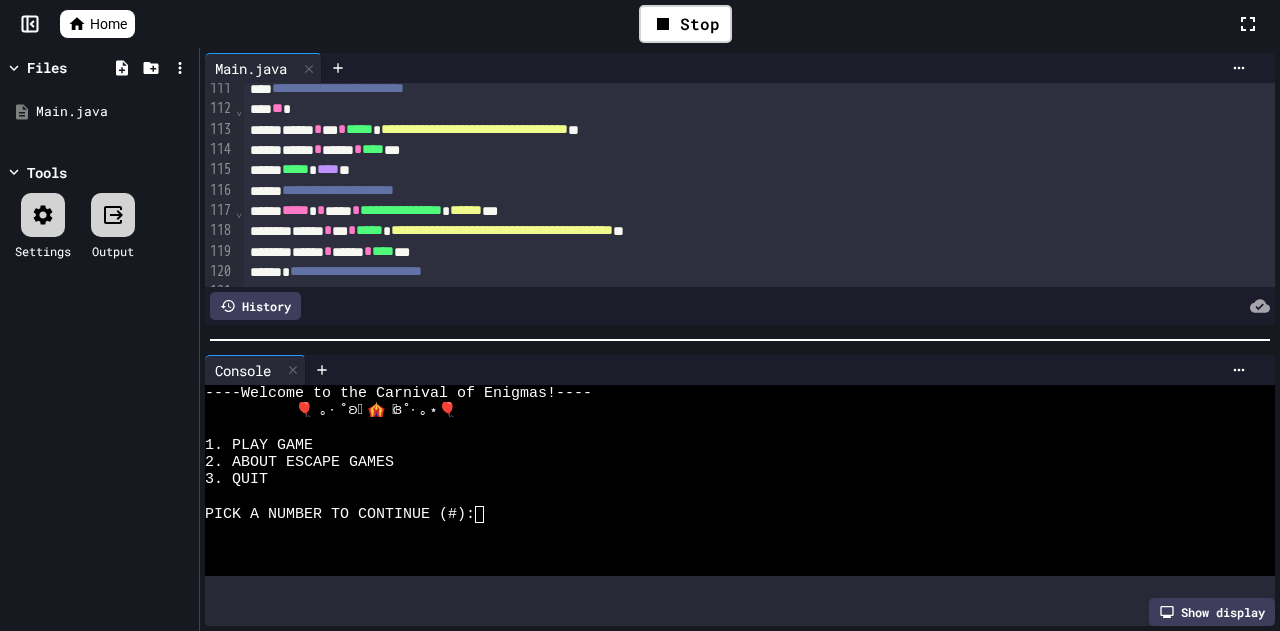 scroll, scrollTop: 2615, scrollLeft: 0, axis: vertical 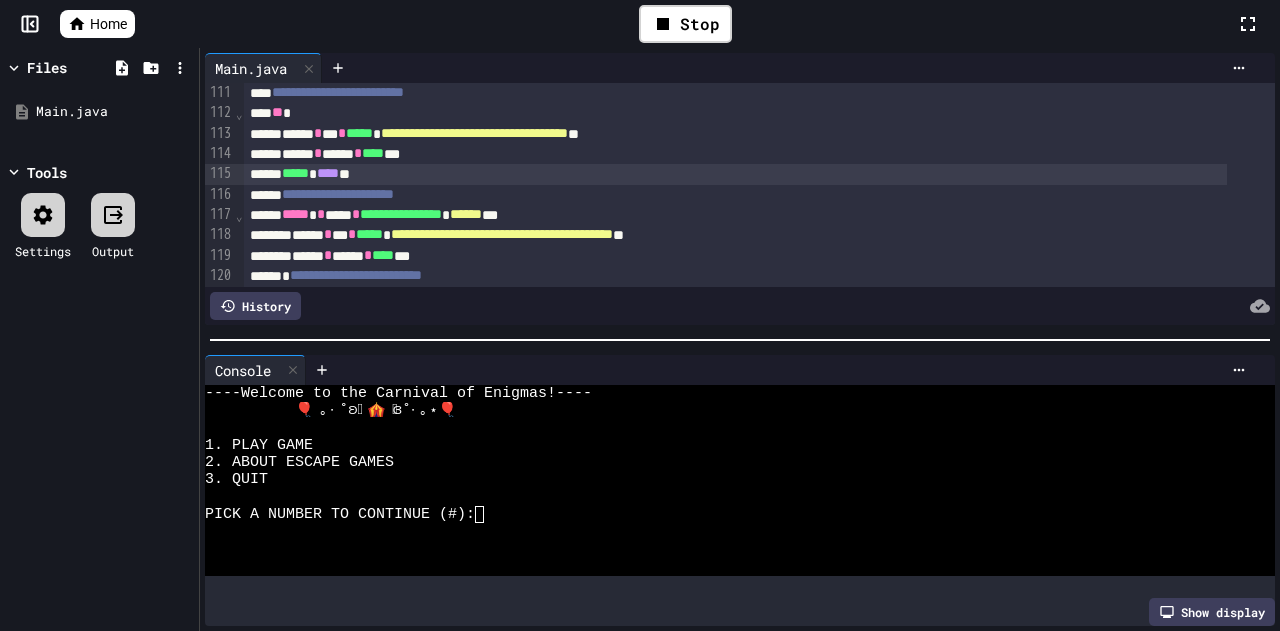 click on "****" at bounding box center [328, 173] 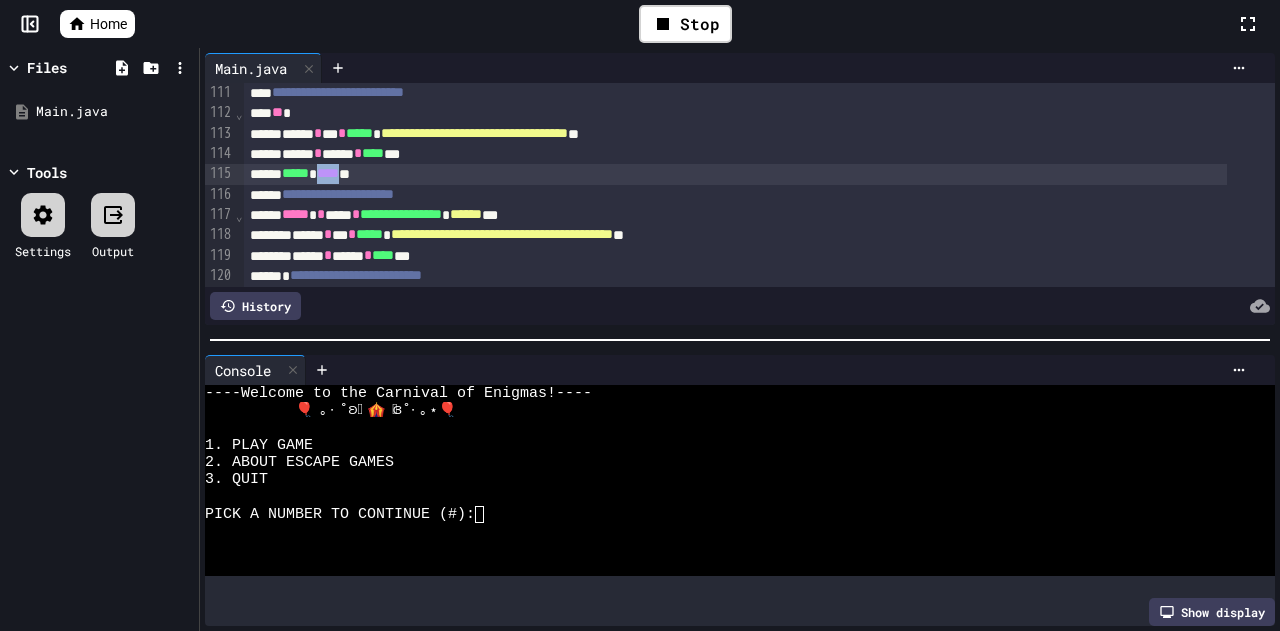 click on "****" at bounding box center [328, 173] 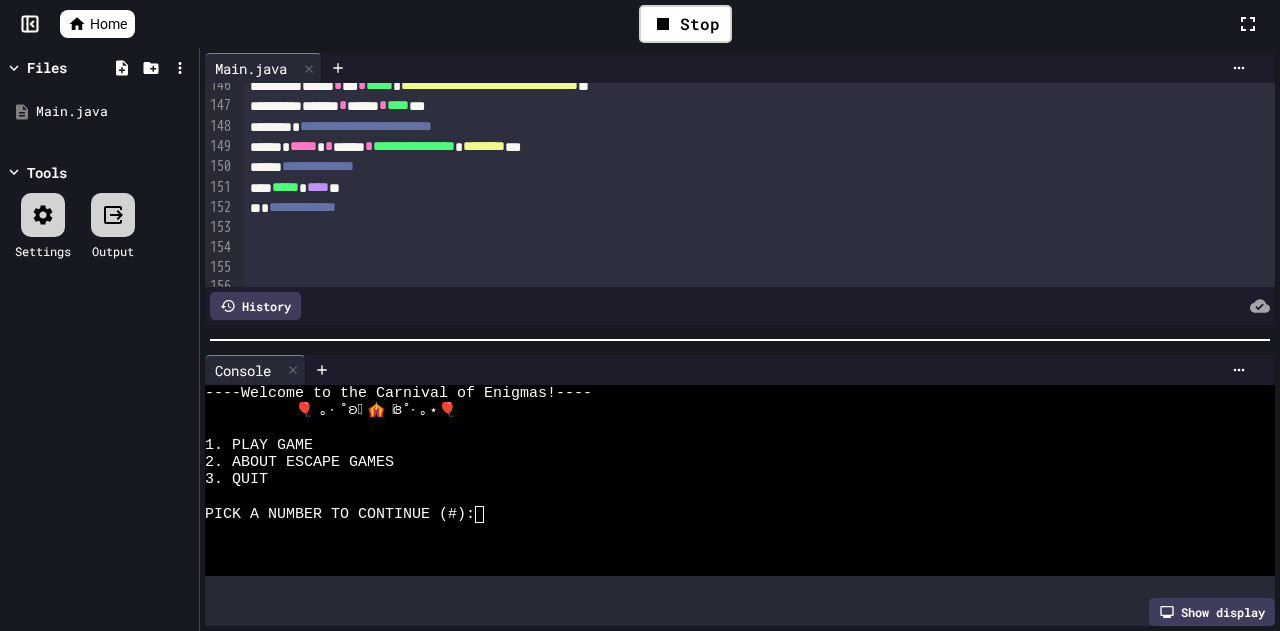 scroll, scrollTop: 3392, scrollLeft: 0, axis: vertical 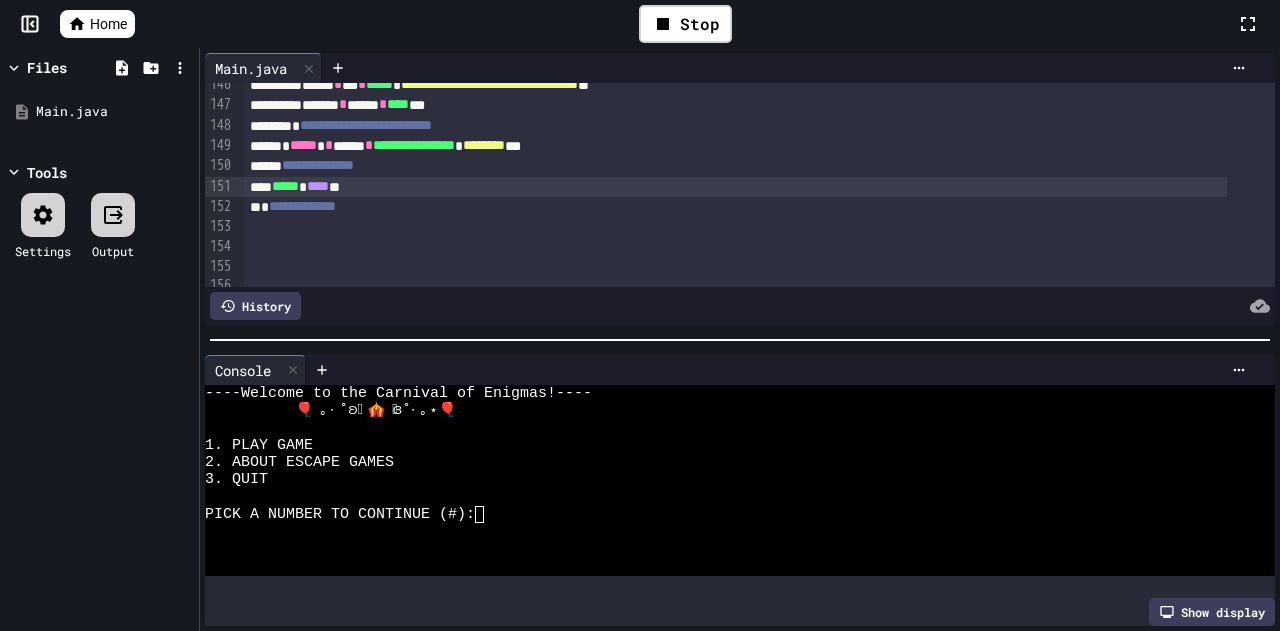 click on "****" at bounding box center (318, 186) 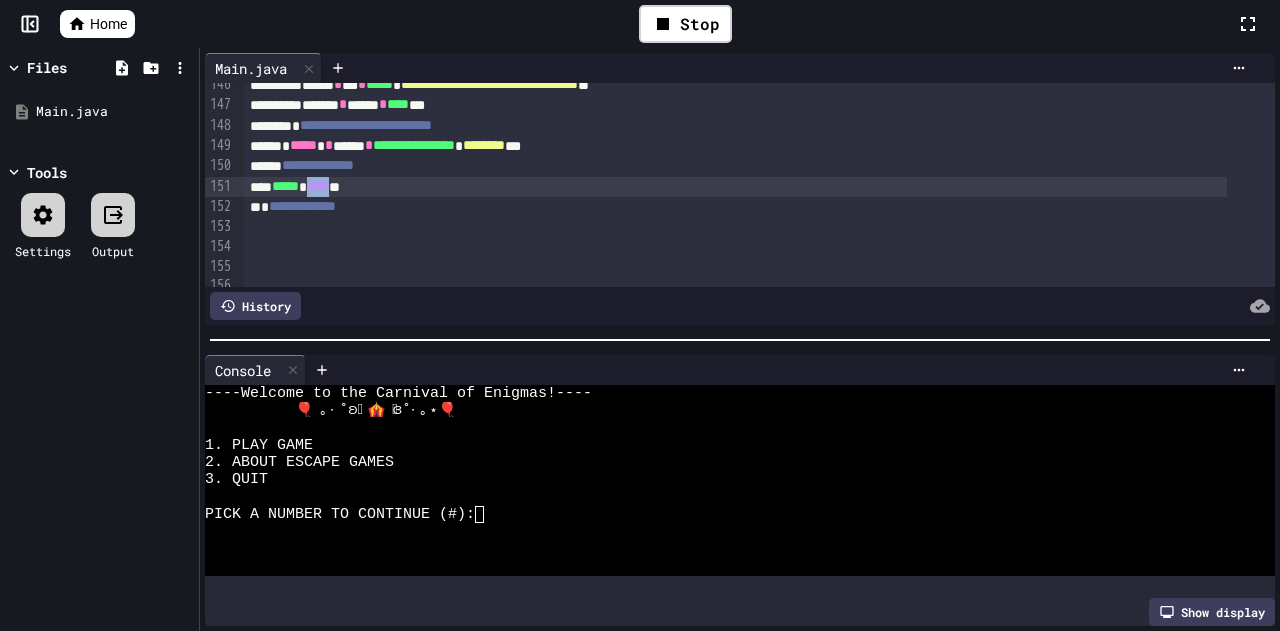 click on "****" at bounding box center [318, 186] 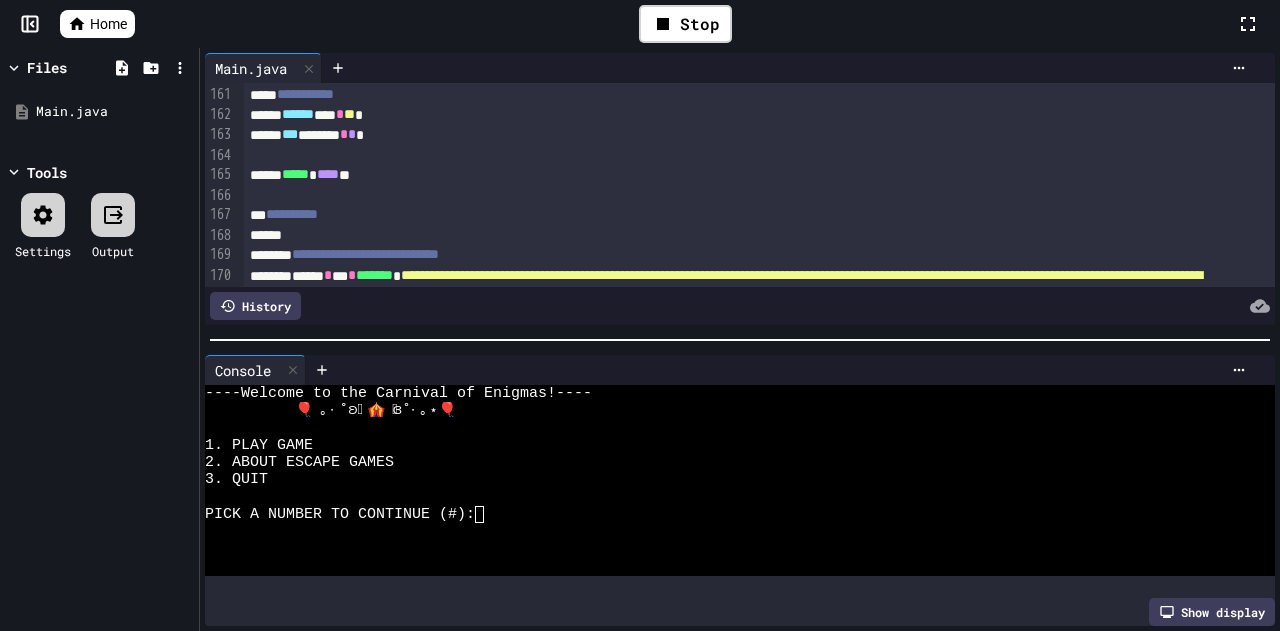 scroll, scrollTop: 3674, scrollLeft: 0, axis: vertical 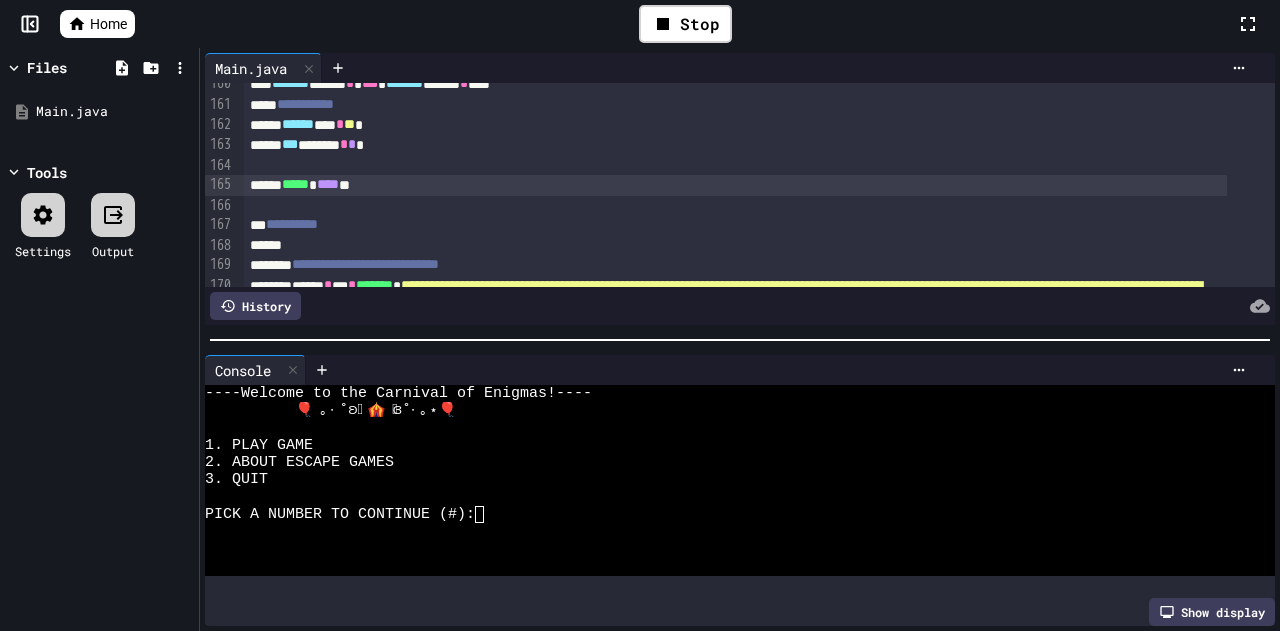 click on "****" at bounding box center [328, 184] 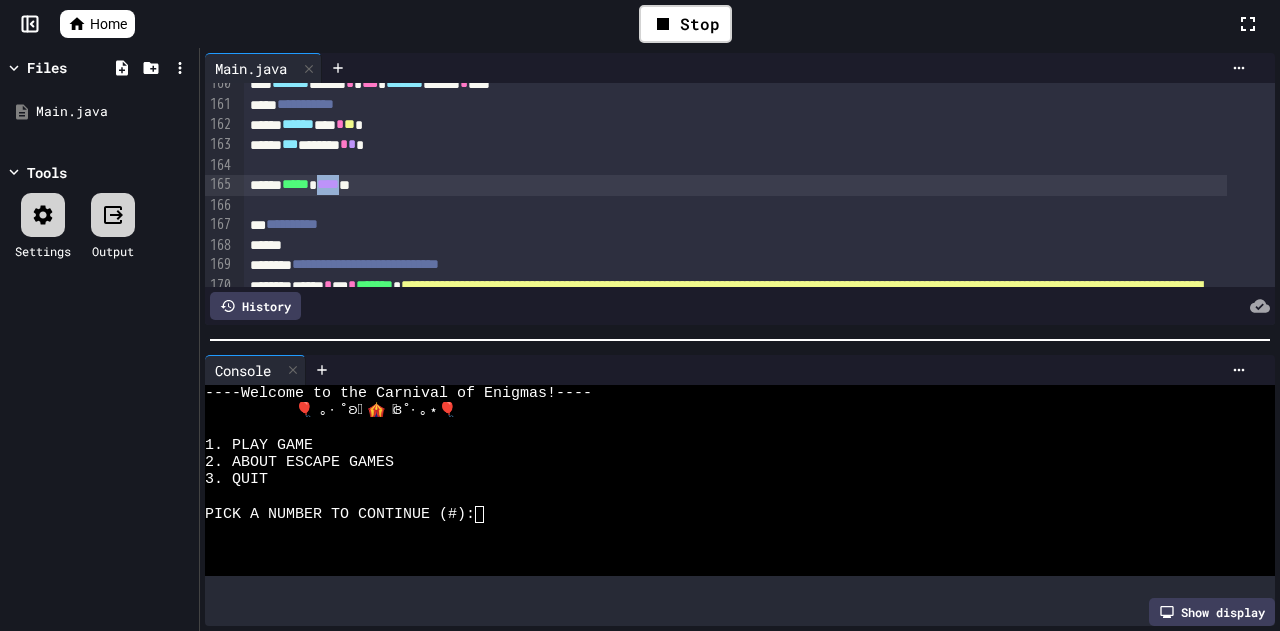 click on "****" at bounding box center (328, 184) 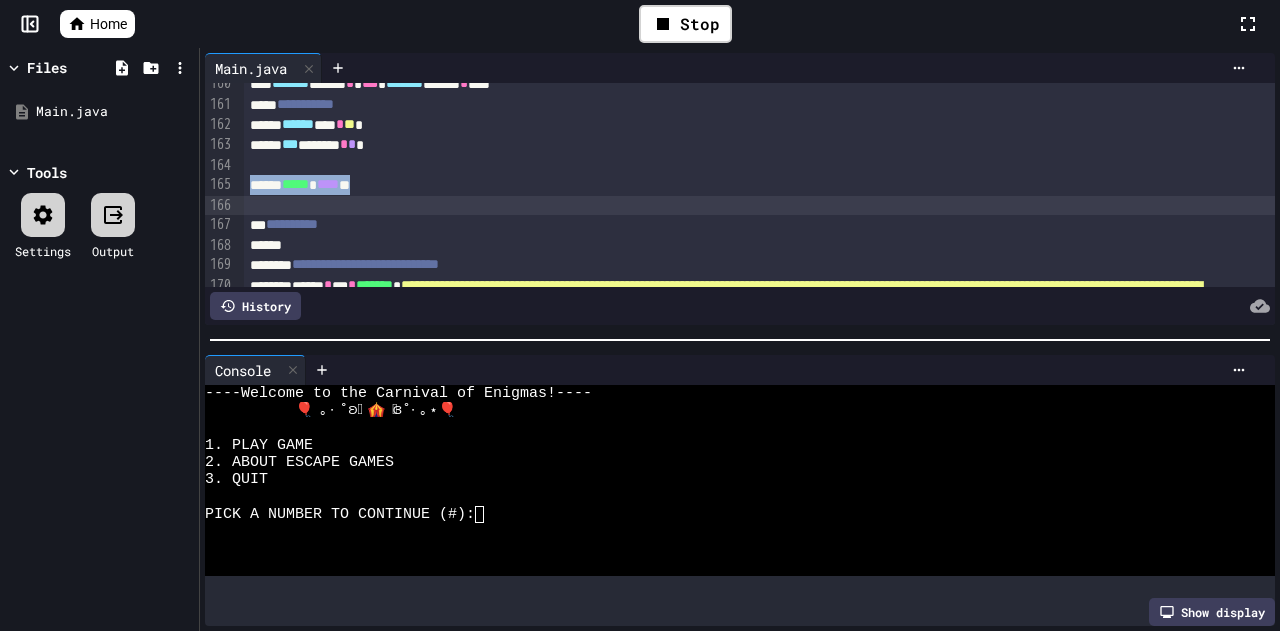 click on "****" at bounding box center (328, 184) 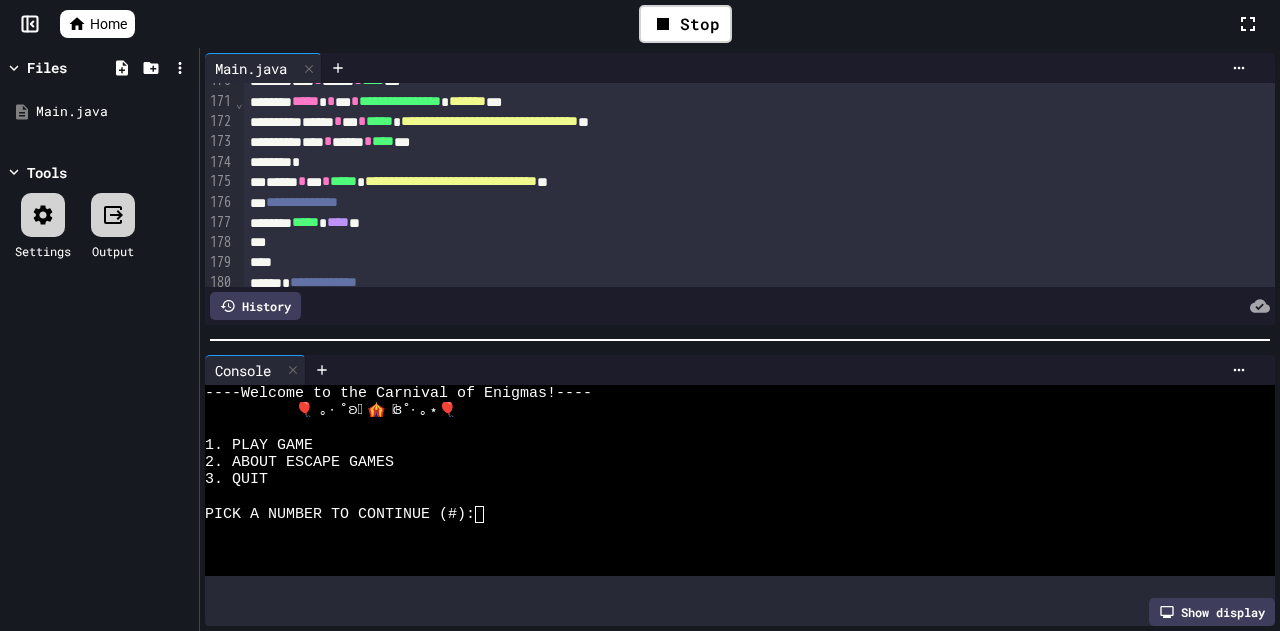 scroll, scrollTop: 3931, scrollLeft: 0, axis: vertical 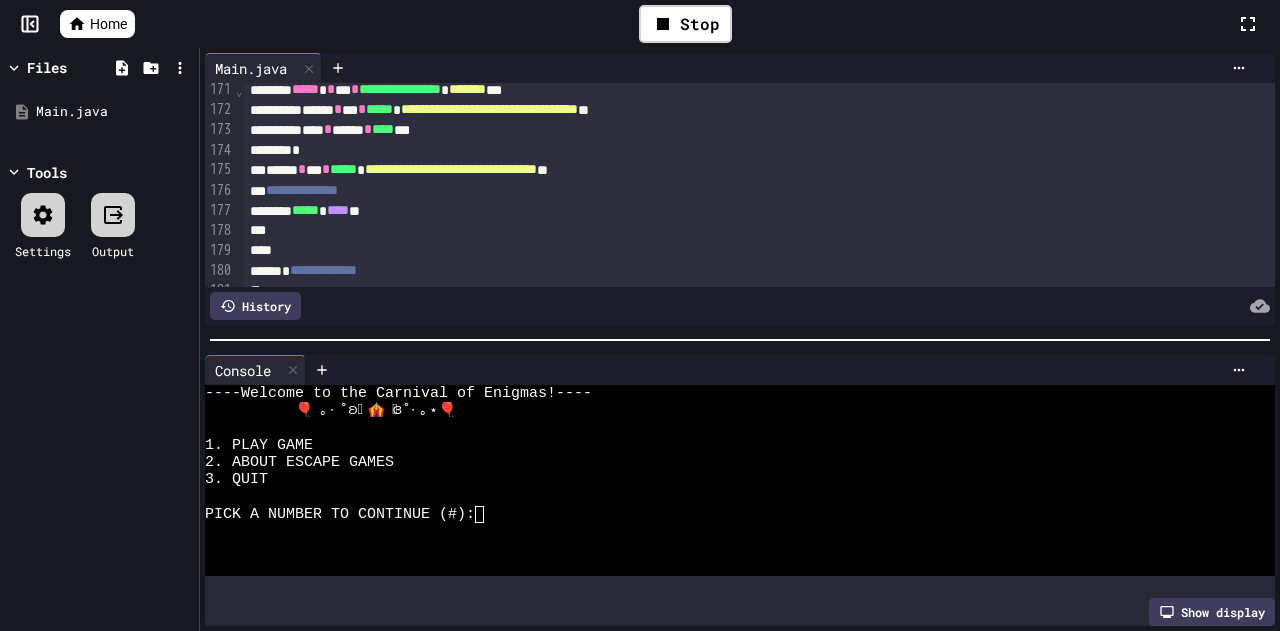 click on "****" at bounding box center [338, 210] 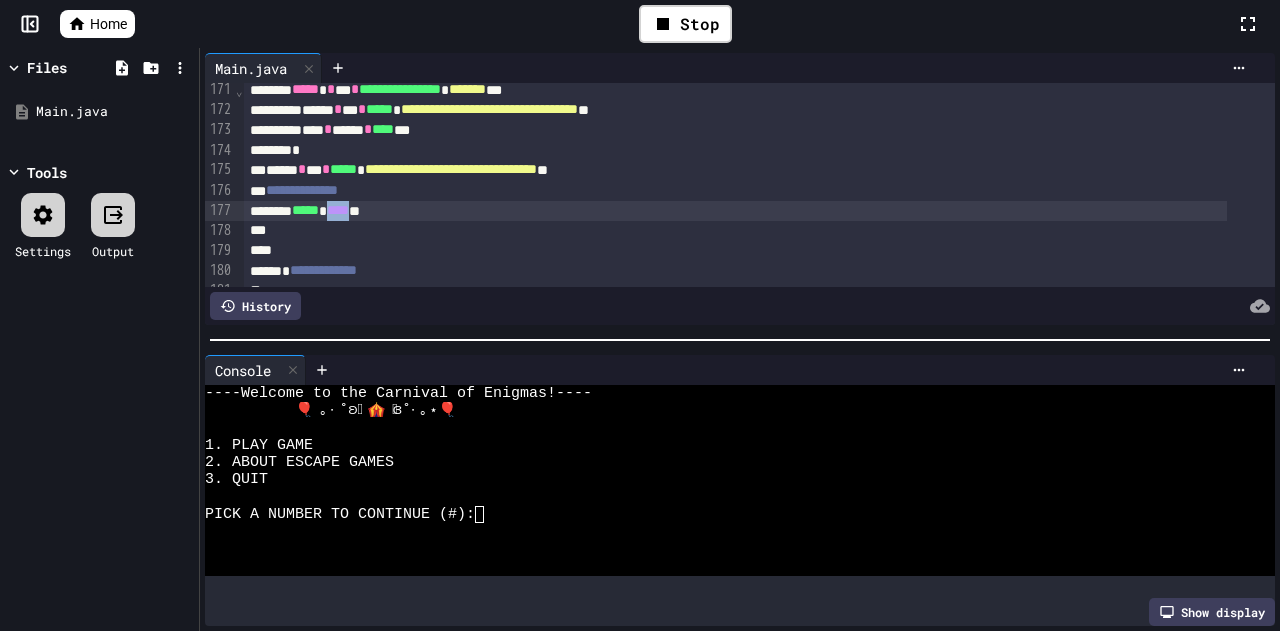 click on "****" at bounding box center [338, 210] 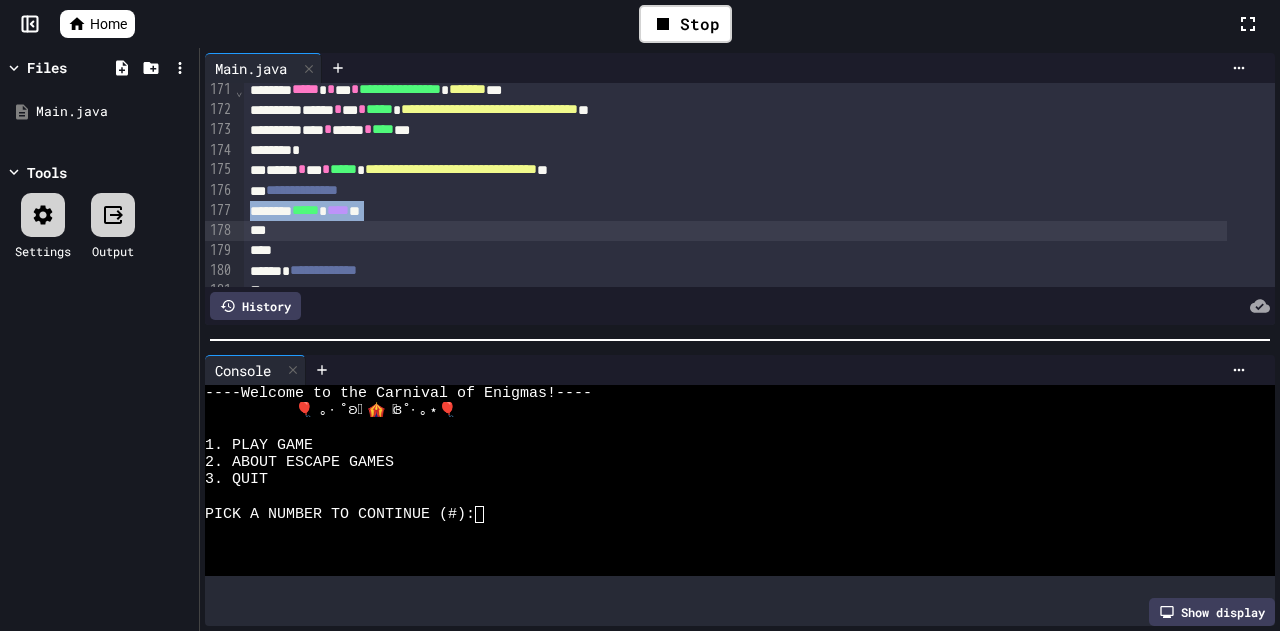 click on "****" at bounding box center (338, 210) 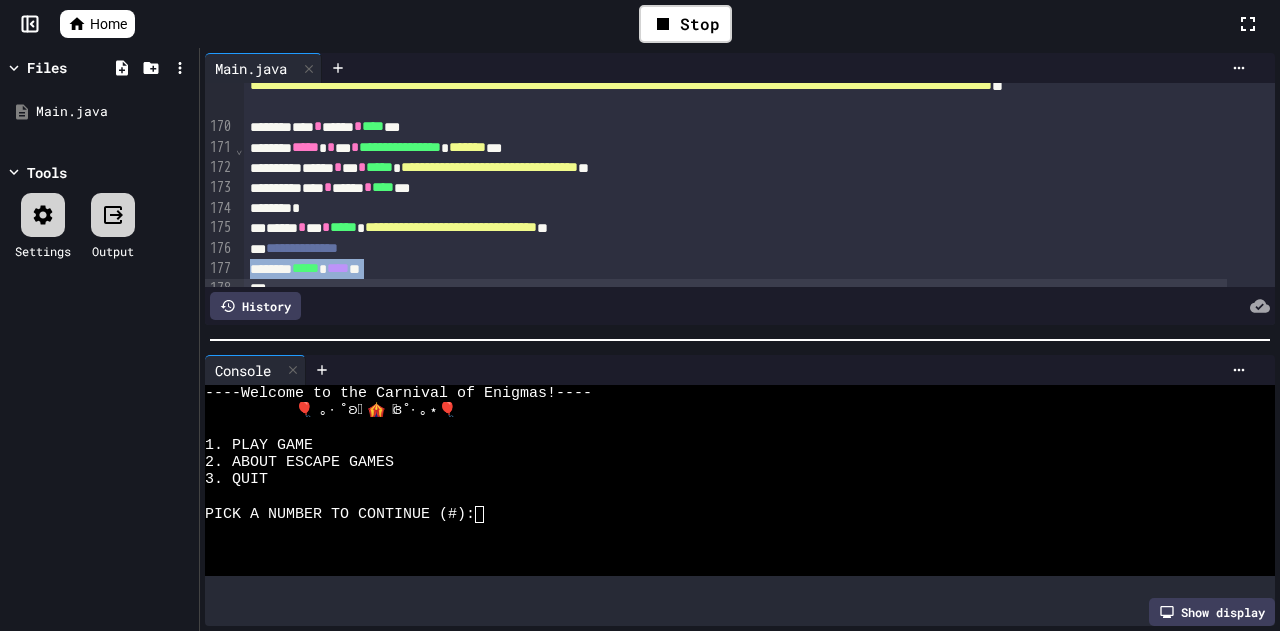 scroll, scrollTop: 3840, scrollLeft: 0, axis: vertical 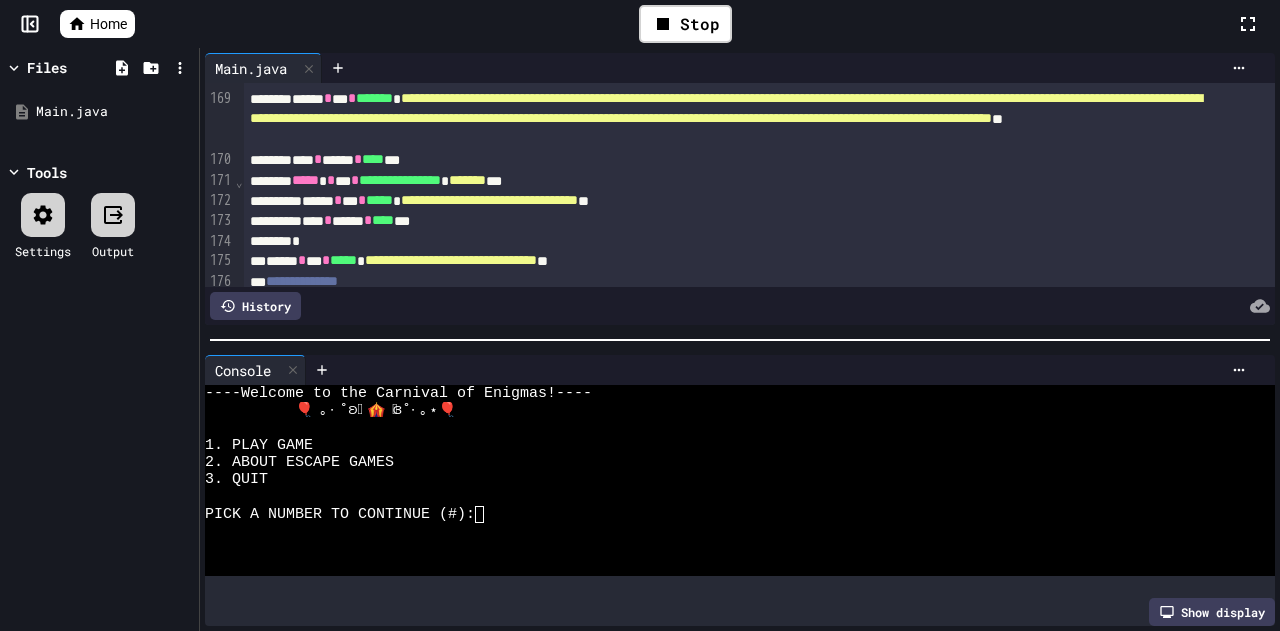 click on "*** * ***** * **** ***" at bounding box center (735, 160) 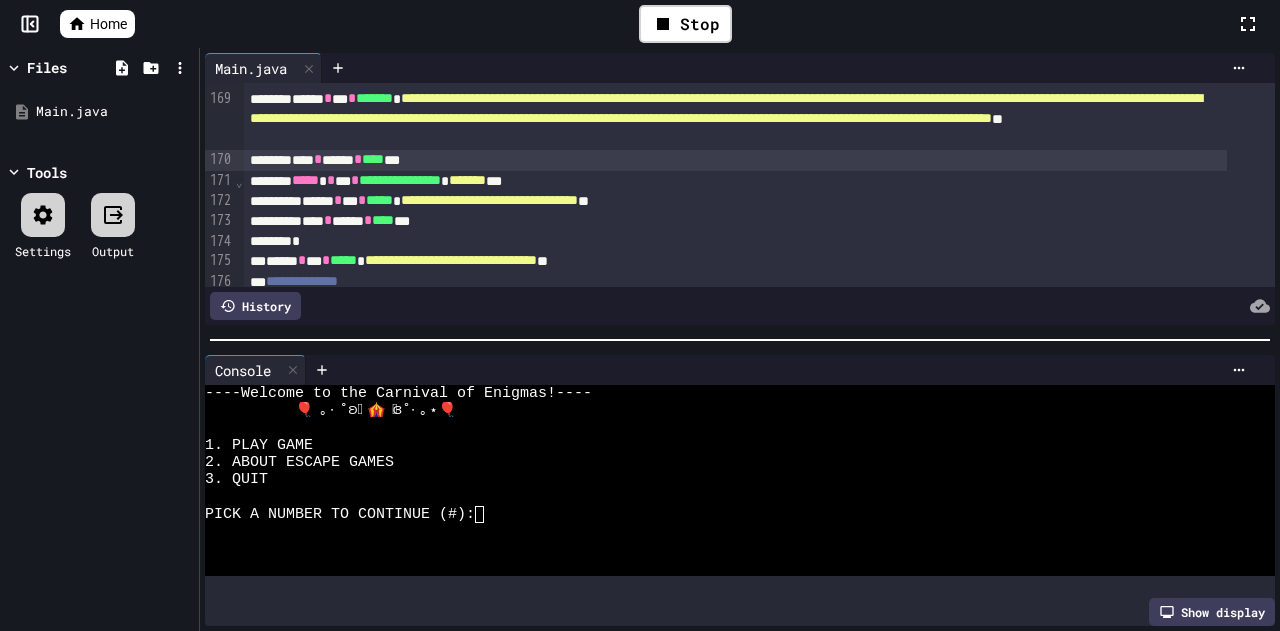 click on "**********" at bounding box center (735, 181) 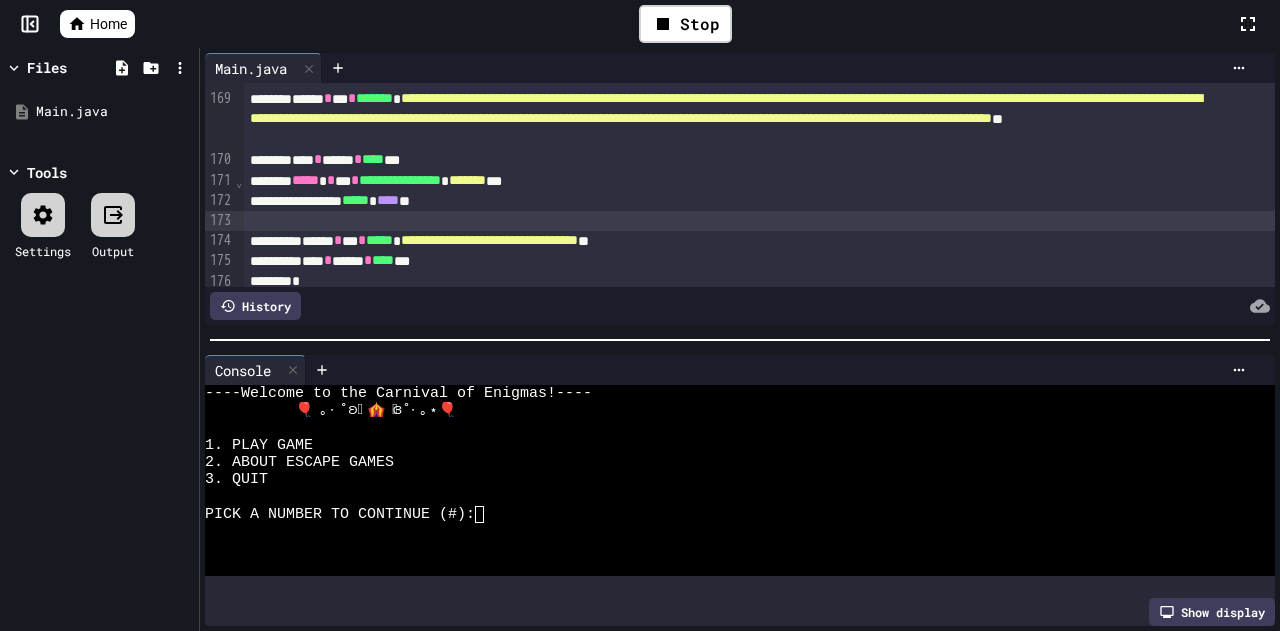 click on "[STARS]" at bounding box center [735, 201] 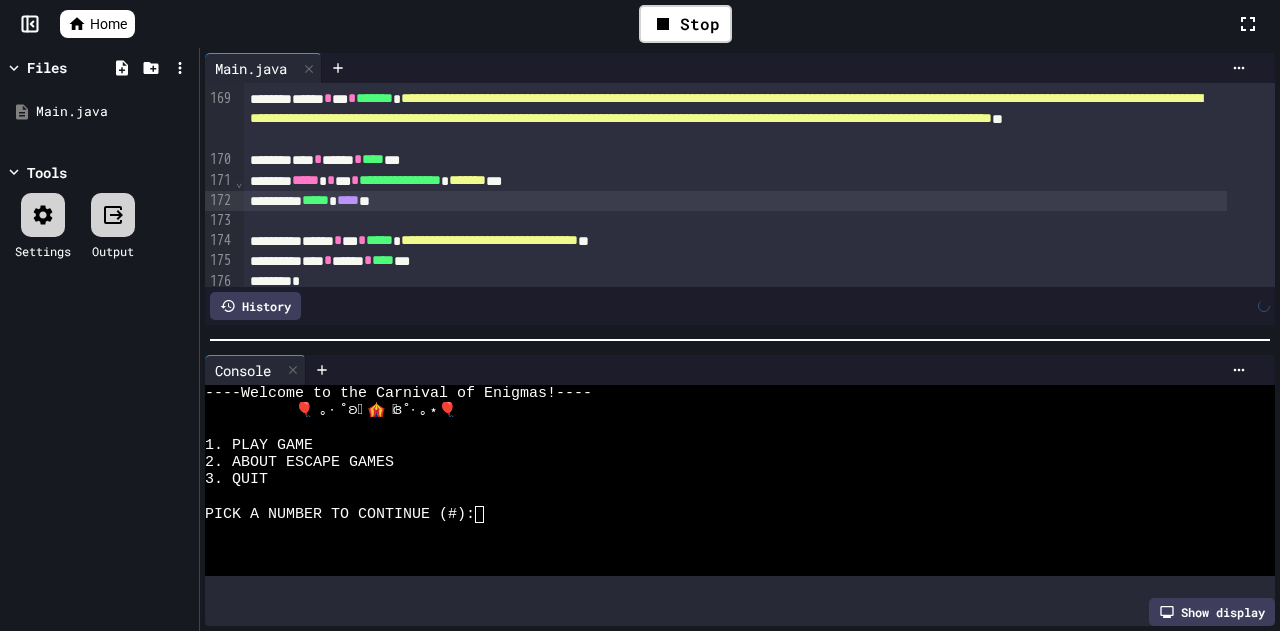 click on "****" at bounding box center (348, 200) 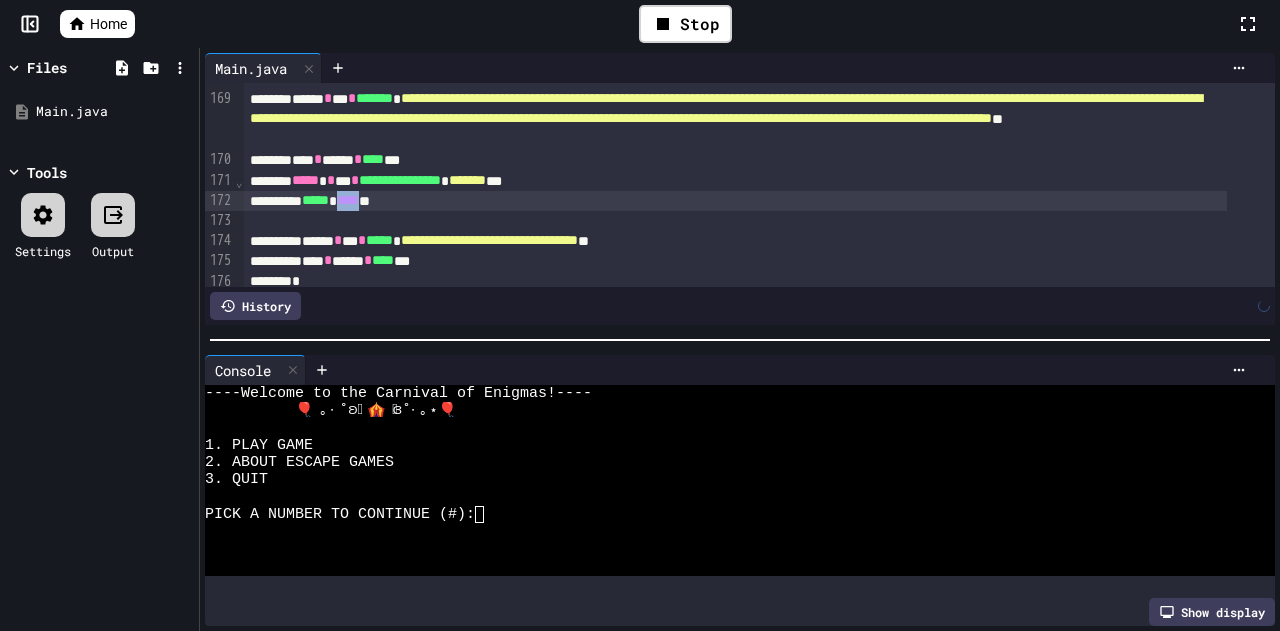 click on "****" at bounding box center [348, 200] 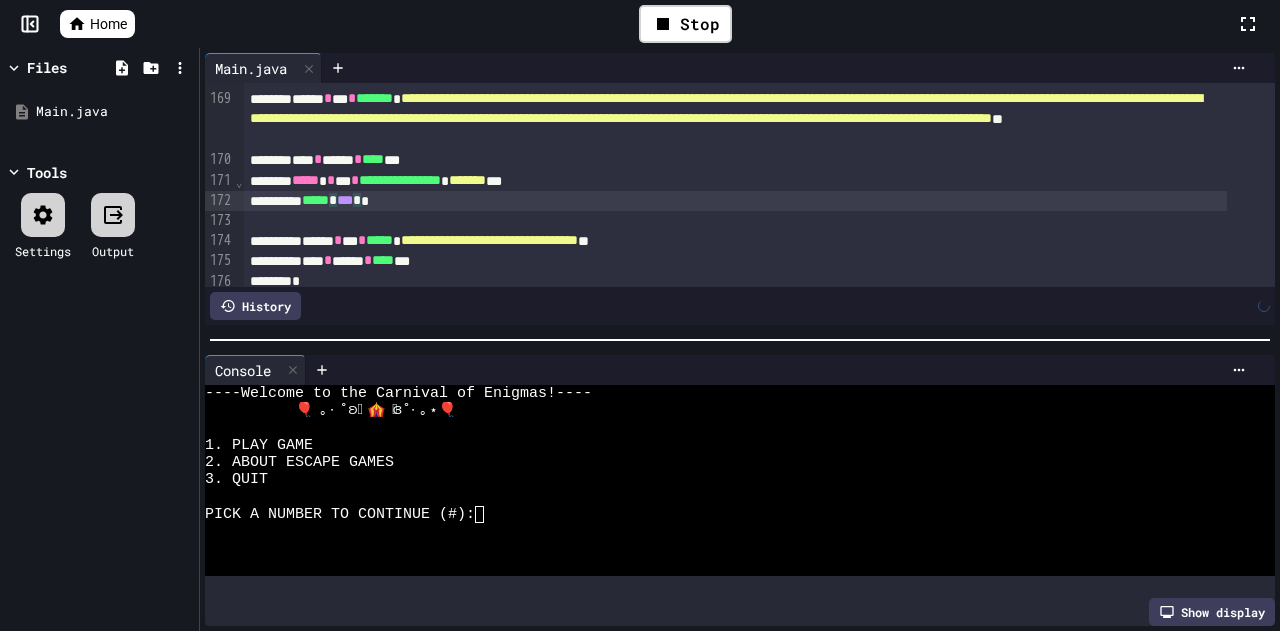 click at bounding box center (759, 221) 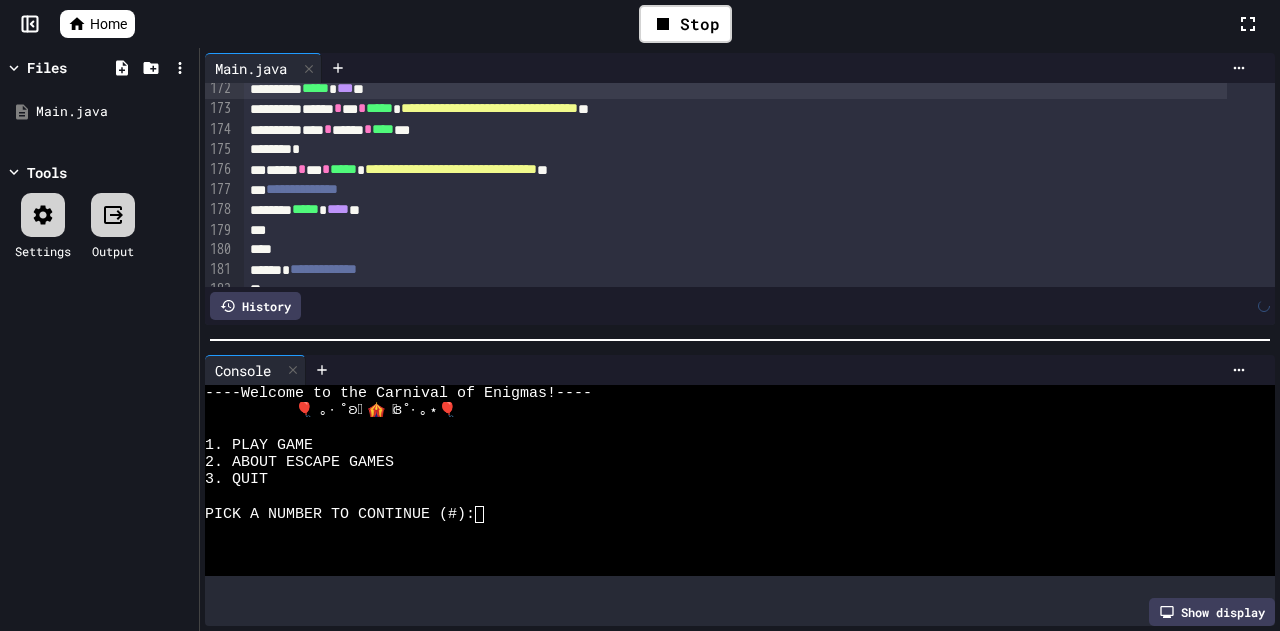 scroll, scrollTop: 3972, scrollLeft: 0, axis: vertical 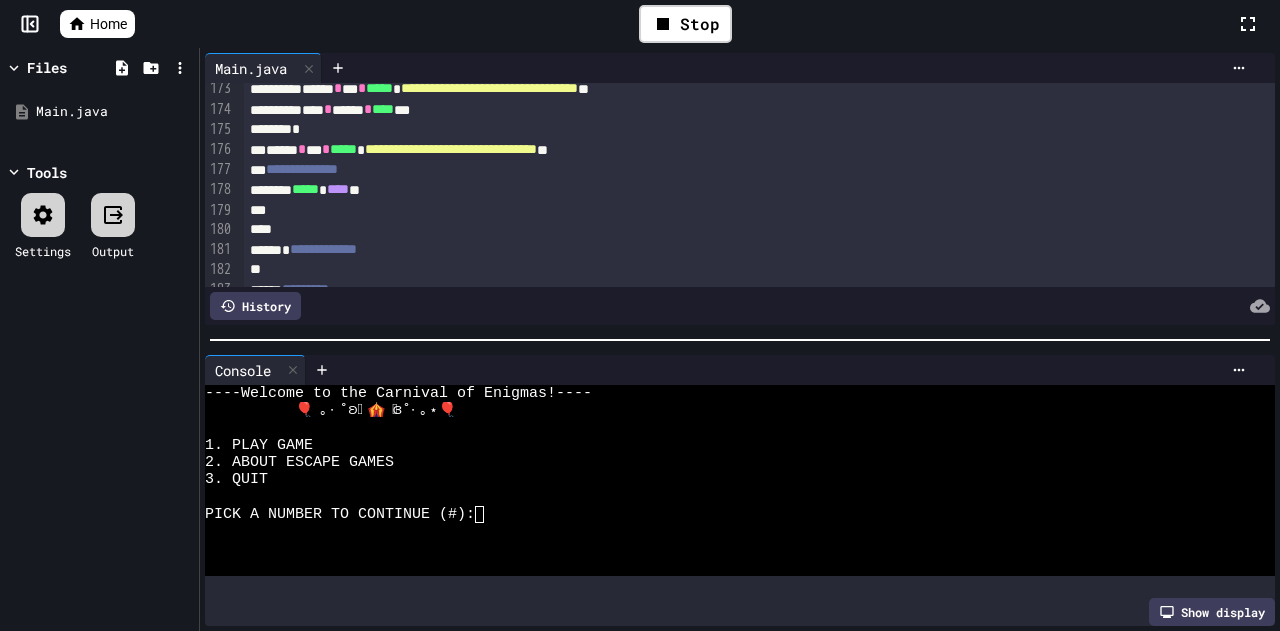 click on "****" at bounding box center (338, 189) 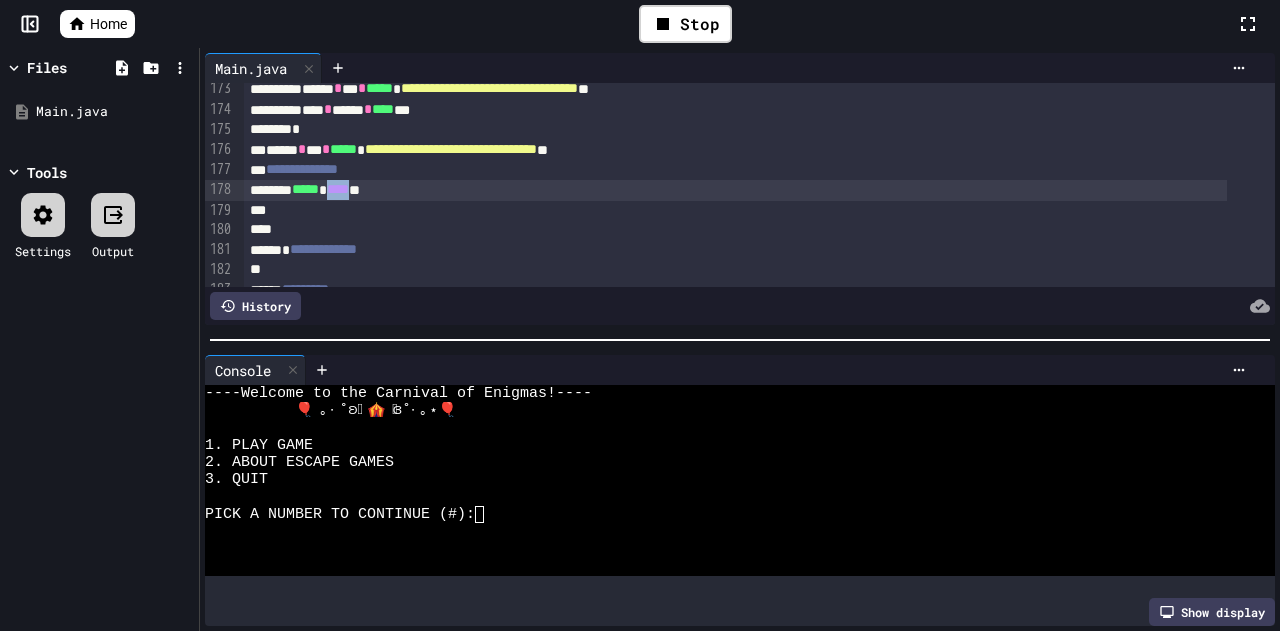 click on "****" at bounding box center [338, 189] 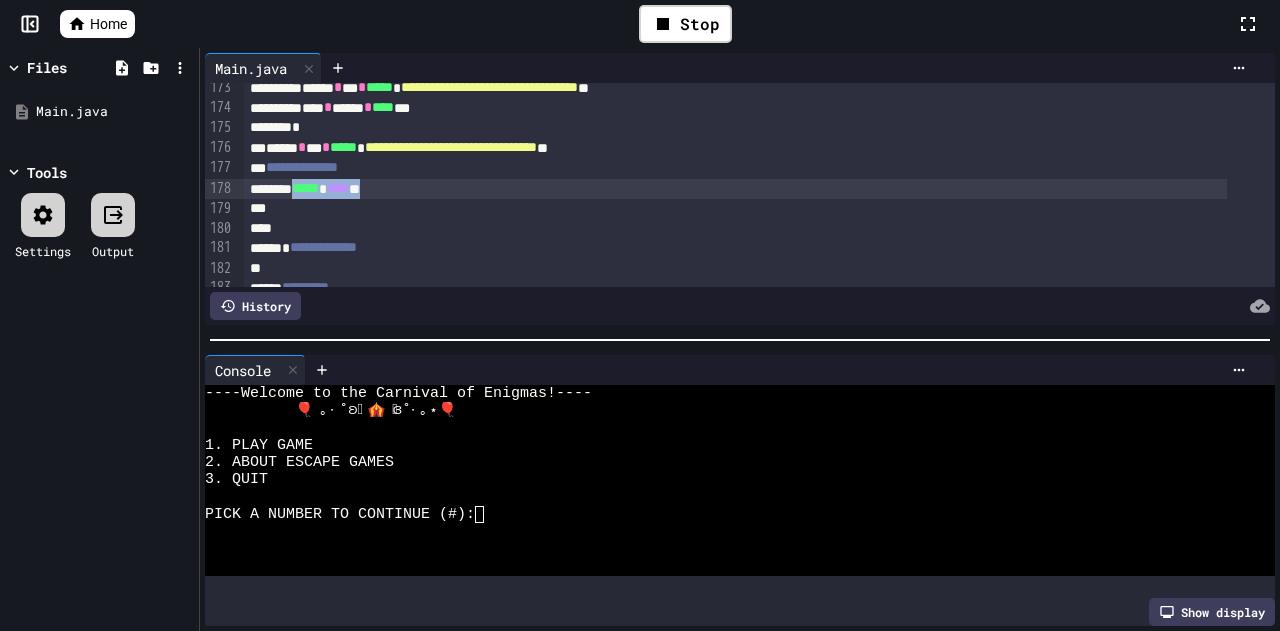 scroll, scrollTop: 3972, scrollLeft: 0, axis: vertical 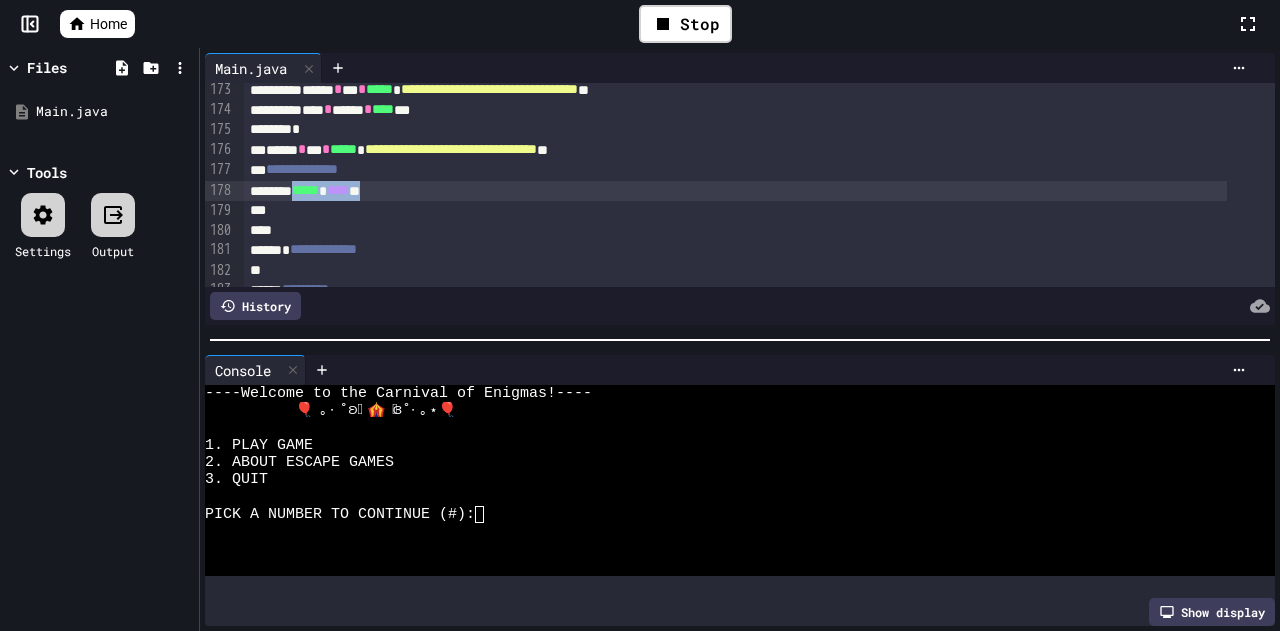 copy on "[STARS]" 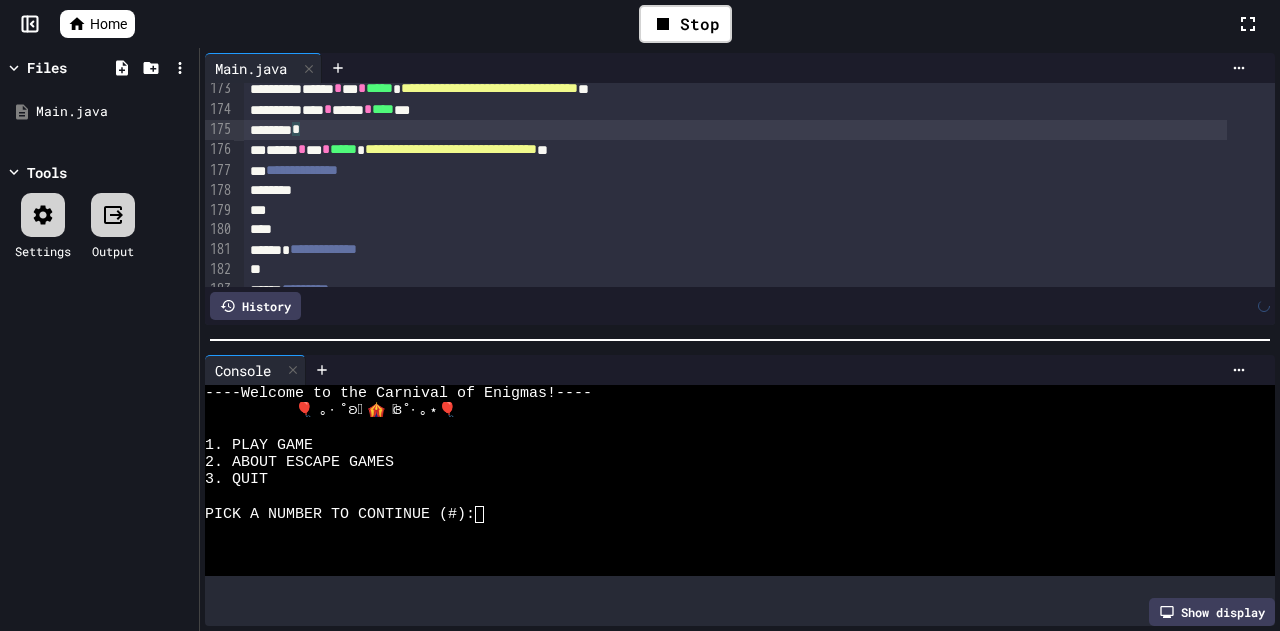 click on "*" at bounding box center (735, 130) 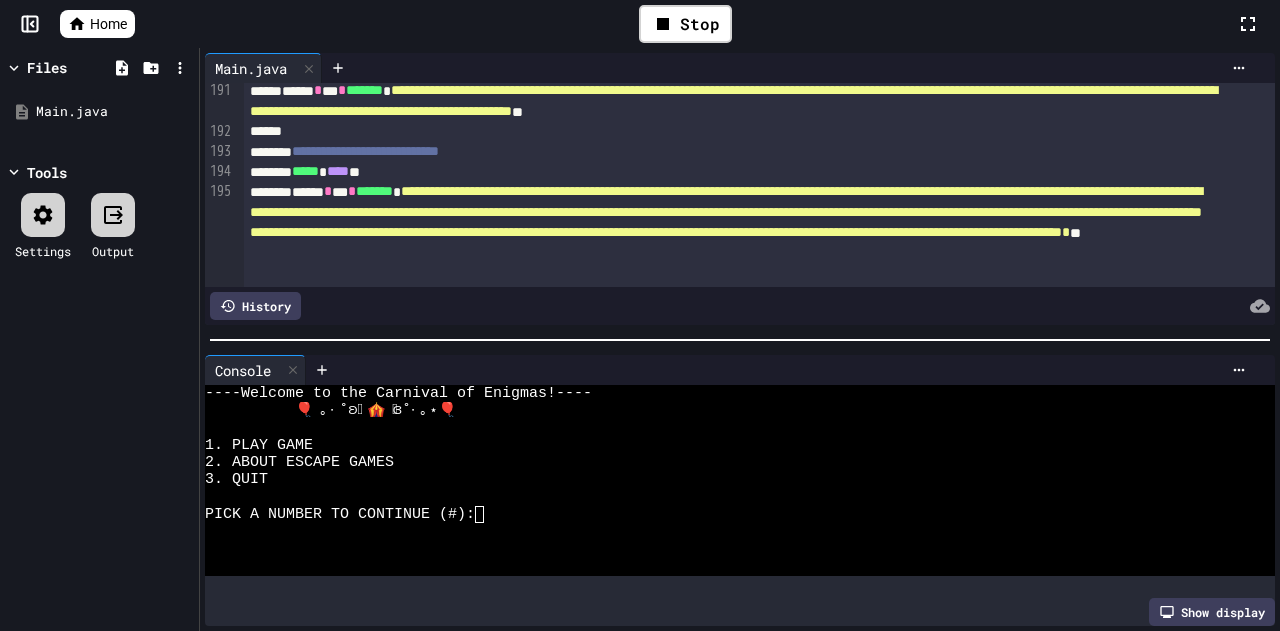 scroll, scrollTop: 4335, scrollLeft: 0, axis: vertical 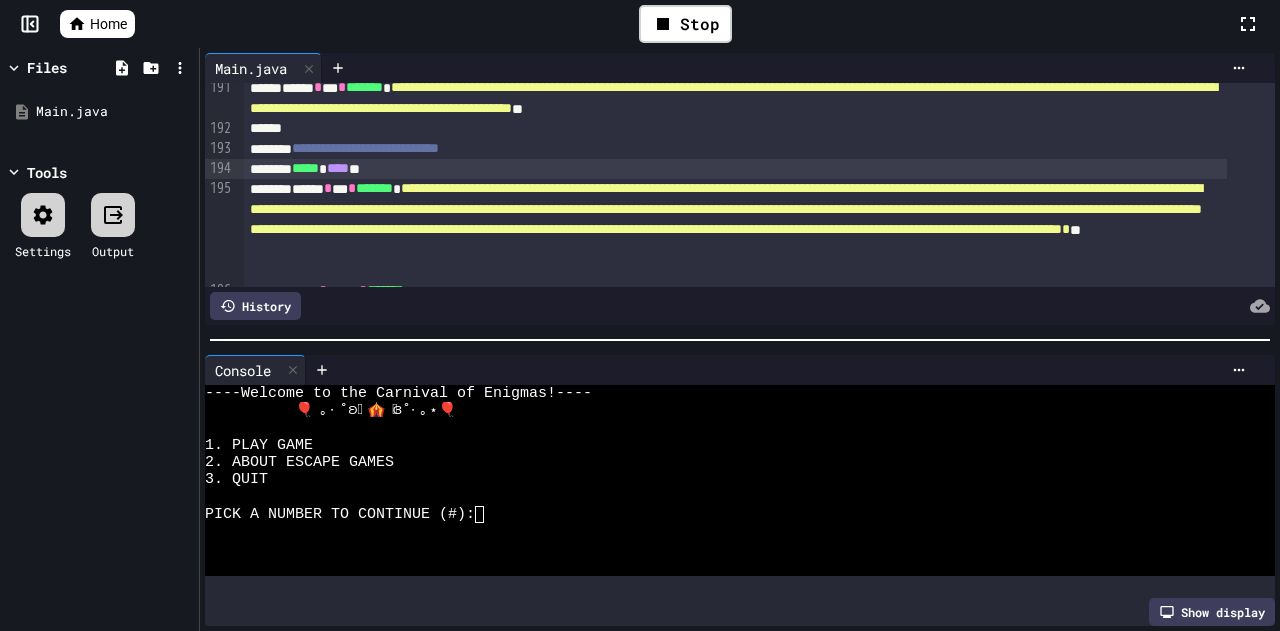 click on "****" at bounding box center (338, 168) 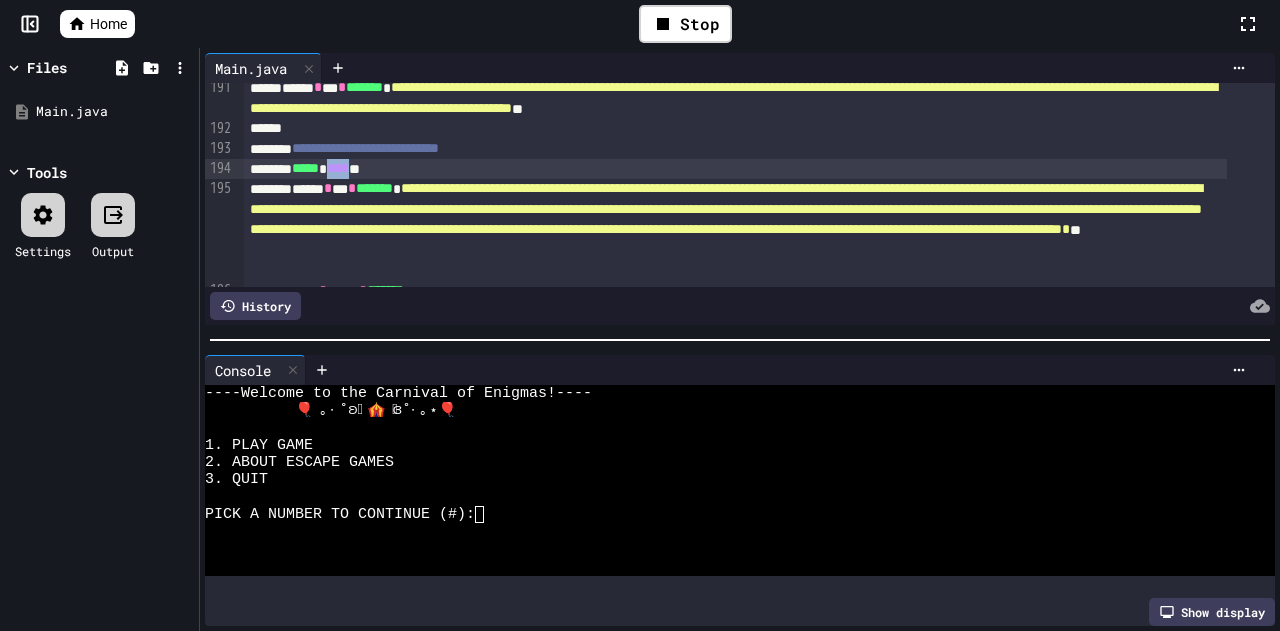 click on "****" at bounding box center [338, 168] 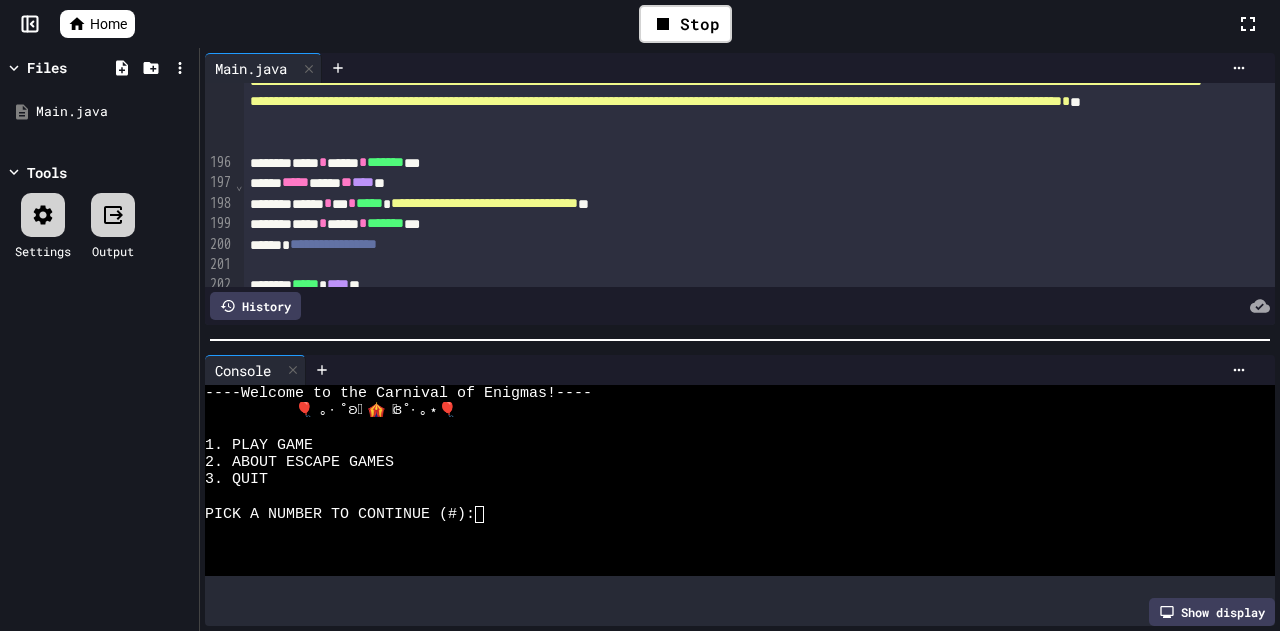 scroll, scrollTop: 4464, scrollLeft: 0, axis: vertical 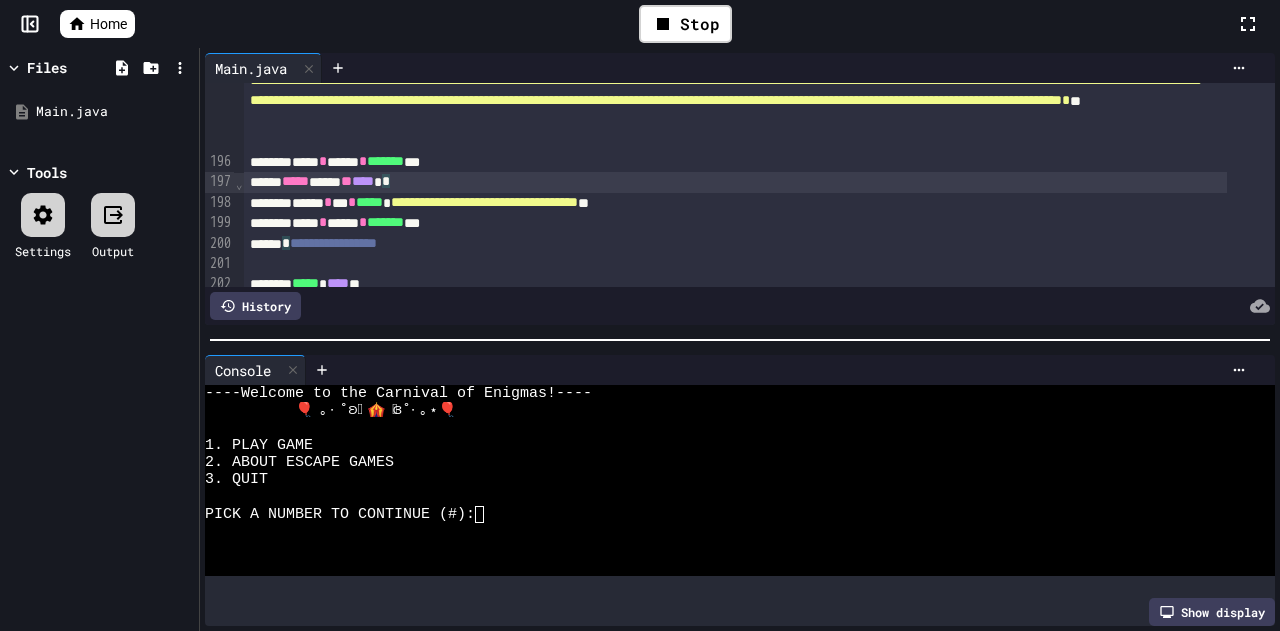 click on "[FIRST] [LAST]" at bounding box center (735, 182) 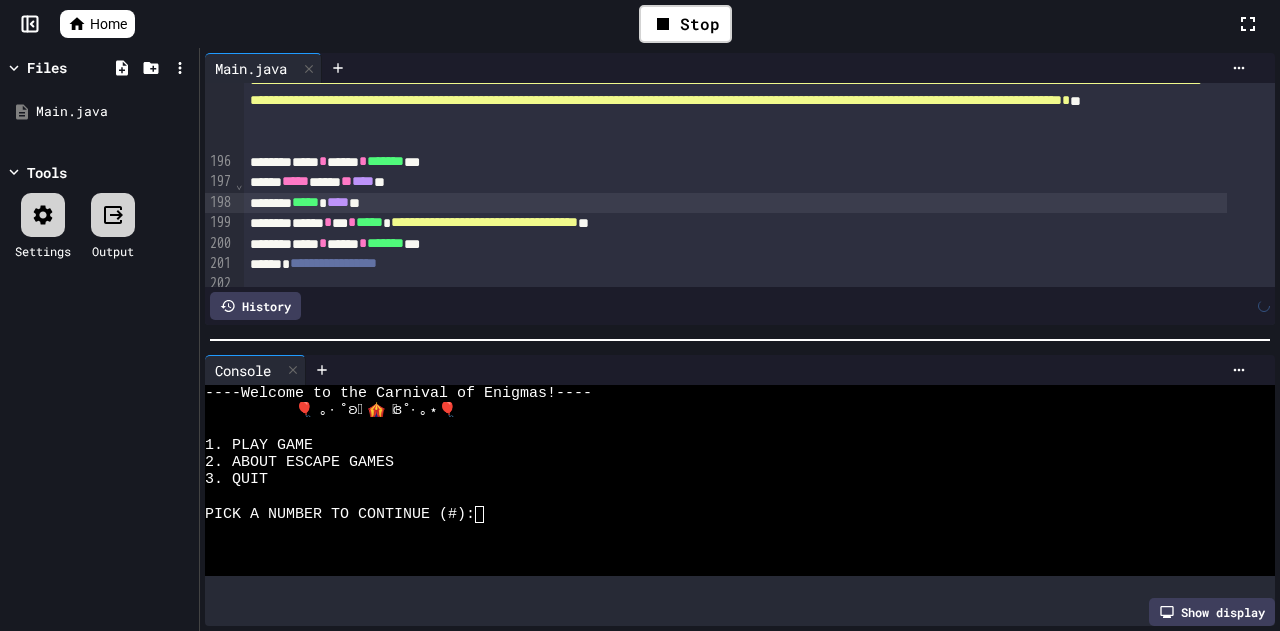 click on "****" at bounding box center (338, 202) 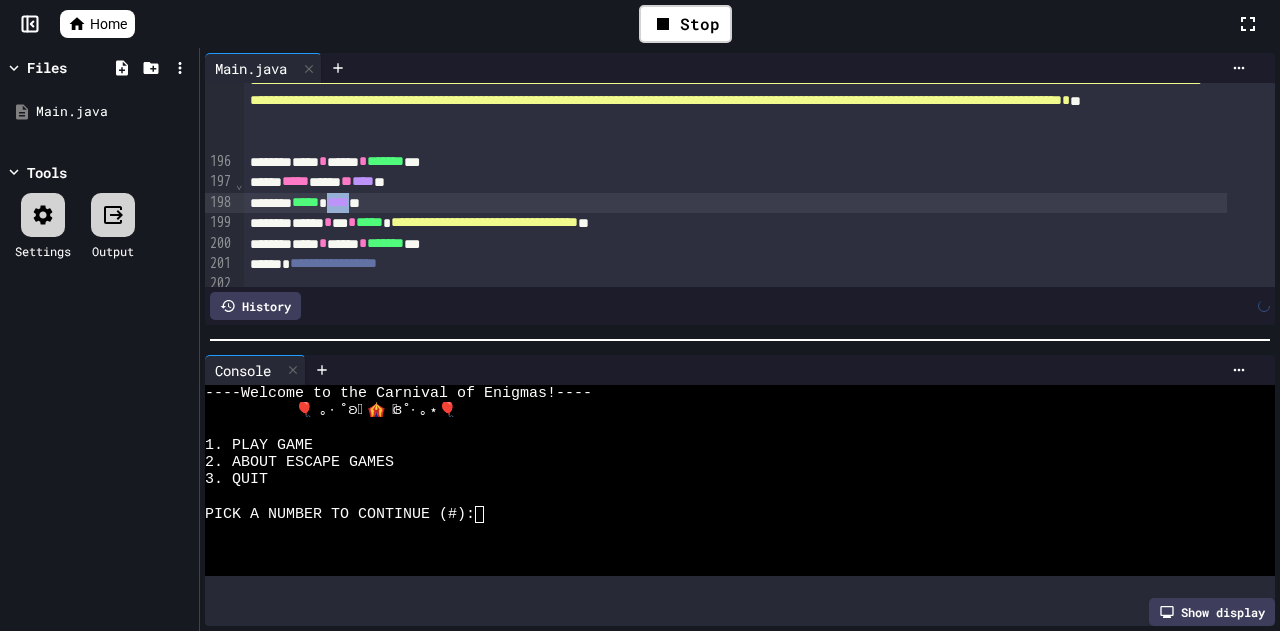 click on "****" at bounding box center [338, 202] 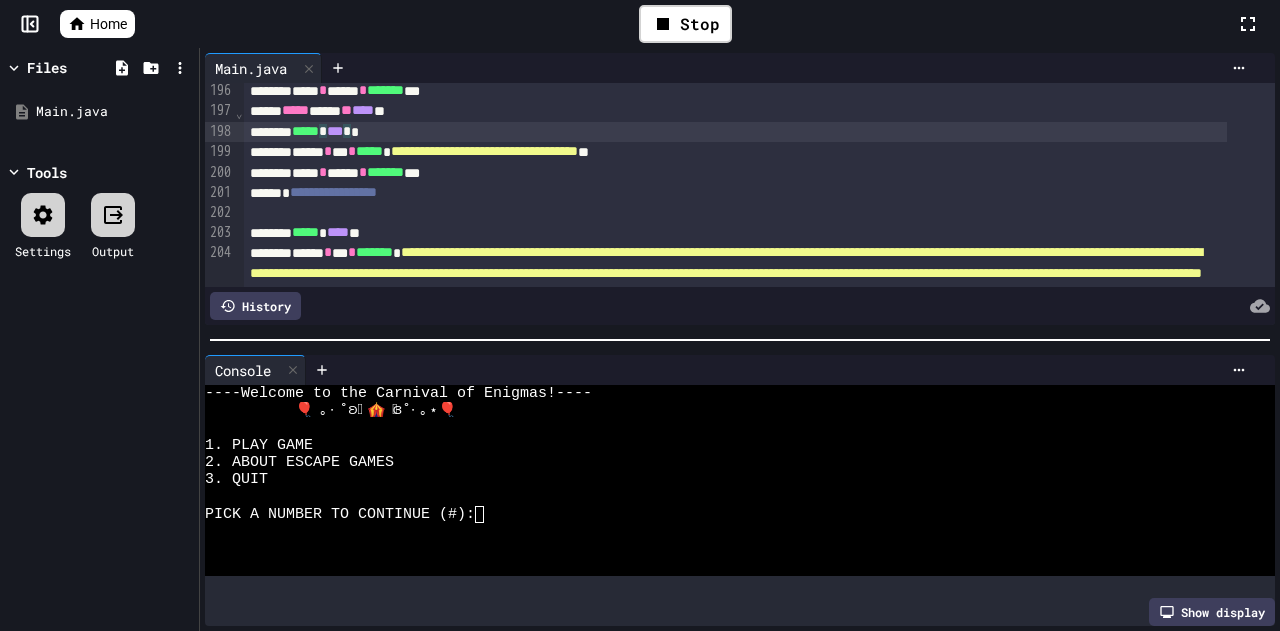 scroll, scrollTop: 4536, scrollLeft: 0, axis: vertical 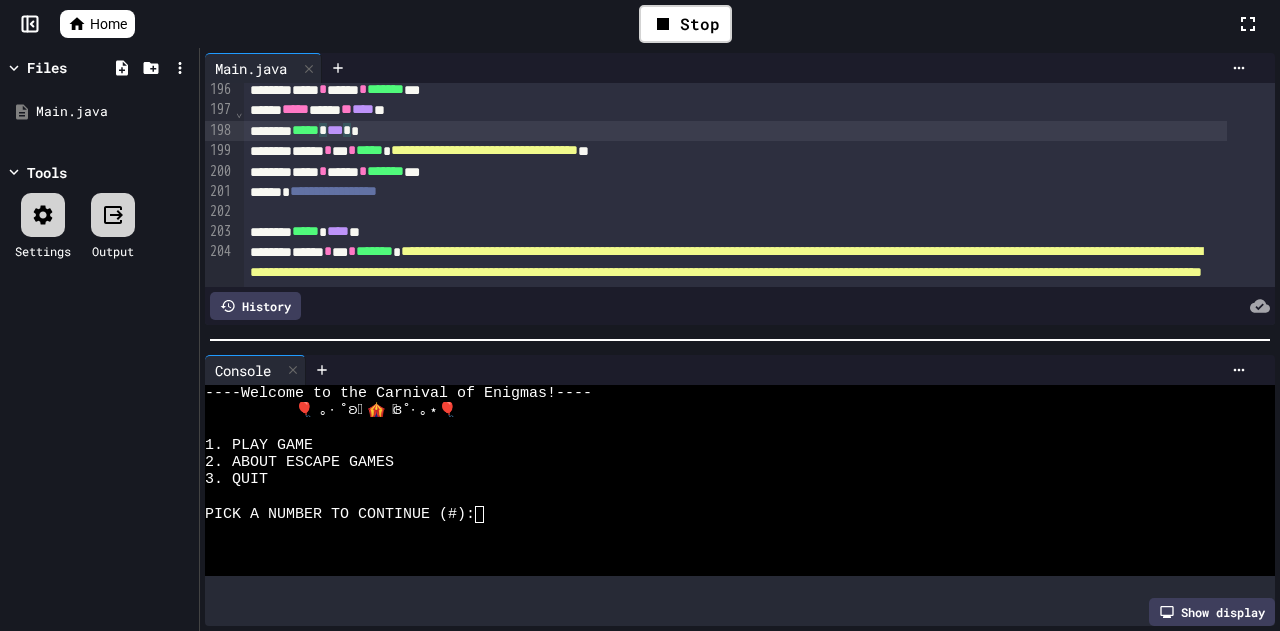 click on "****" at bounding box center [338, 231] 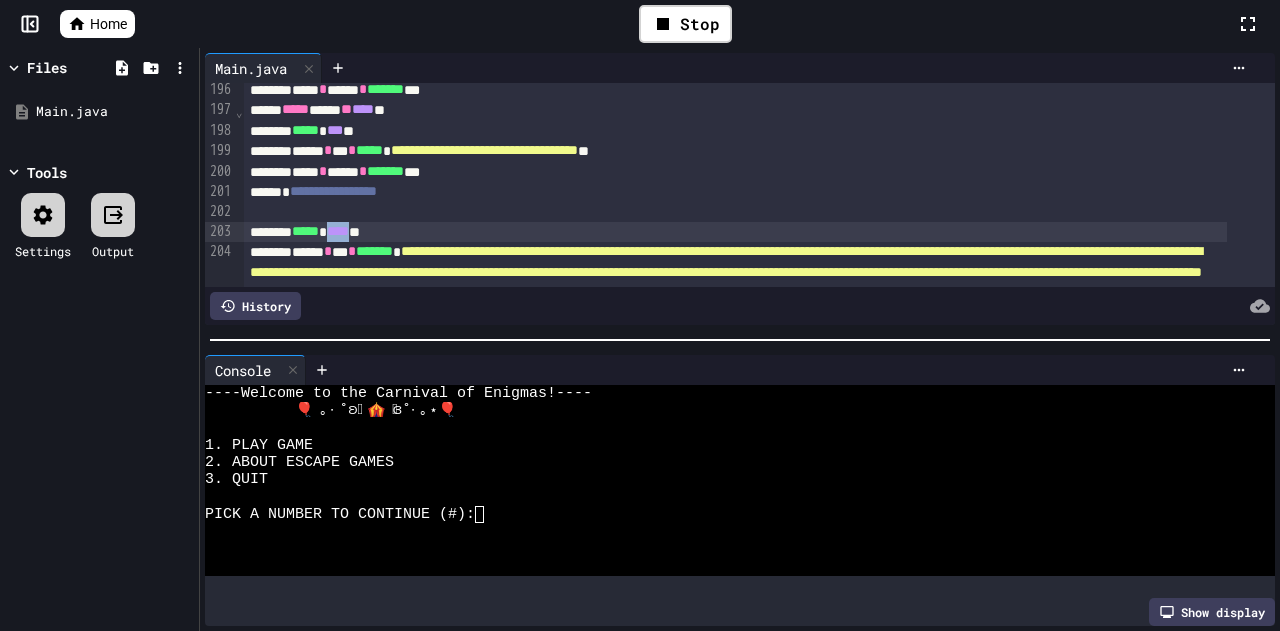click on "****" at bounding box center [338, 231] 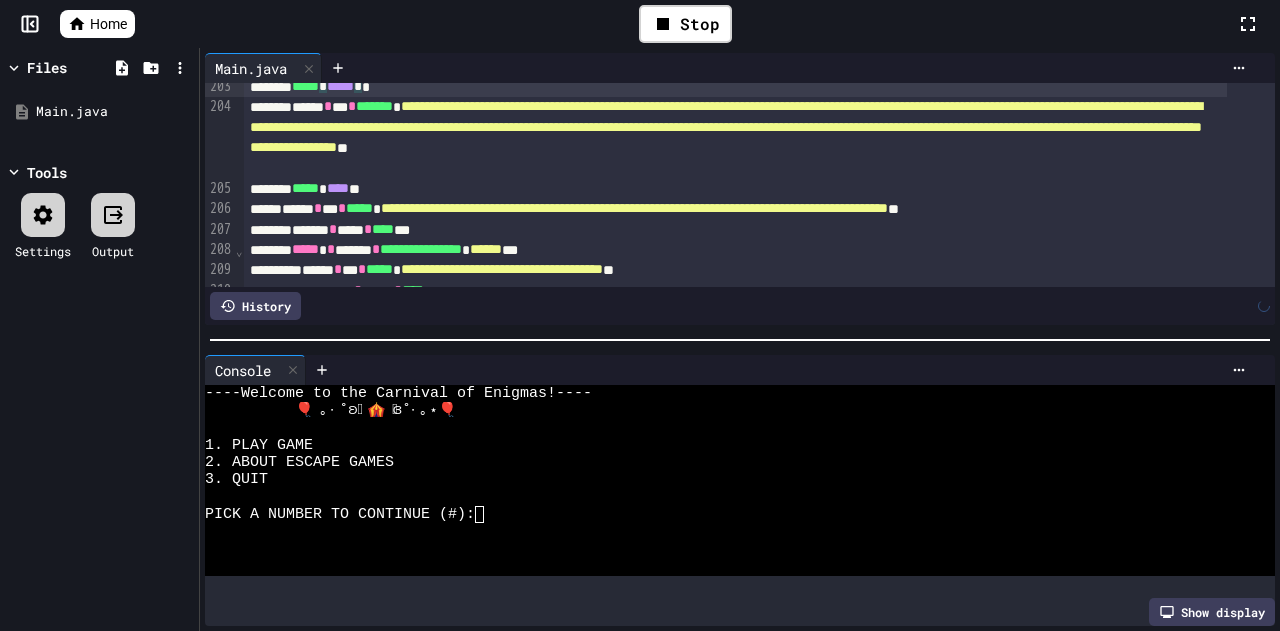 scroll, scrollTop: 4672, scrollLeft: 0, axis: vertical 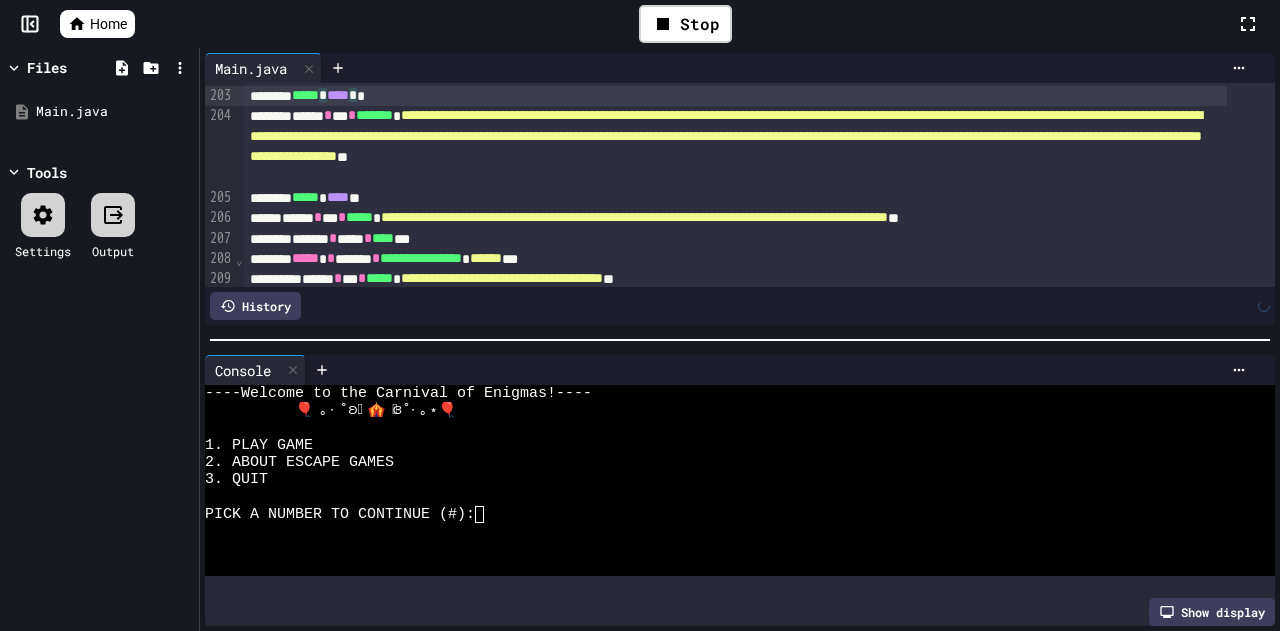 click on "****" at bounding box center (338, 197) 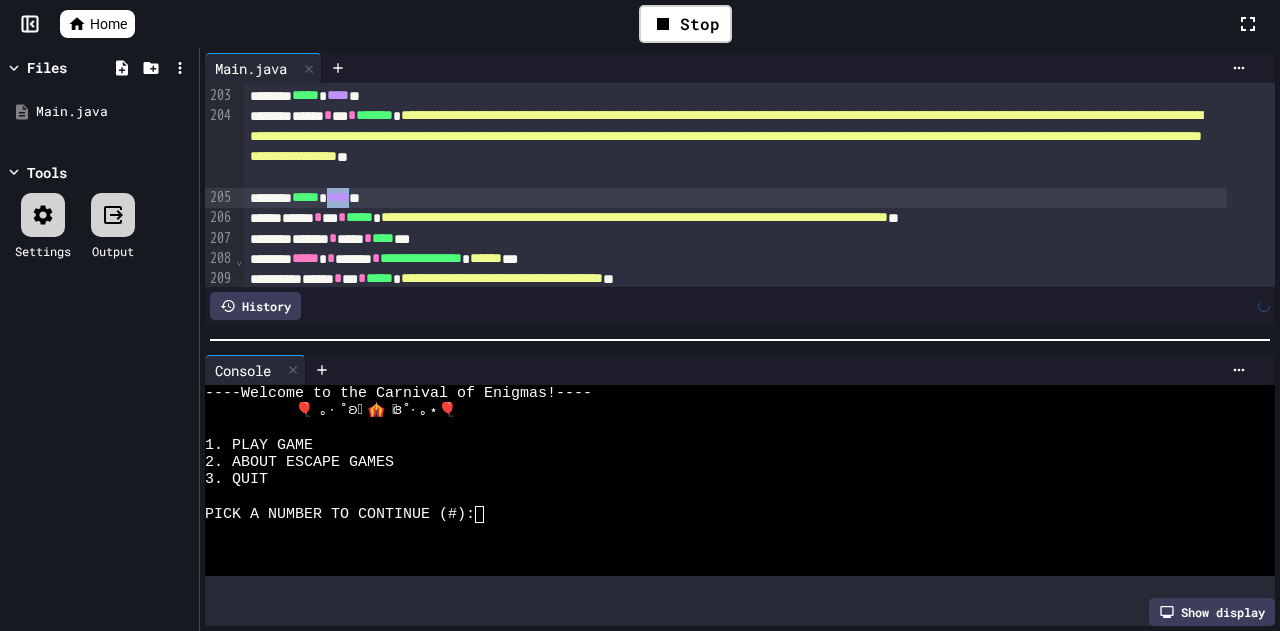 click on "****" at bounding box center [338, 197] 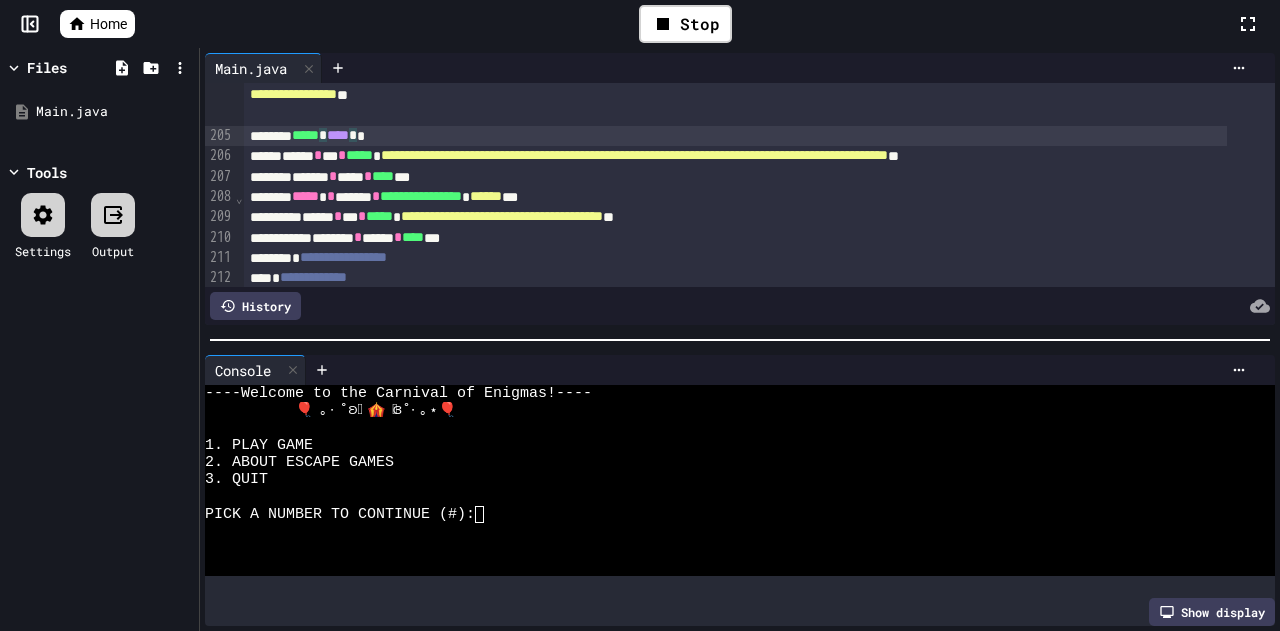 scroll, scrollTop: 4736, scrollLeft: 0, axis: vertical 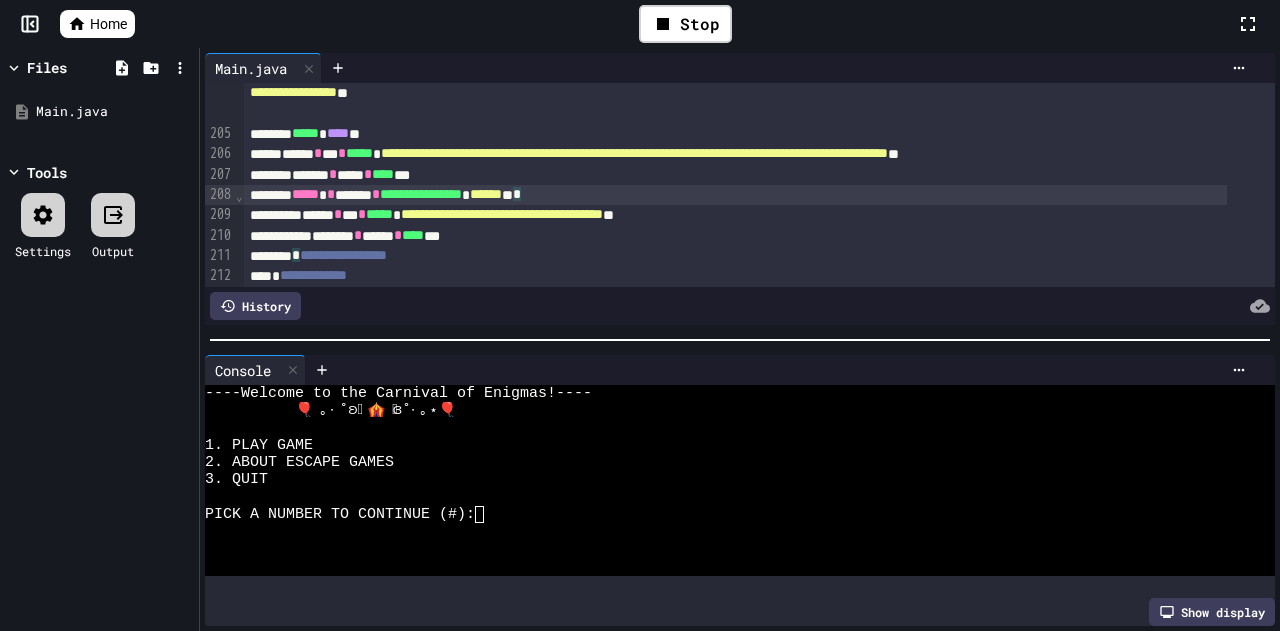 click on "[STARS]" at bounding box center (735, 195) 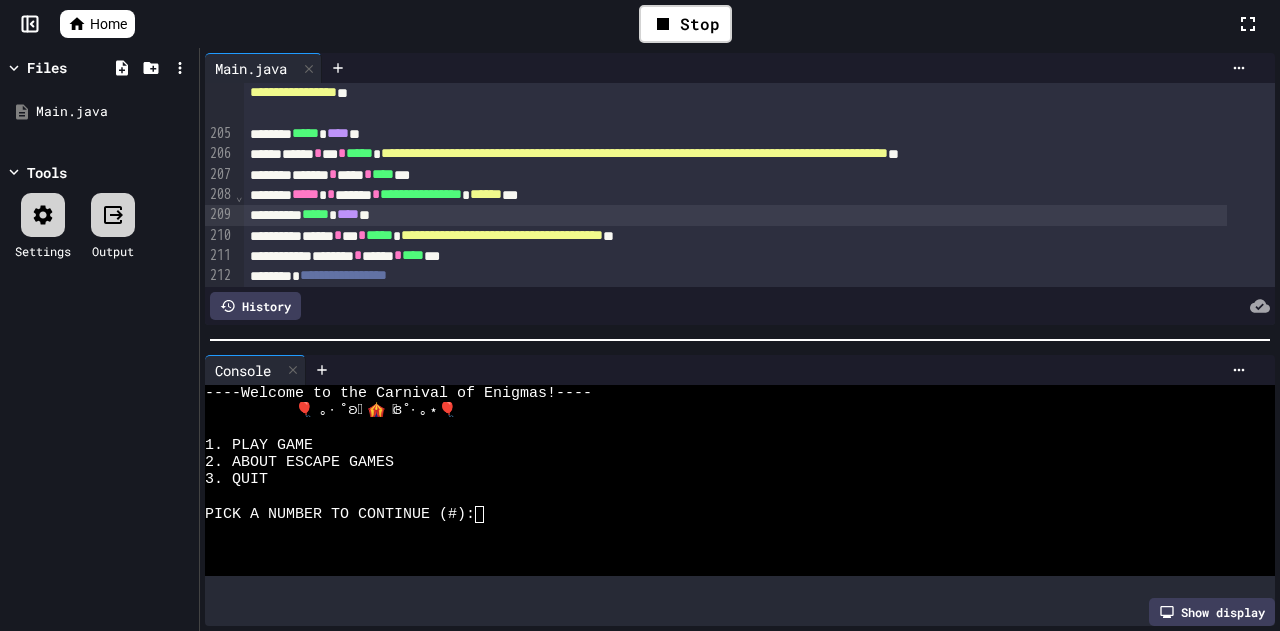 click on "****" at bounding box center (348, 214) 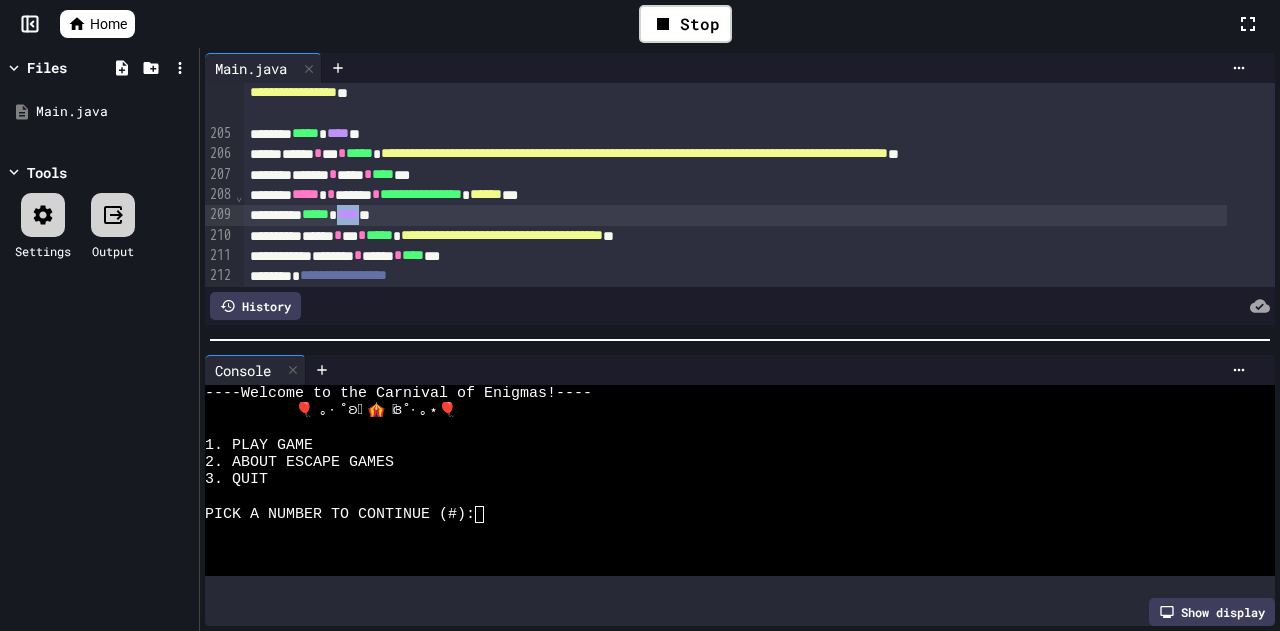click on "****" at bounding box center [348, 214] 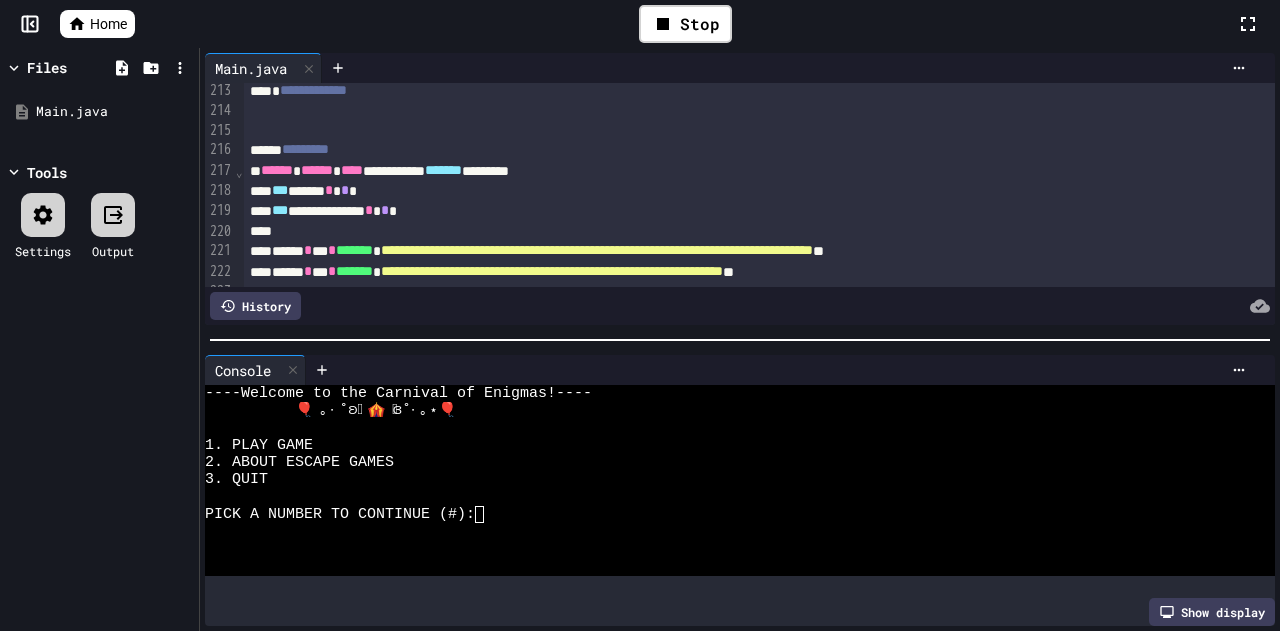 scroll, scrollTop: 4944, scrollLeft: 0, axis: vertical 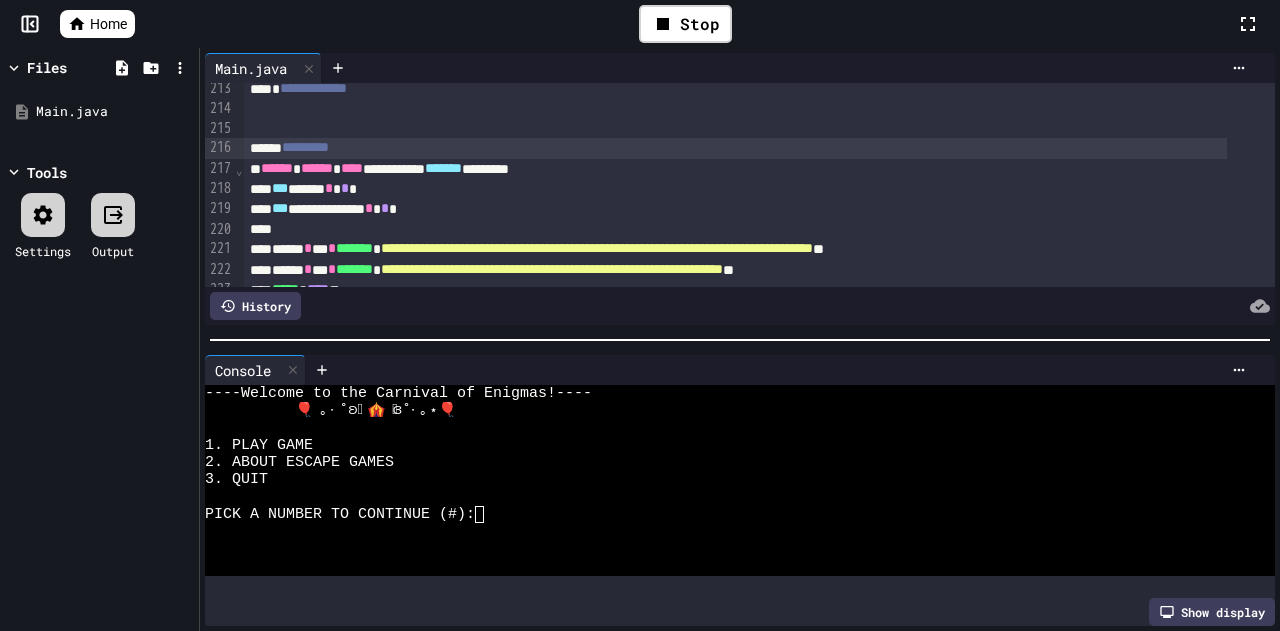 click on "*********" at bounding box center [735, 148] 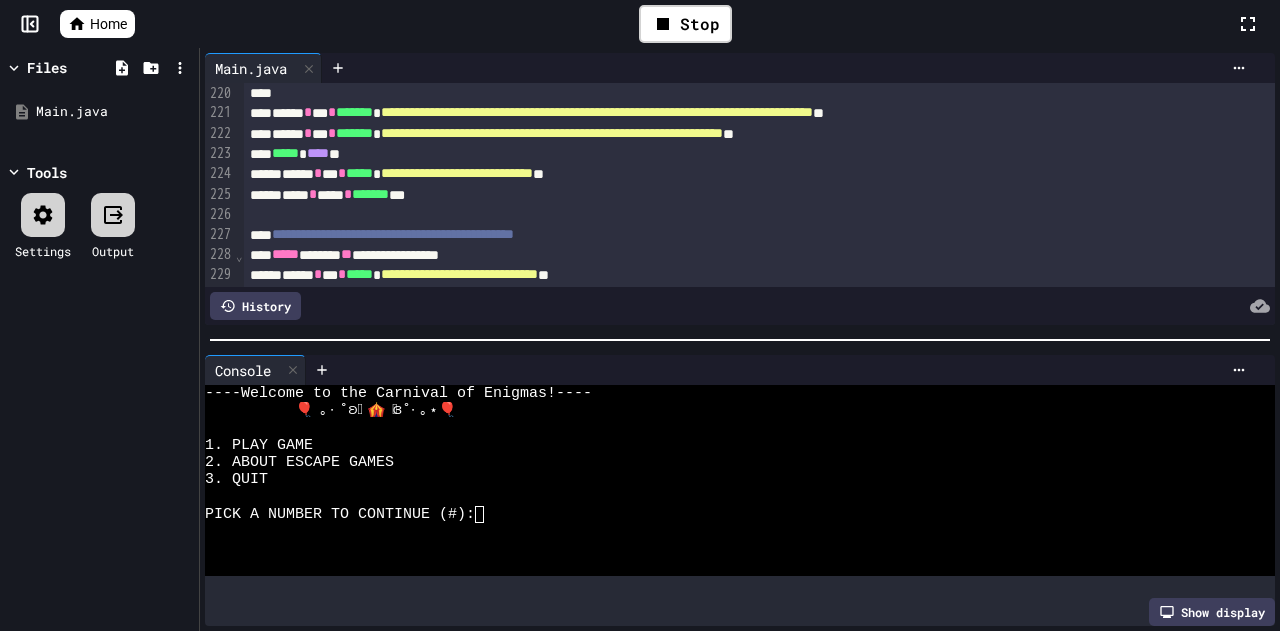 scroll, scrollTop: 5080, scrollLeft: 0, axis: vertical 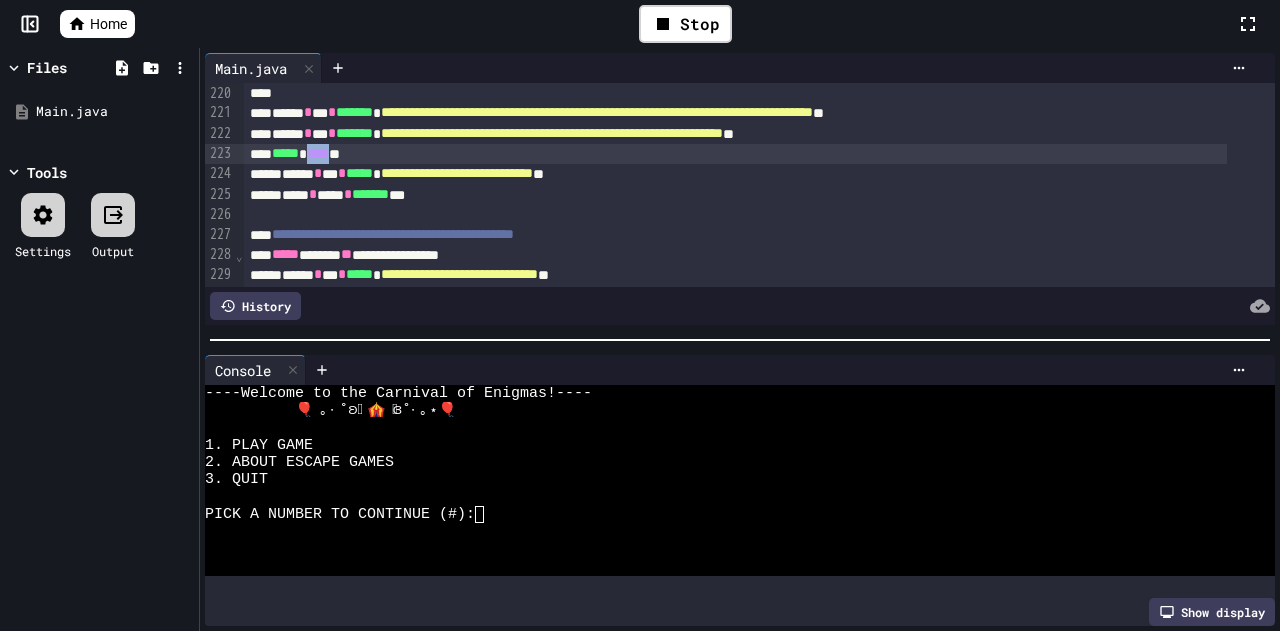 click on "****" at bounding box center (318, 153) 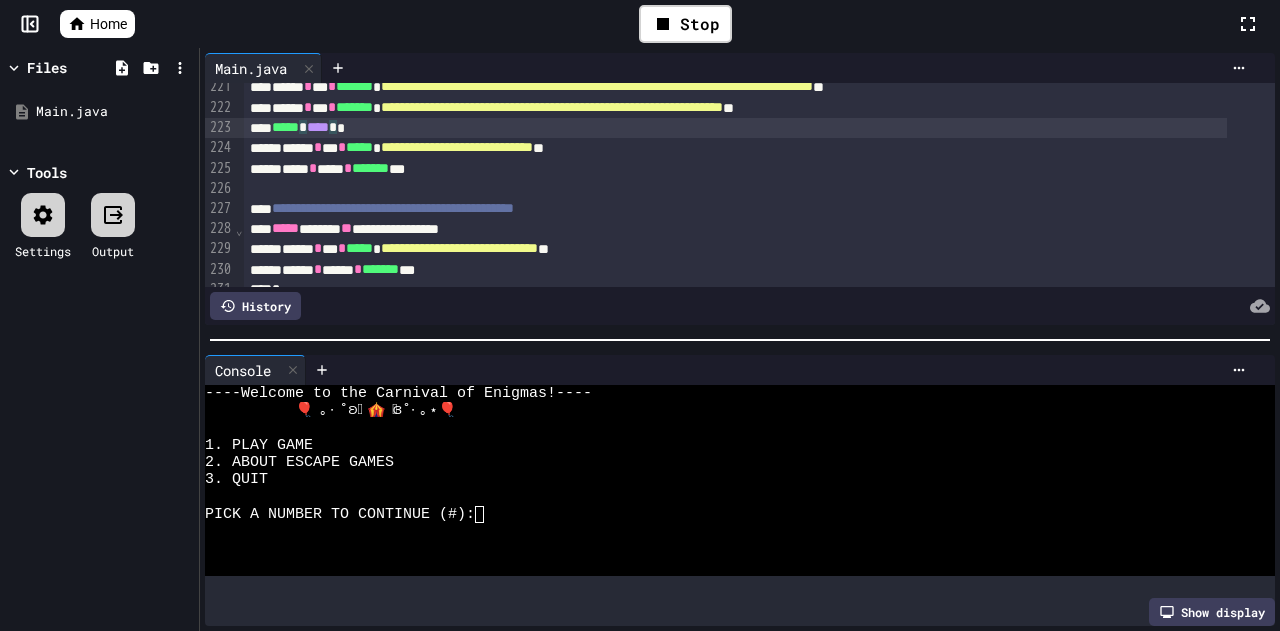 scroll, scrollTop: 5118, scrollLeft: 0, axis: vertical 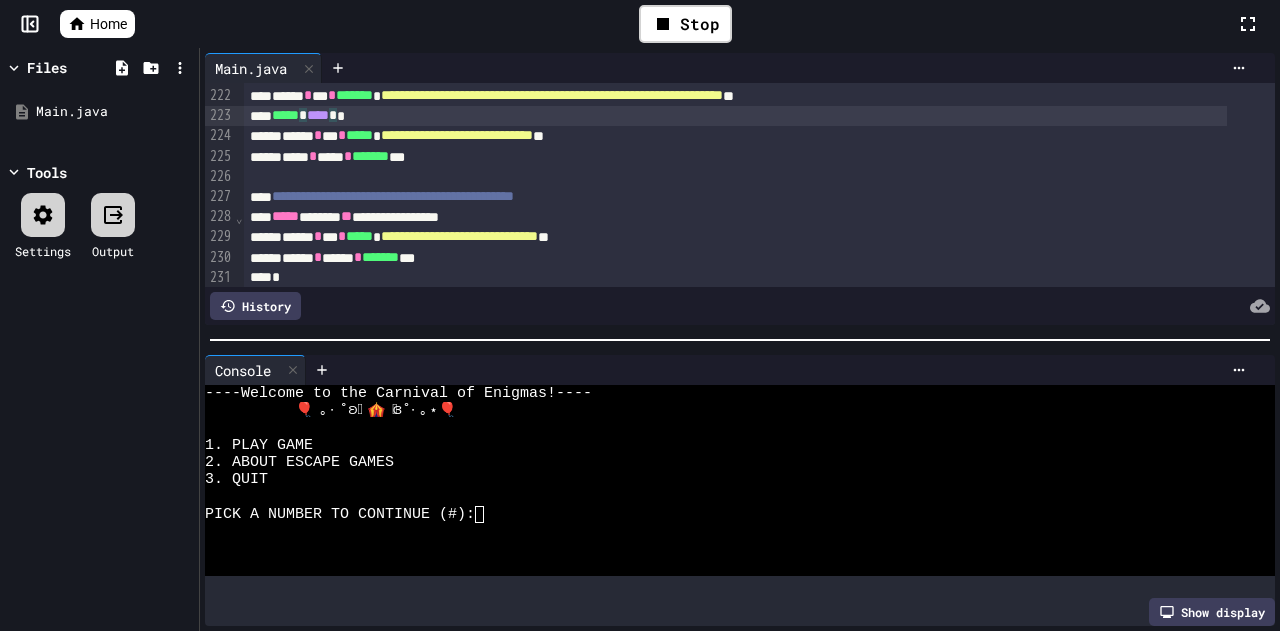 click on "**********" at bounding box center [735, 217] 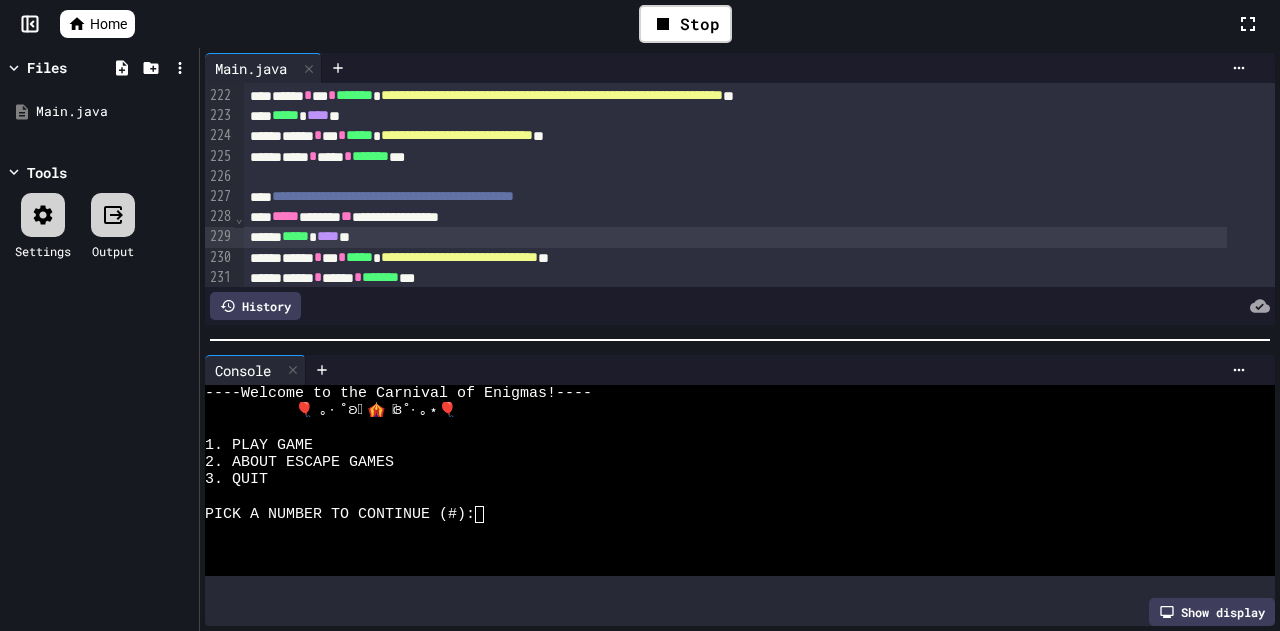 click on "****" at bounding box center [328, 236] 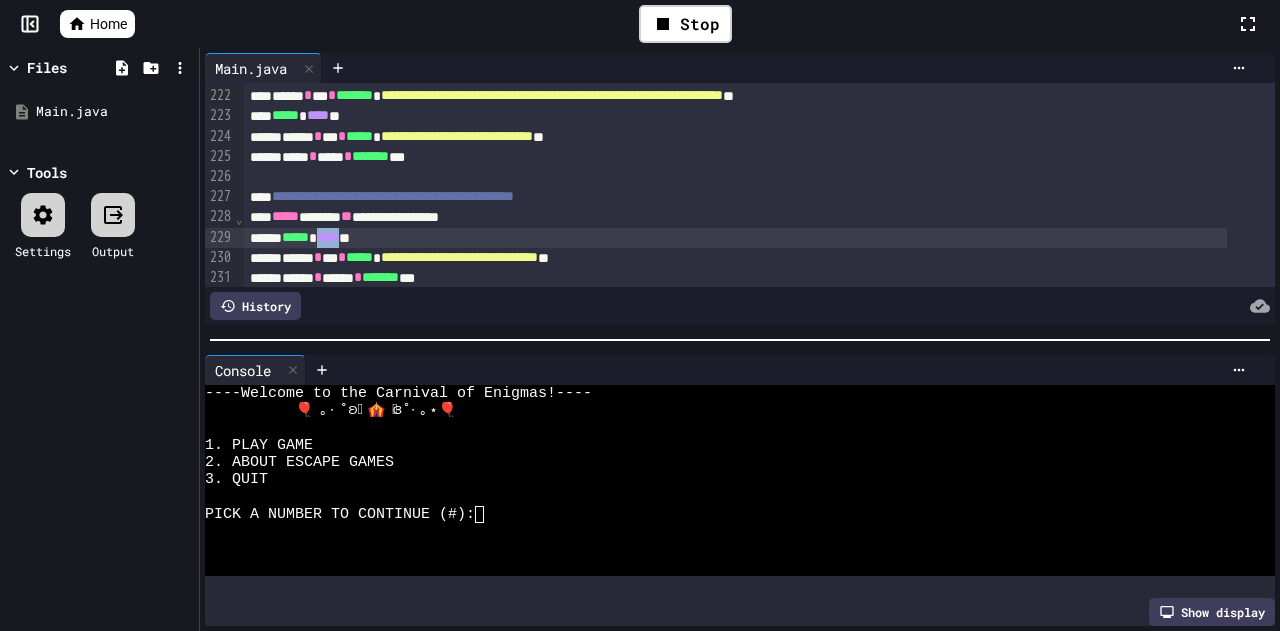 click on "****" at bounding box center (328, 237) 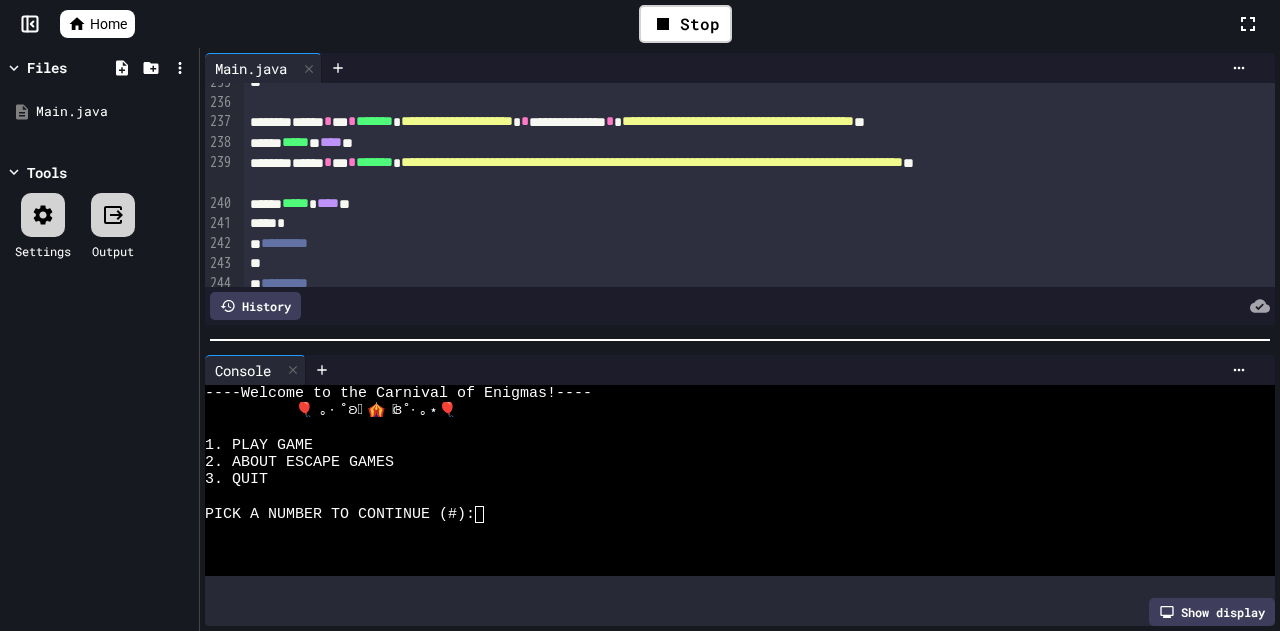 scroll, scrollTop: 5396, scrollLeft: 0, axis: vertical 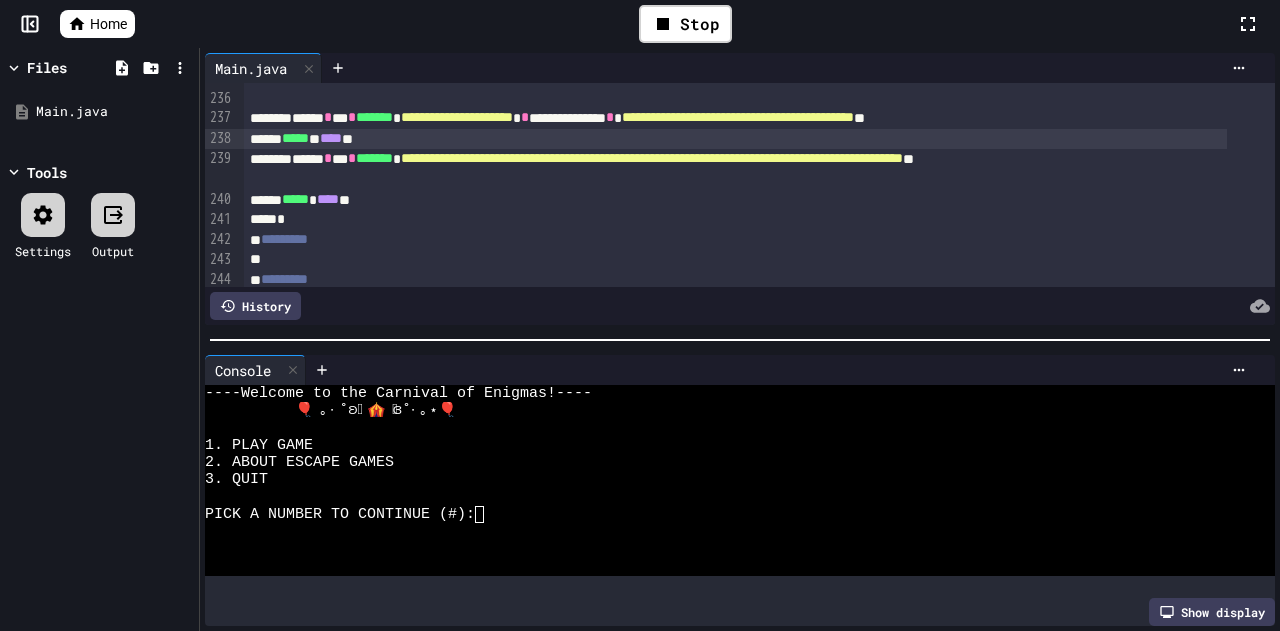 click on "****" at bounding box center (331, 138) 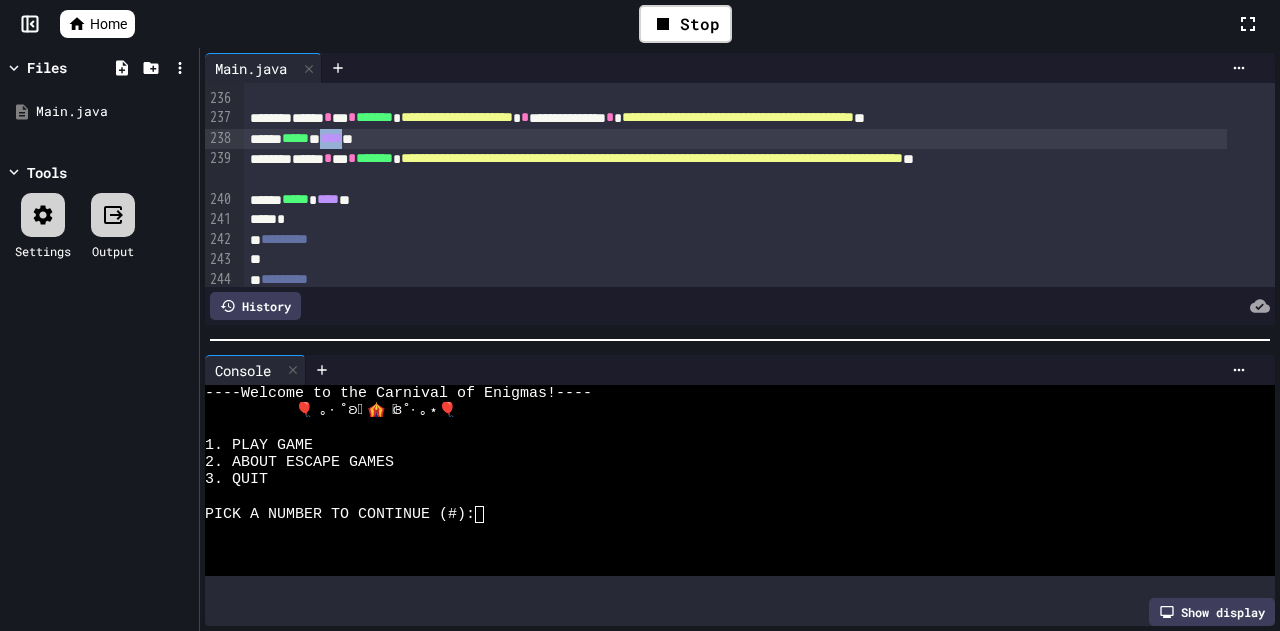click on "****" at bounding box center [331, 138] 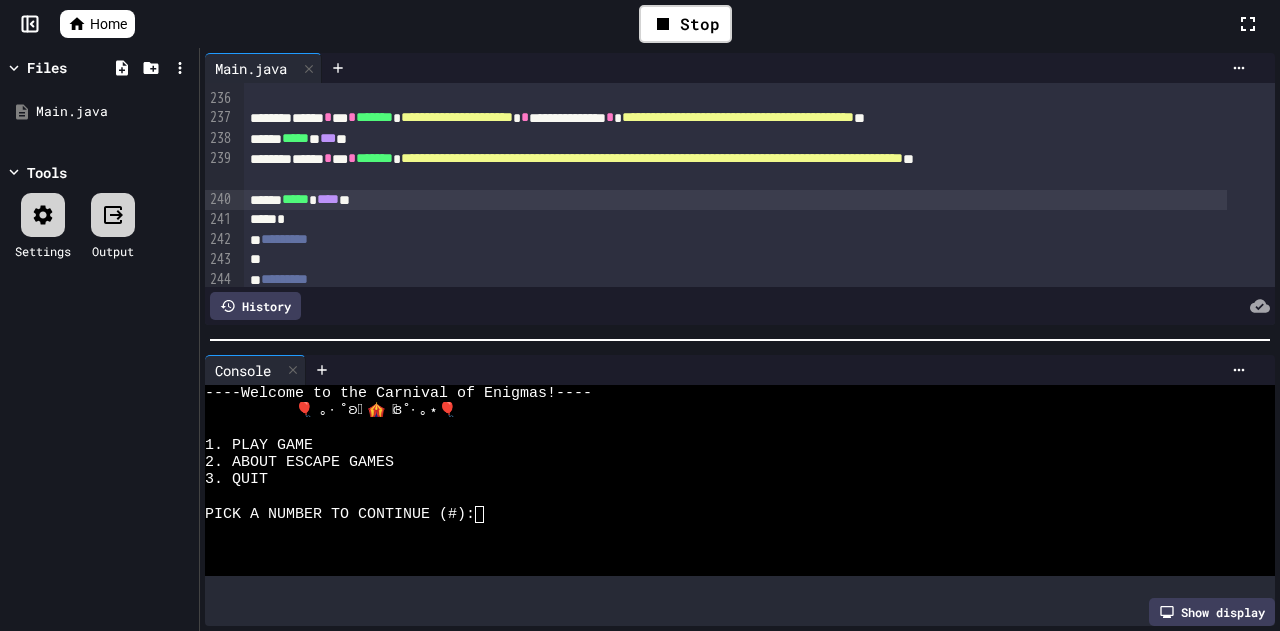 click on "****" at bounding box center [328, 199] 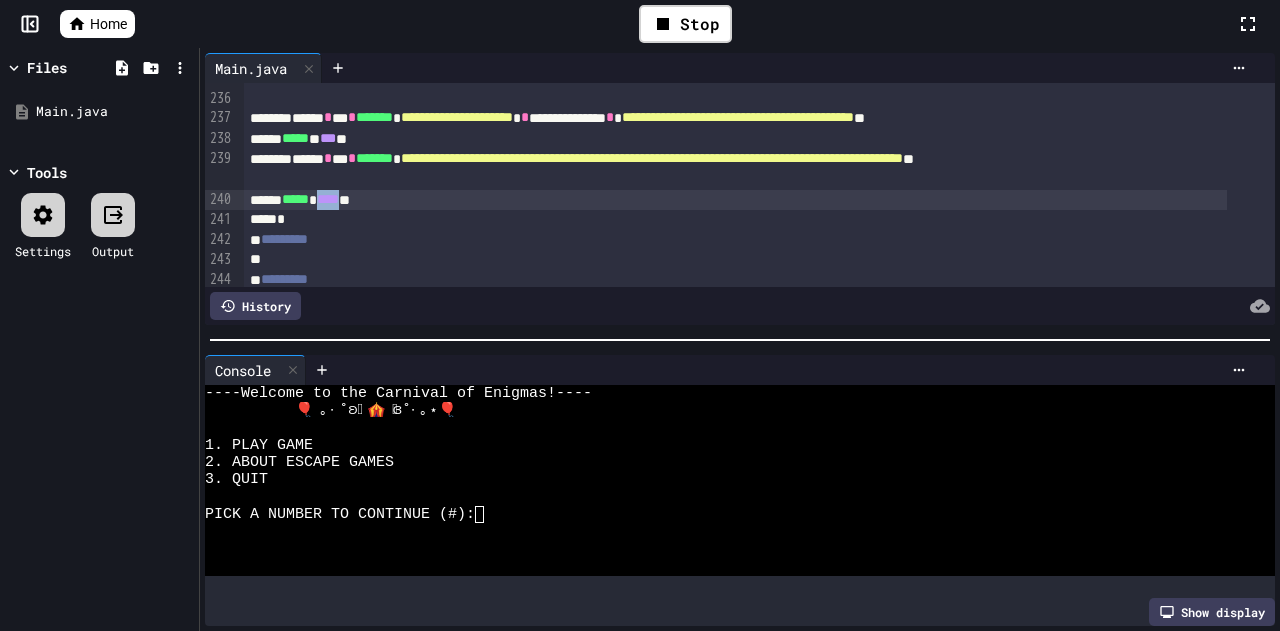 click on "****" at bounding box center (328, 199) 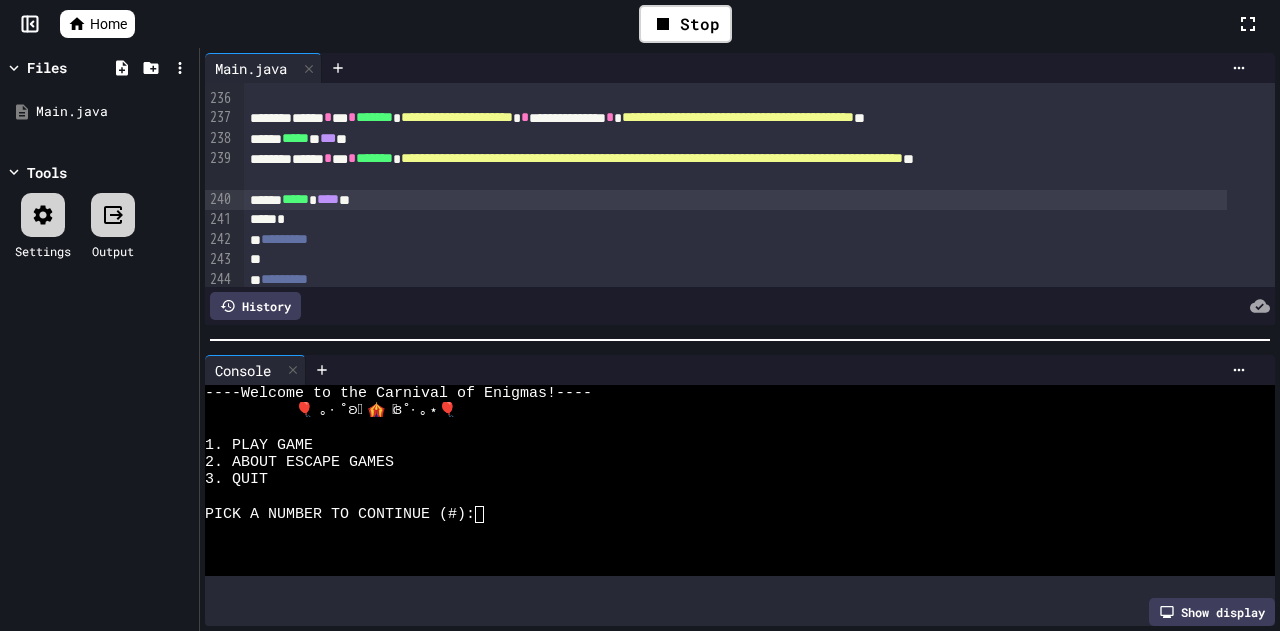 click on "**********" at bounding box center (652, 158) 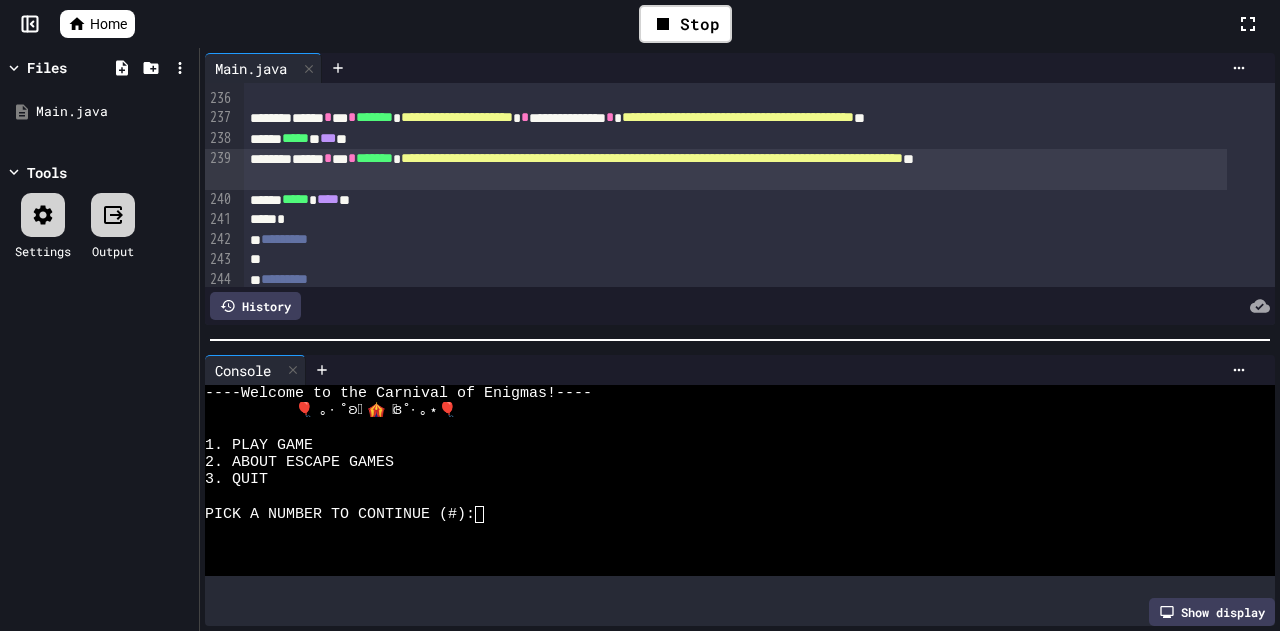 click on "**********" at bounding box center (652, 158) 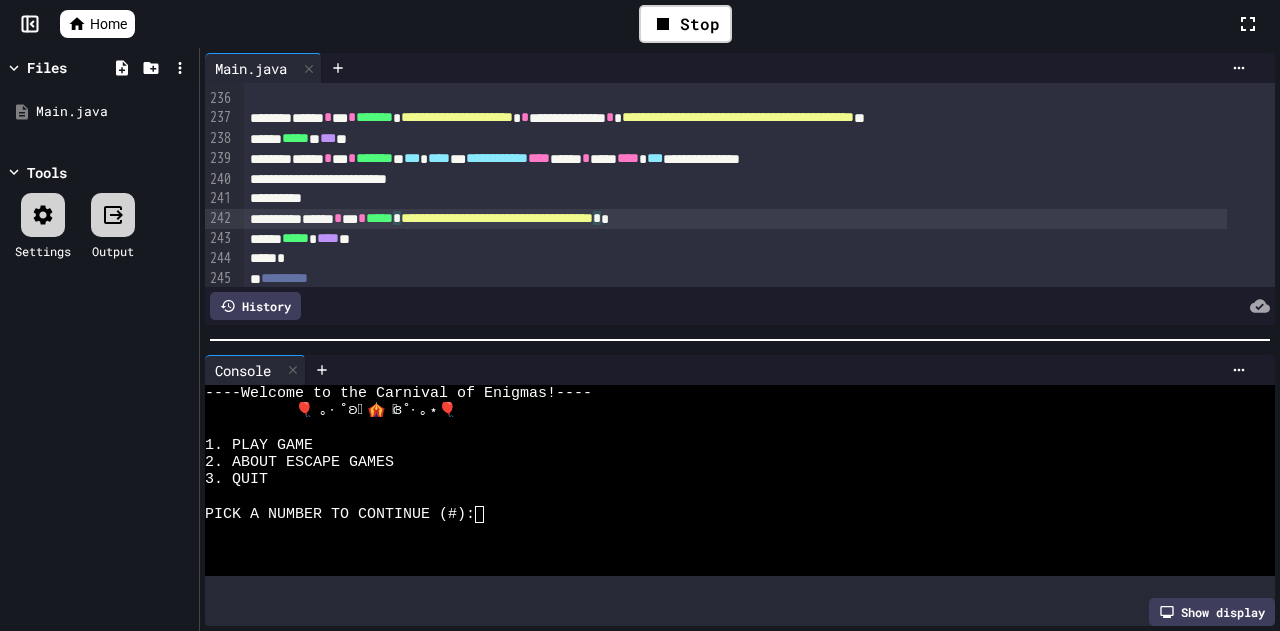 click on "[FIRST] [LAST]" at bounding box center [735, 219] 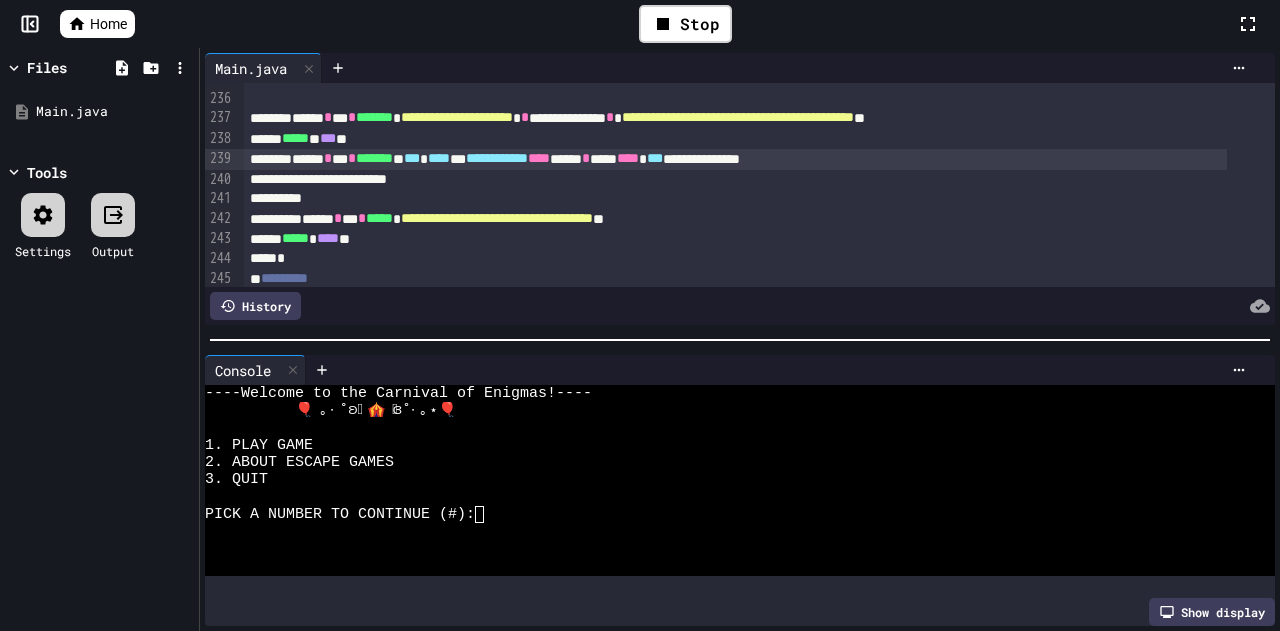 click on "[STARS]" at bounding box center (735, 159) 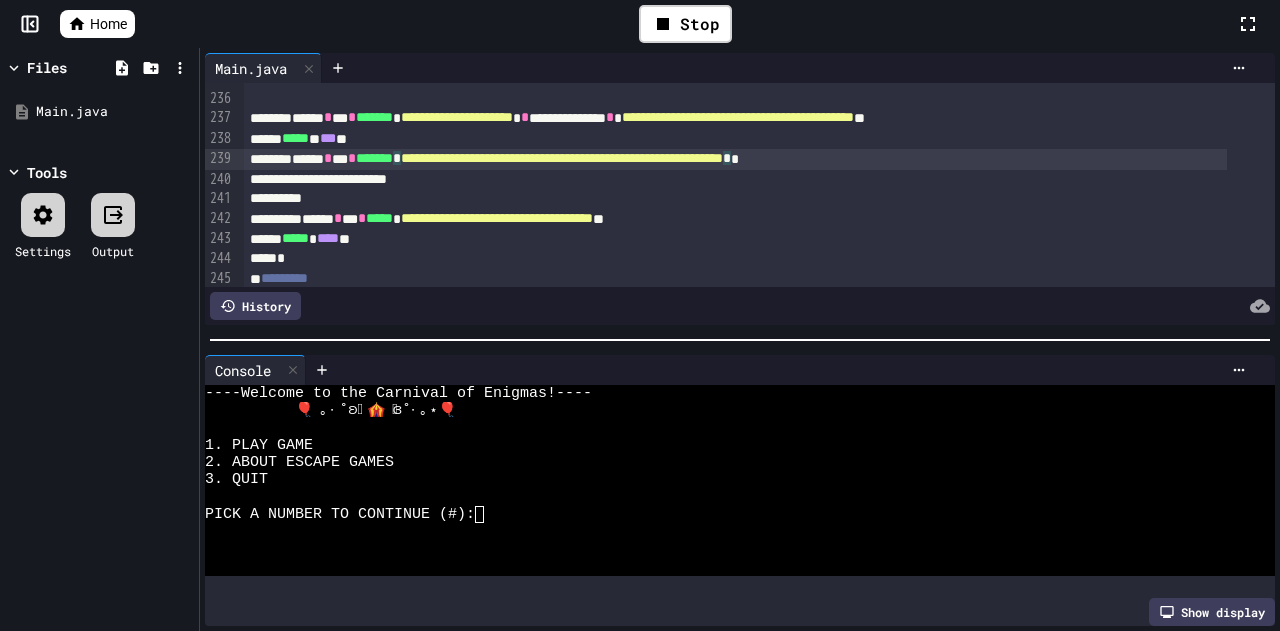 scroll, scrollTop: 5404, scrollLeft: 0, axis: vertical 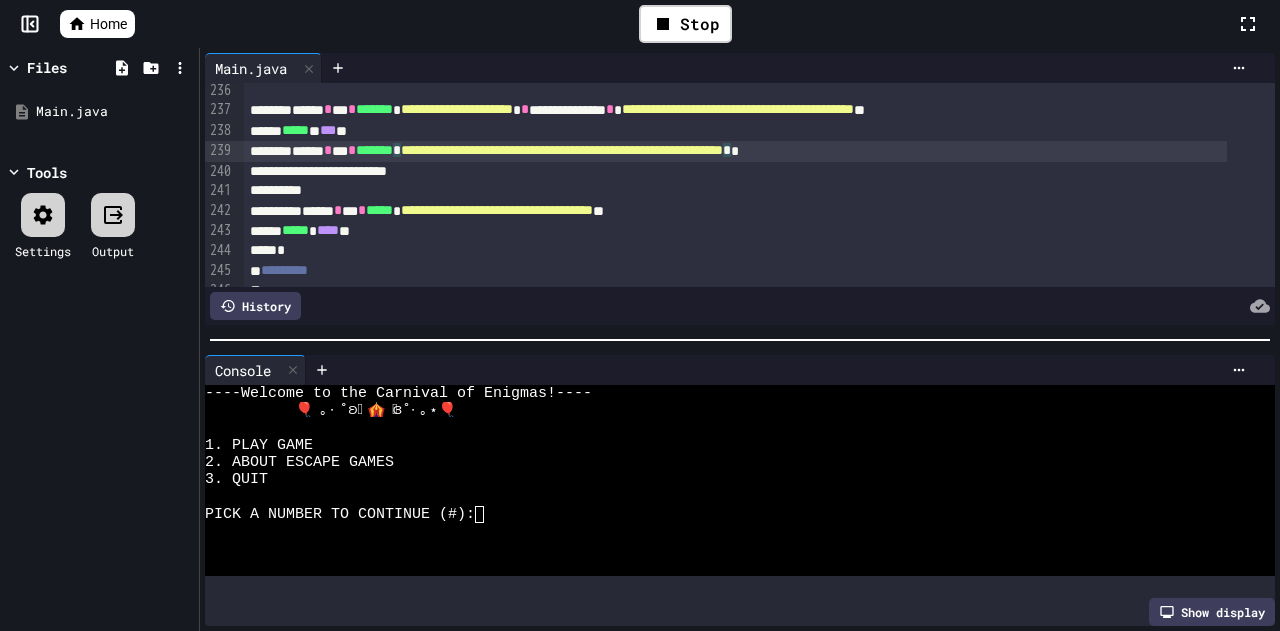 click at bounding box center [735, 191] 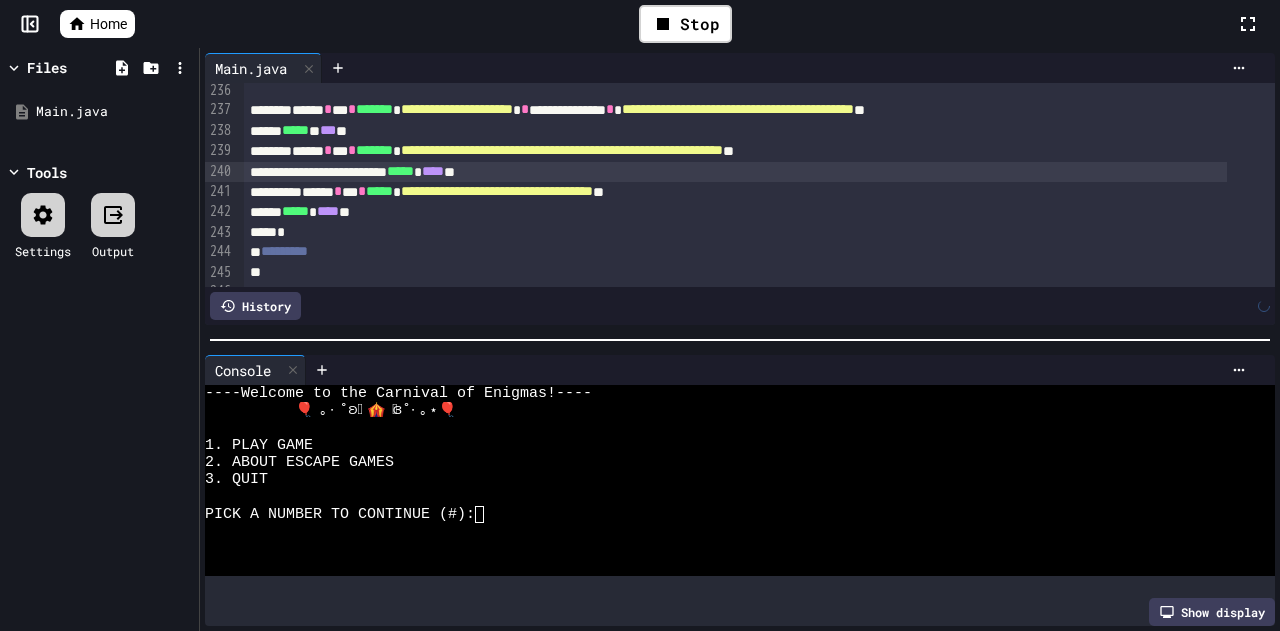 click on "[STARS]" at bounding box center [735, 172] 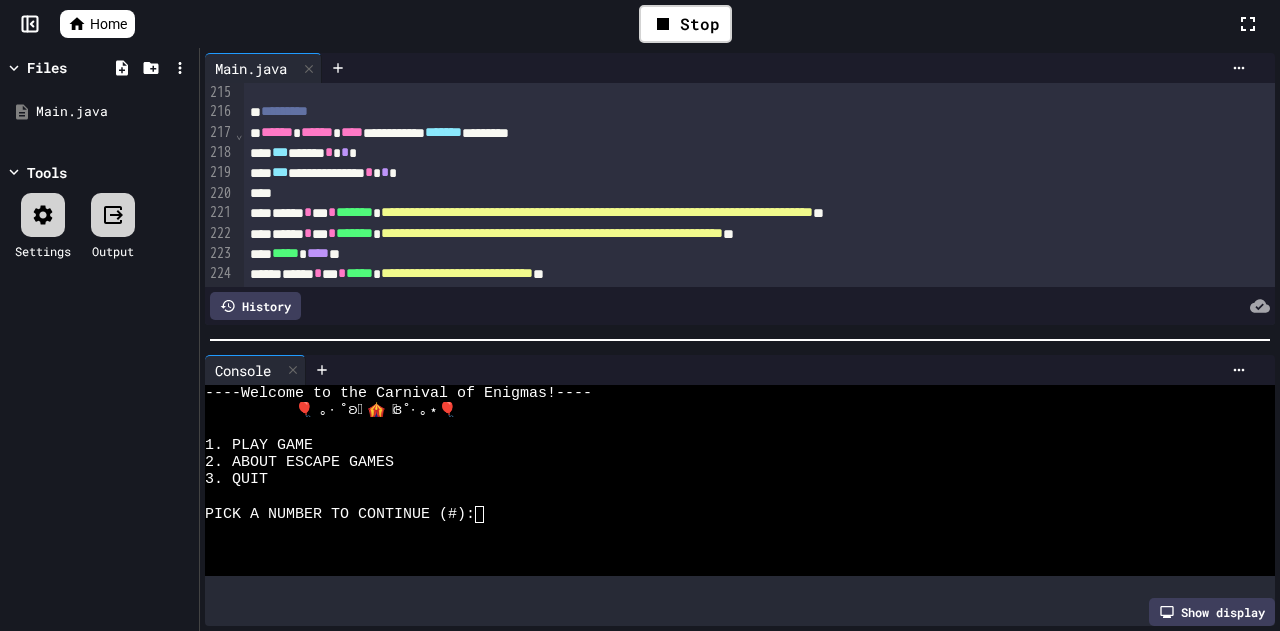 scroll, scrollTop: 4990, scrollLeft: 0, axis: vertical 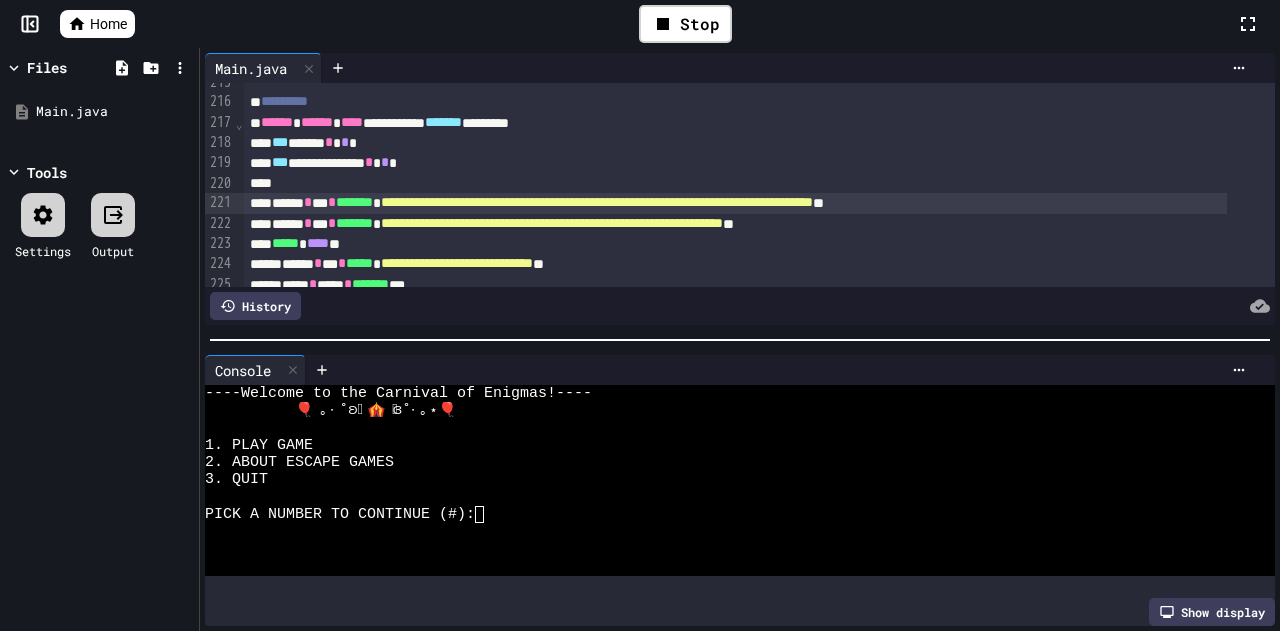 click on "**********" at bounding box center [597, 202] 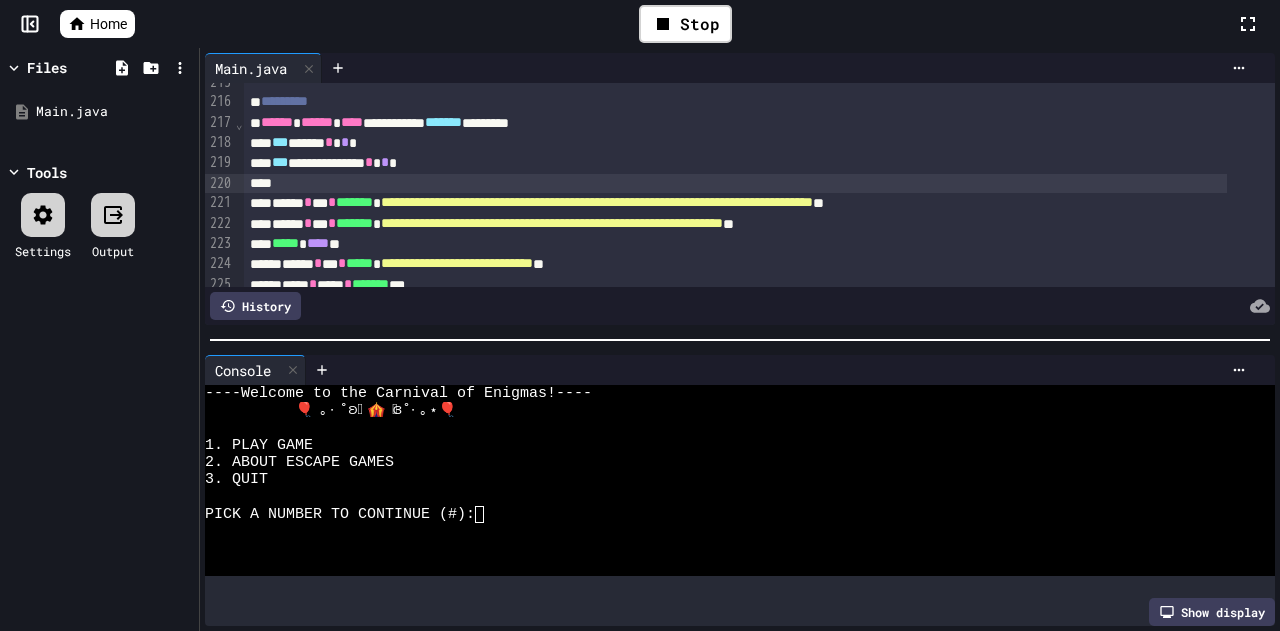 click at bounding box center [735, 184] 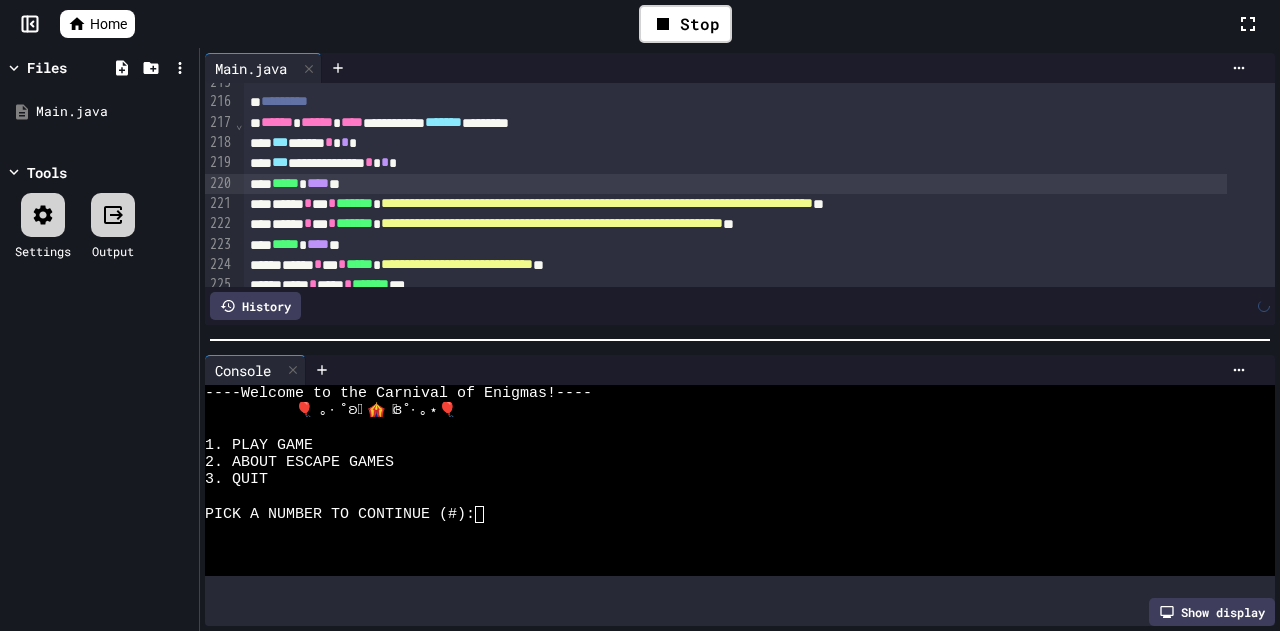 click on "****" at bounding box center [318, 183] 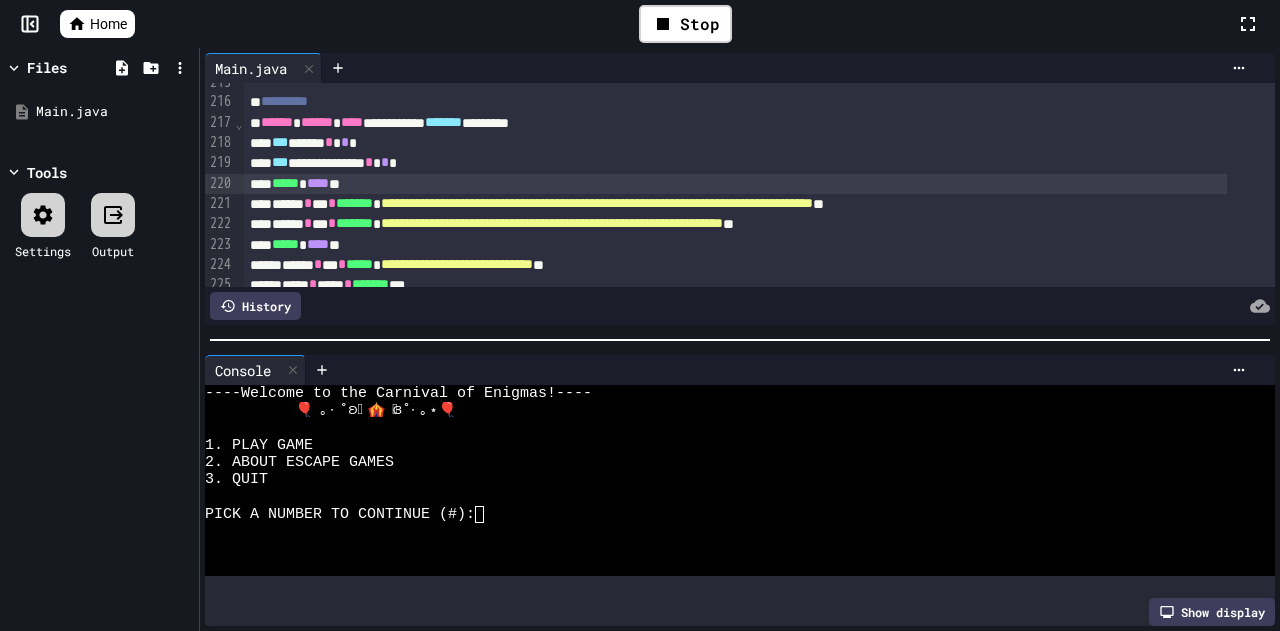 click on "****" at bounding box center [318, 183] 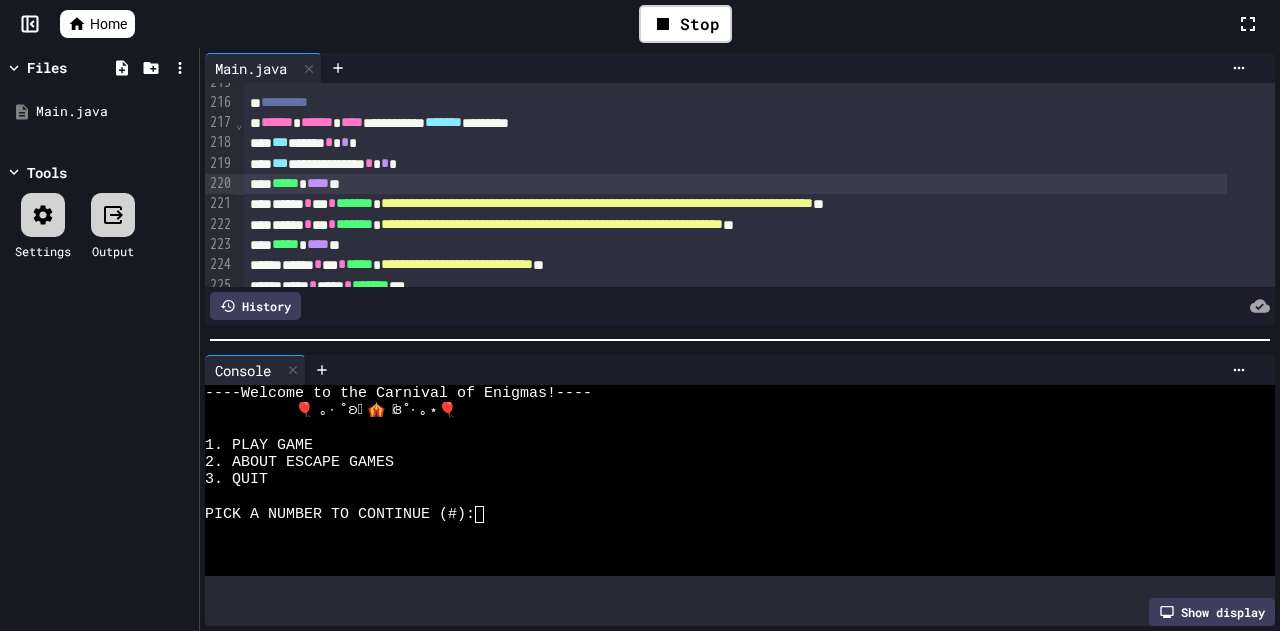 click on "**********" at bounding box center (597, 203) 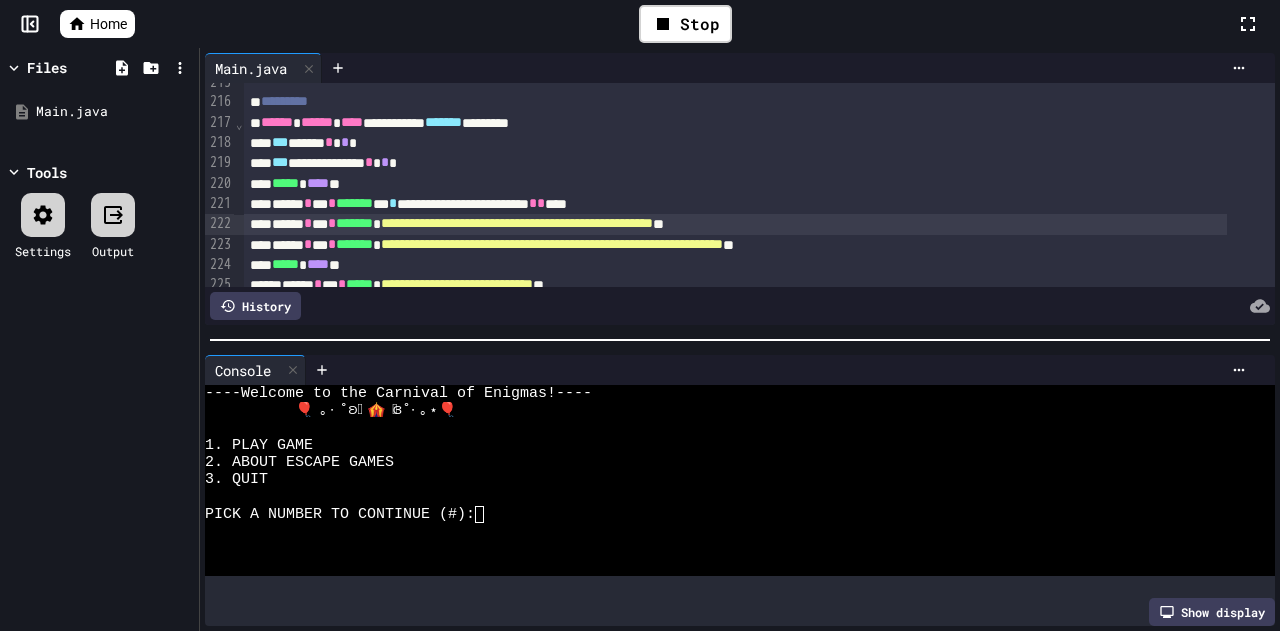 click on "[STARS]" at bounding box center (735, 204) 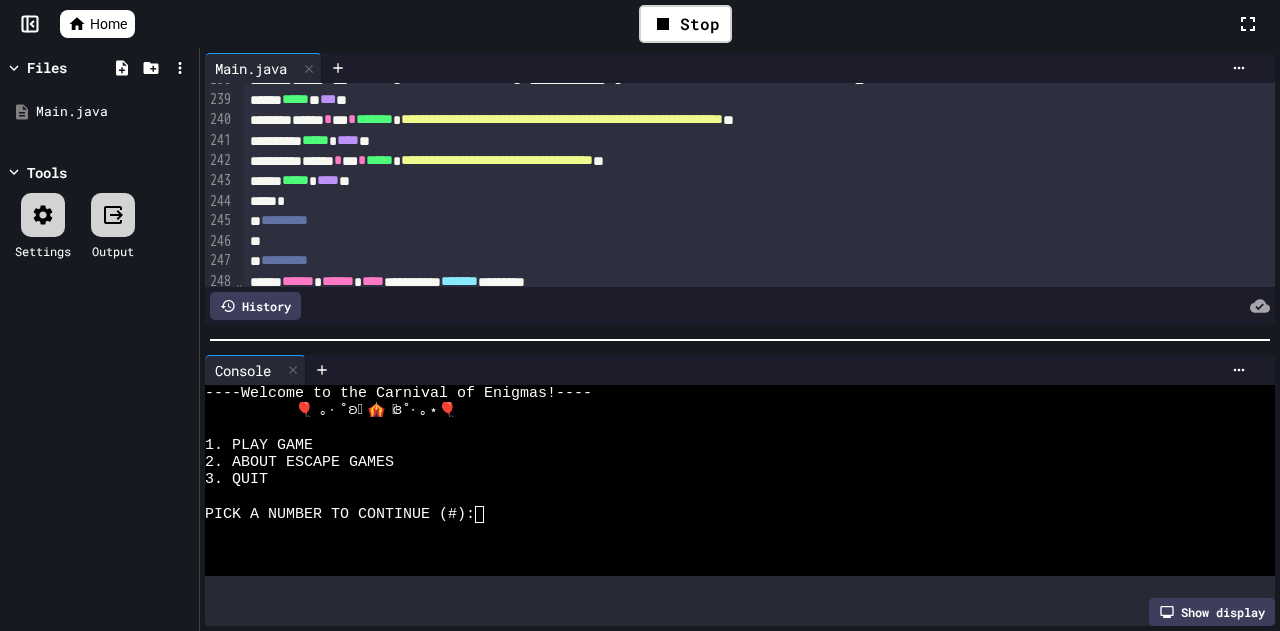 scroll, scrollTop: 5464, scrollLeft: 0, axis: vertical 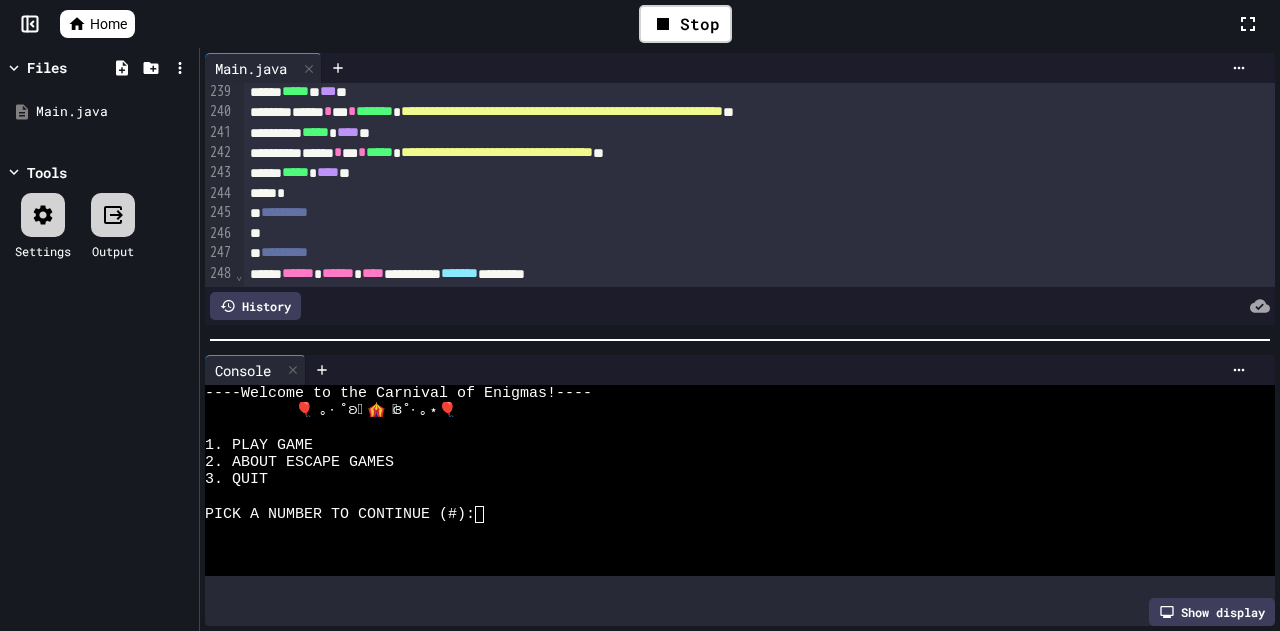 click on "****" at bounding box center [328, 172] 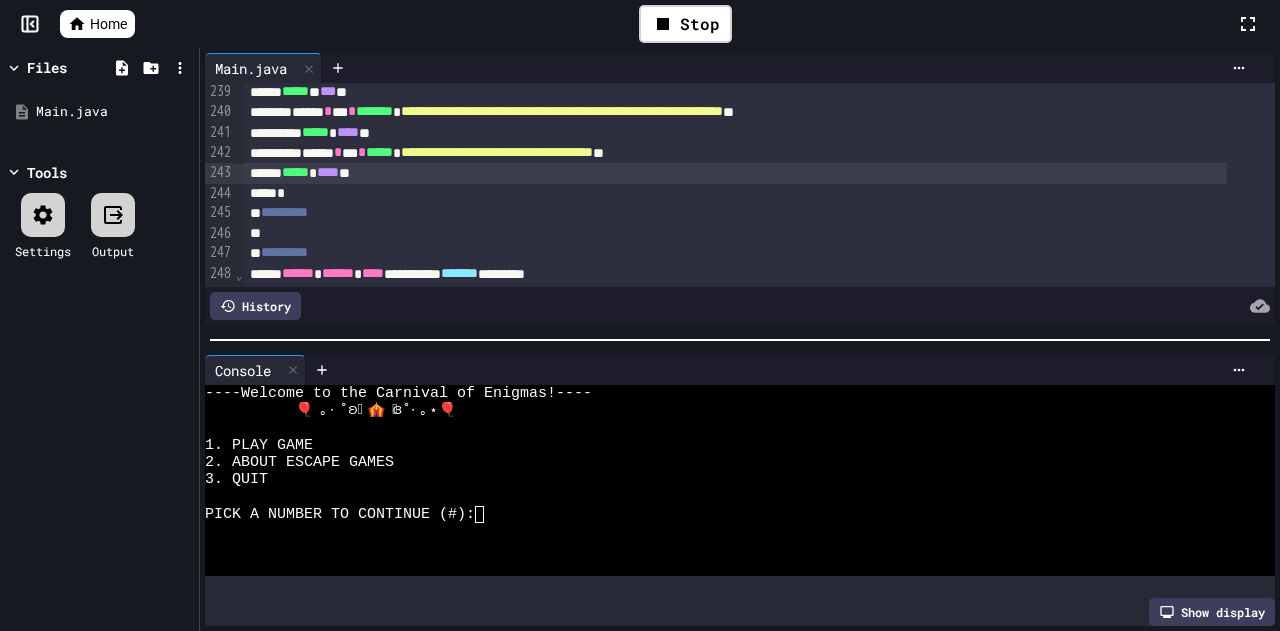 click on "****" at bounding box center (328, 172) 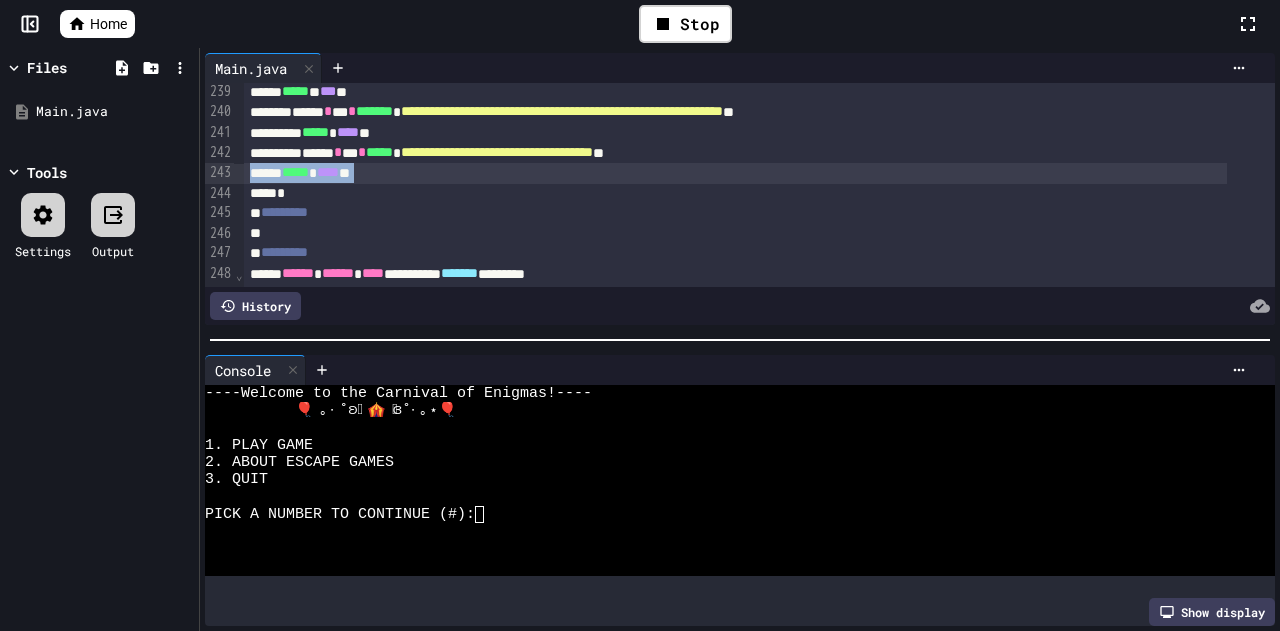 click on "****" at bounding box center (328, 172) 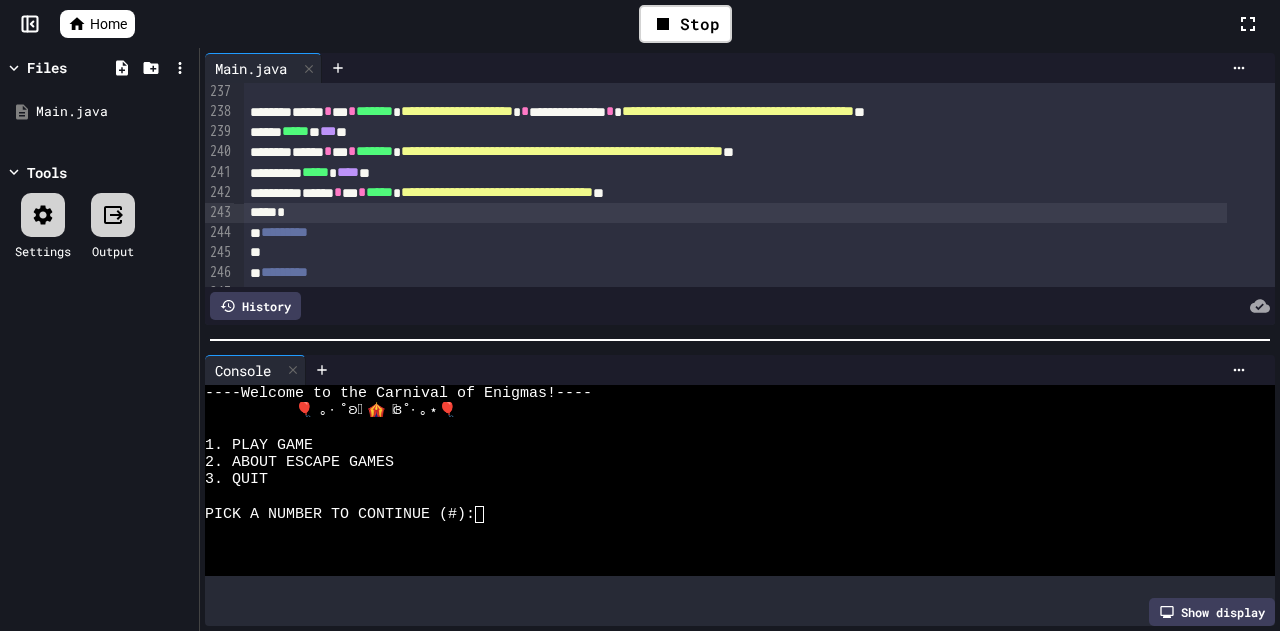 scroll, scrollTop: 5442, scrollLeft: 0, axis: vertical 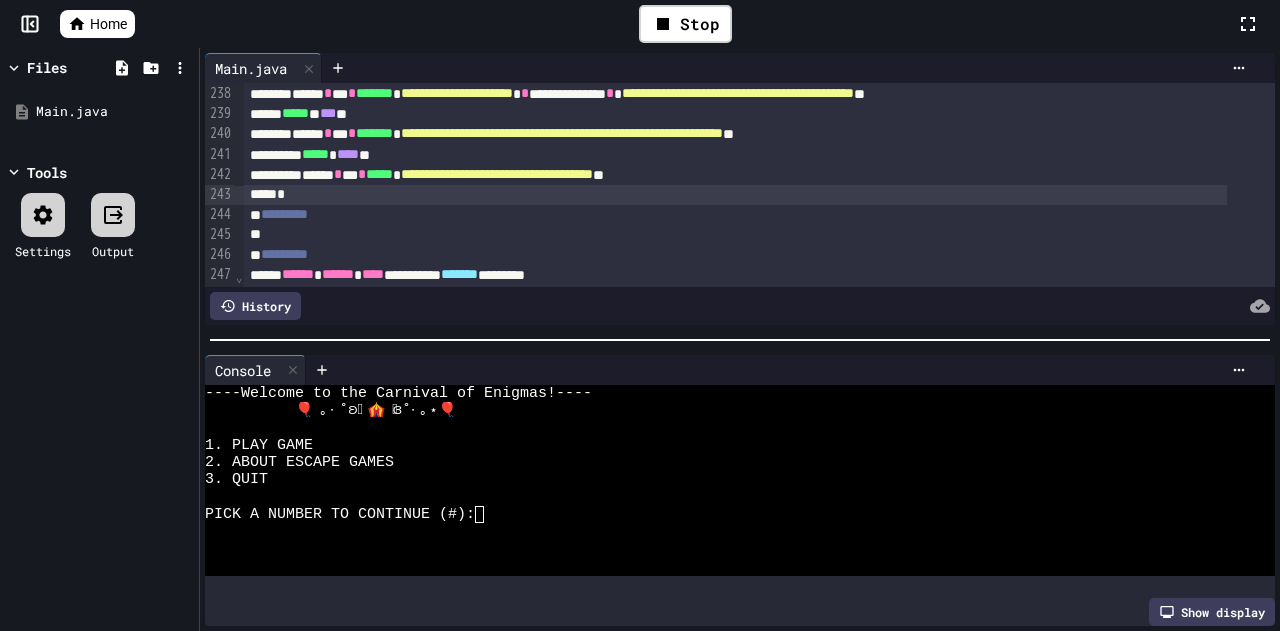 click on "*" at bounding box center (735, 195) 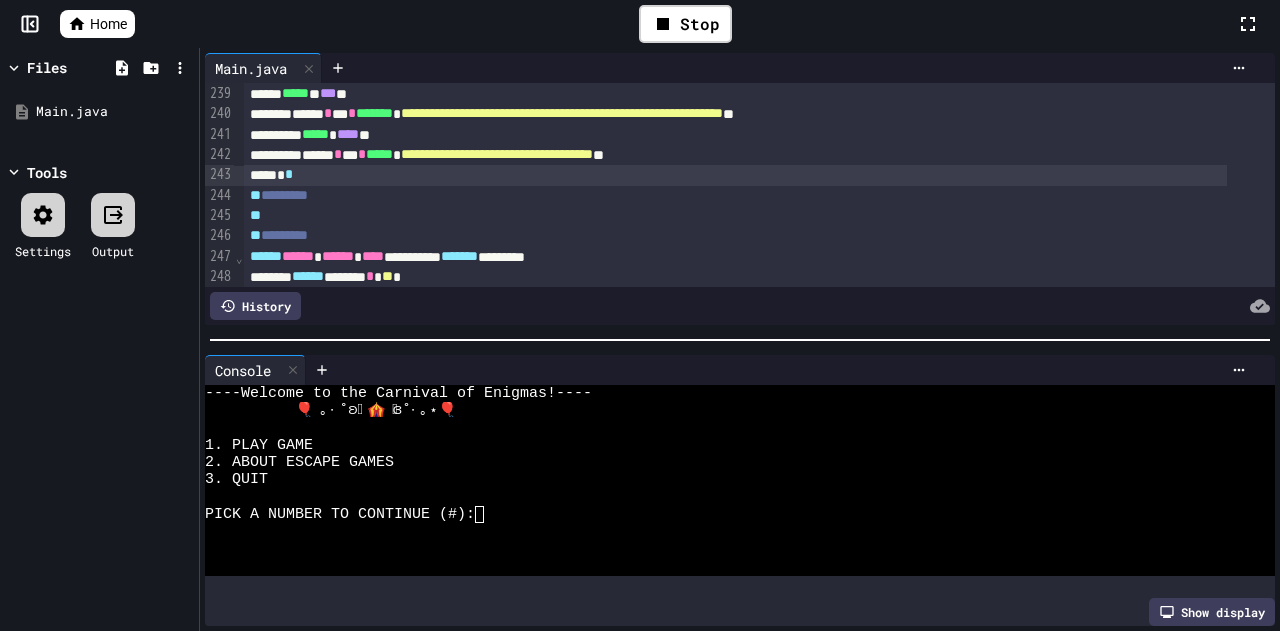 scroll, scrollTop: 5472, scrollLeft: 0, axis: vertical 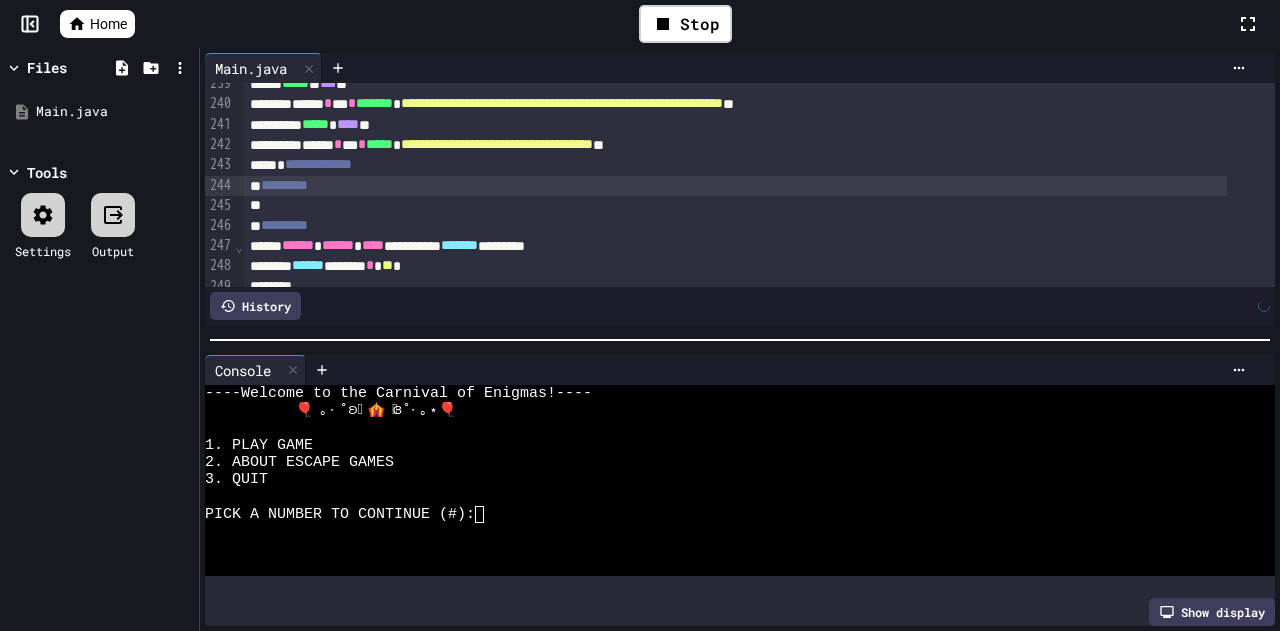 click on "*********" at bounding box center (735, 186) 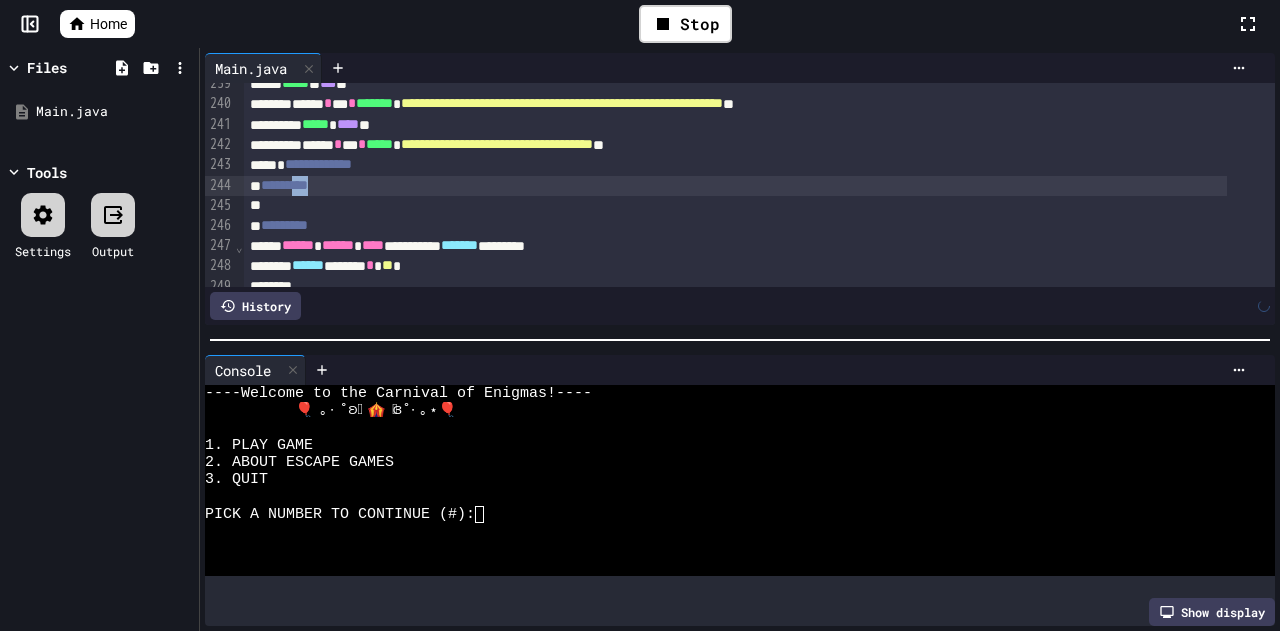 click at bounding box center [735, 206] 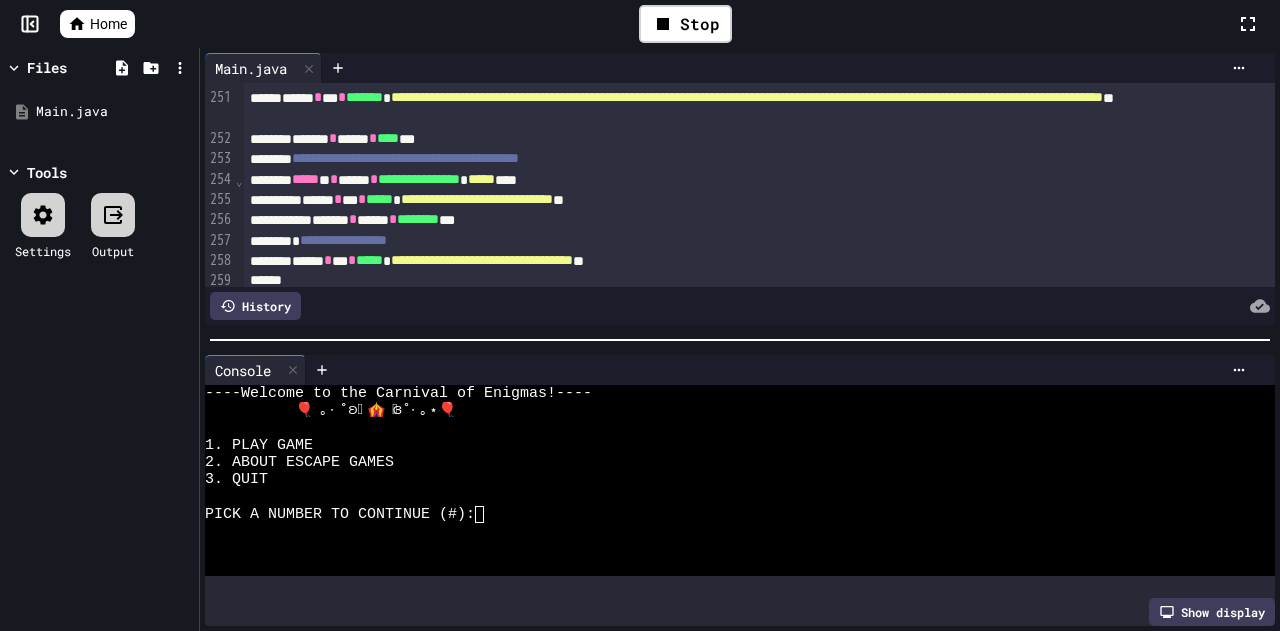 scroll, scrollTop: 5702, scrollLeft: 0, axis: vertical 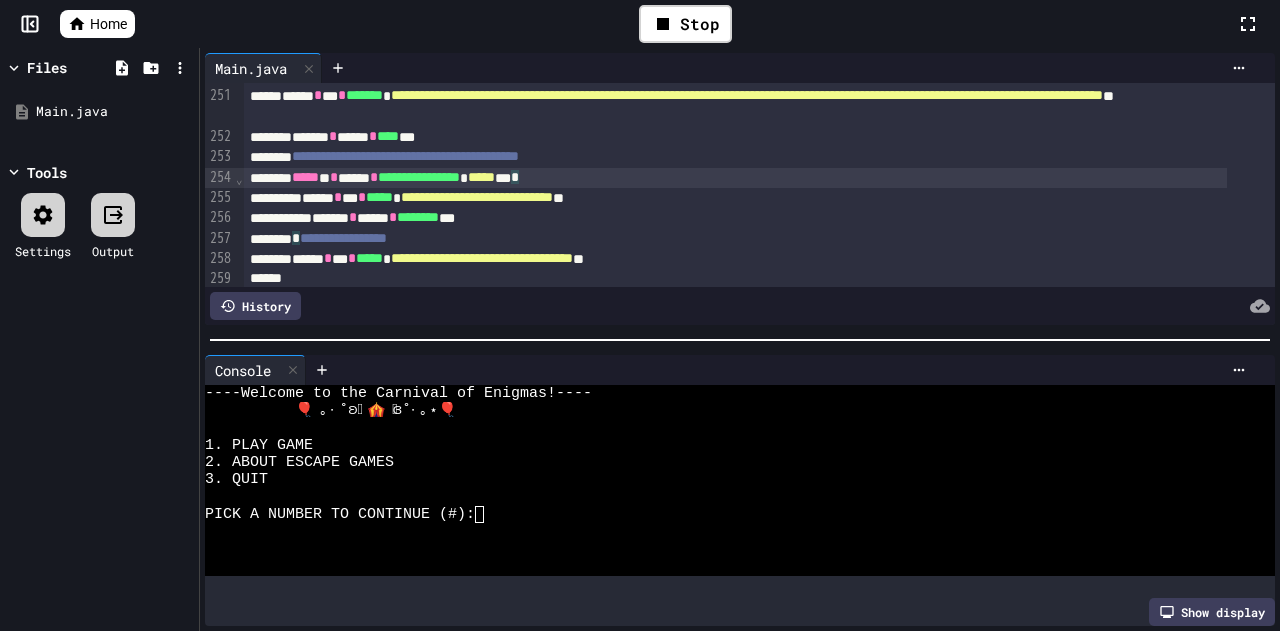 click on "**********" at bounding box center [735, 178] 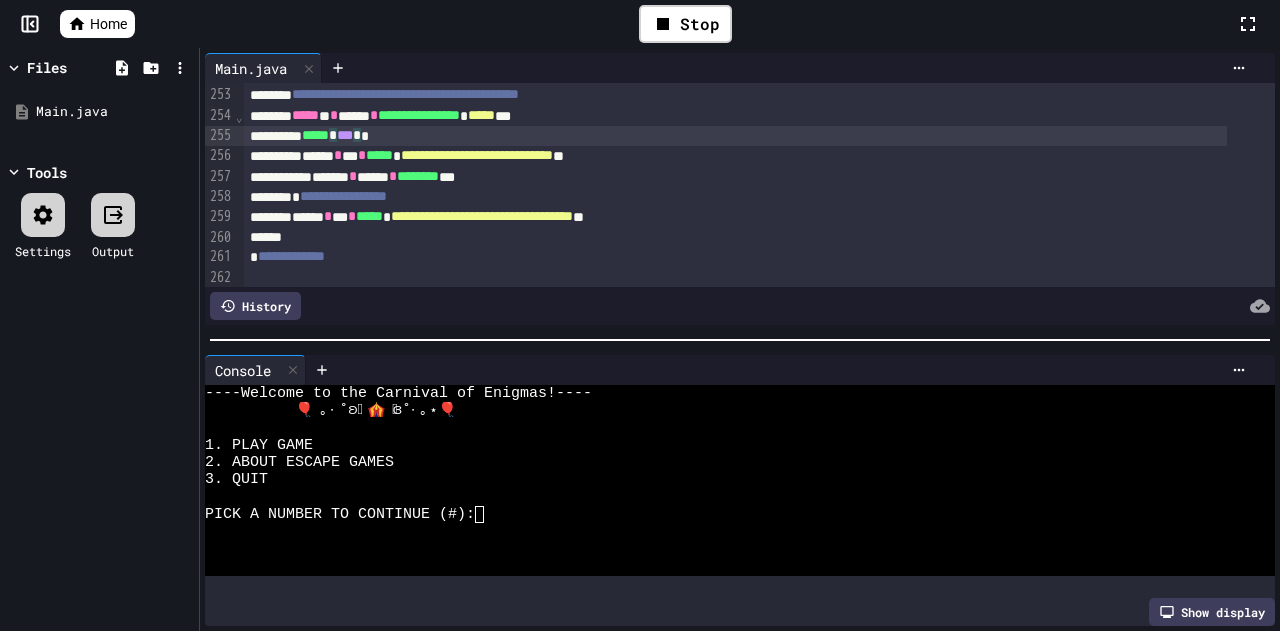 scroll, scrollTop: 5766, scrollLeft: 0, axis: vertical 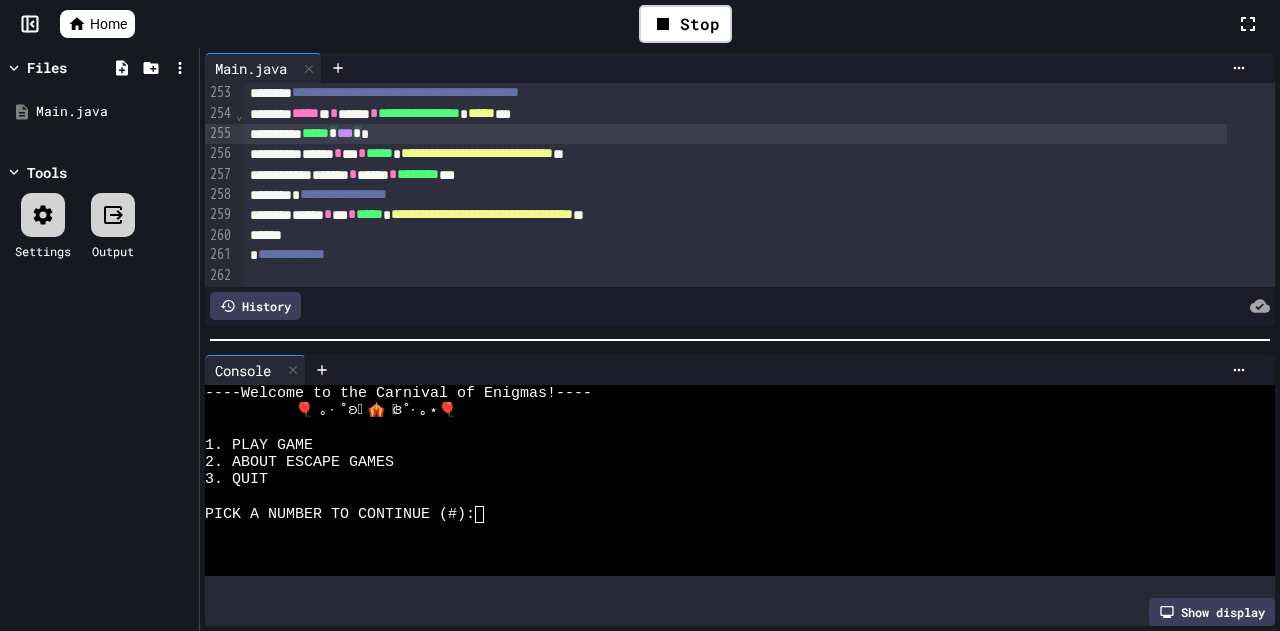 click on "**********" at bounding box center (735, 195) 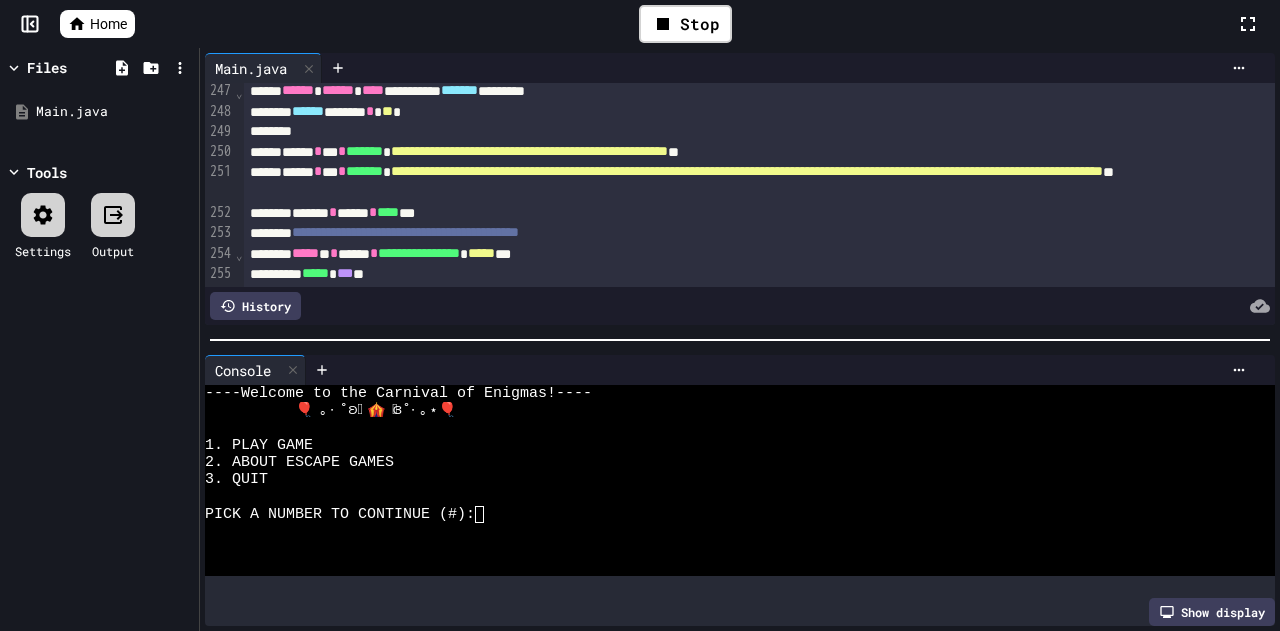 scroll, scrollTop: 5630, scrollLeft: 0, axis: vertical 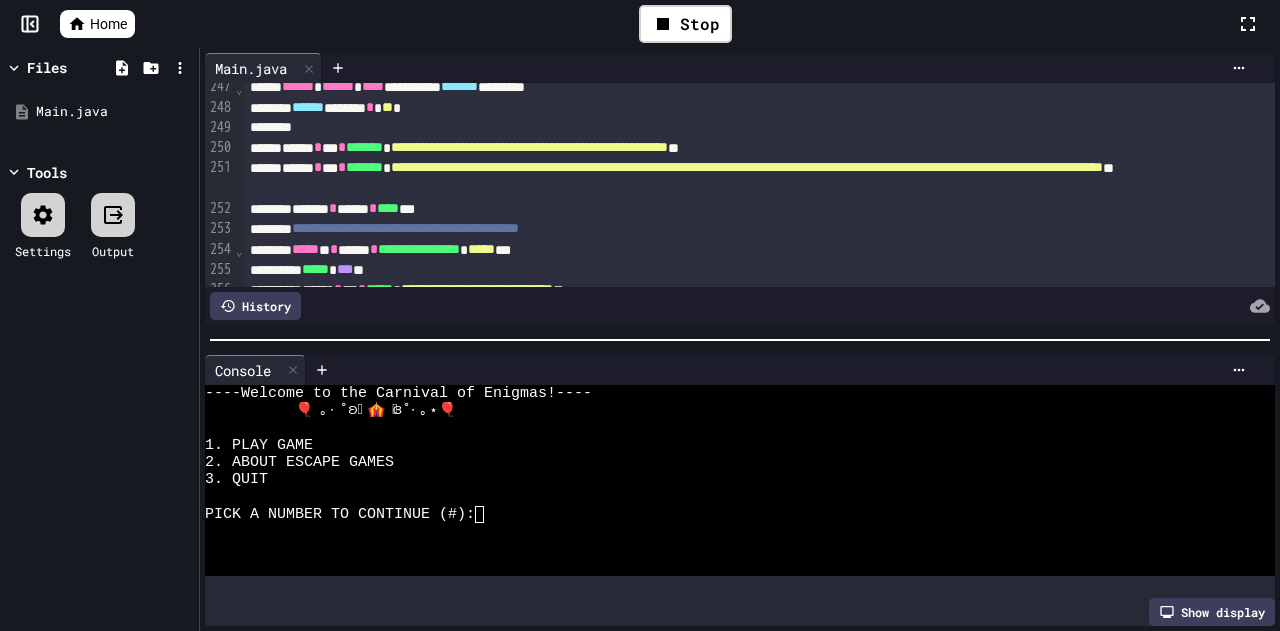 click on "[STARS]" at bounding box center [735, 178] 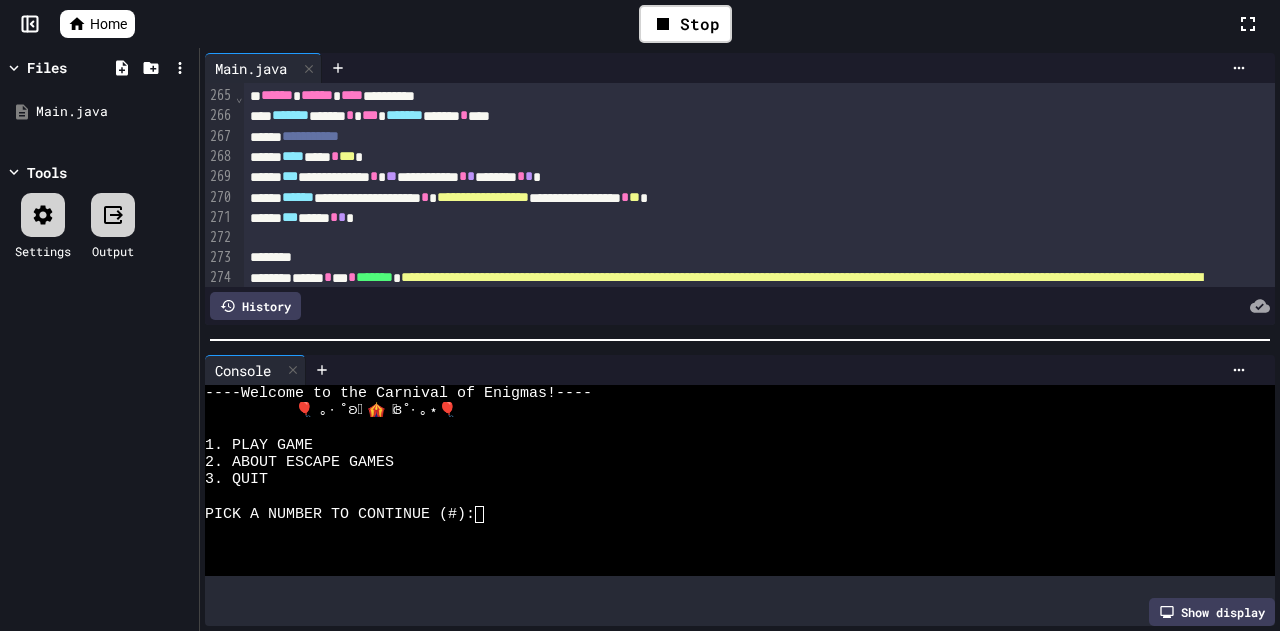 scroll, scrollTop: 6098, scrollLeft: 0, axis: vertical 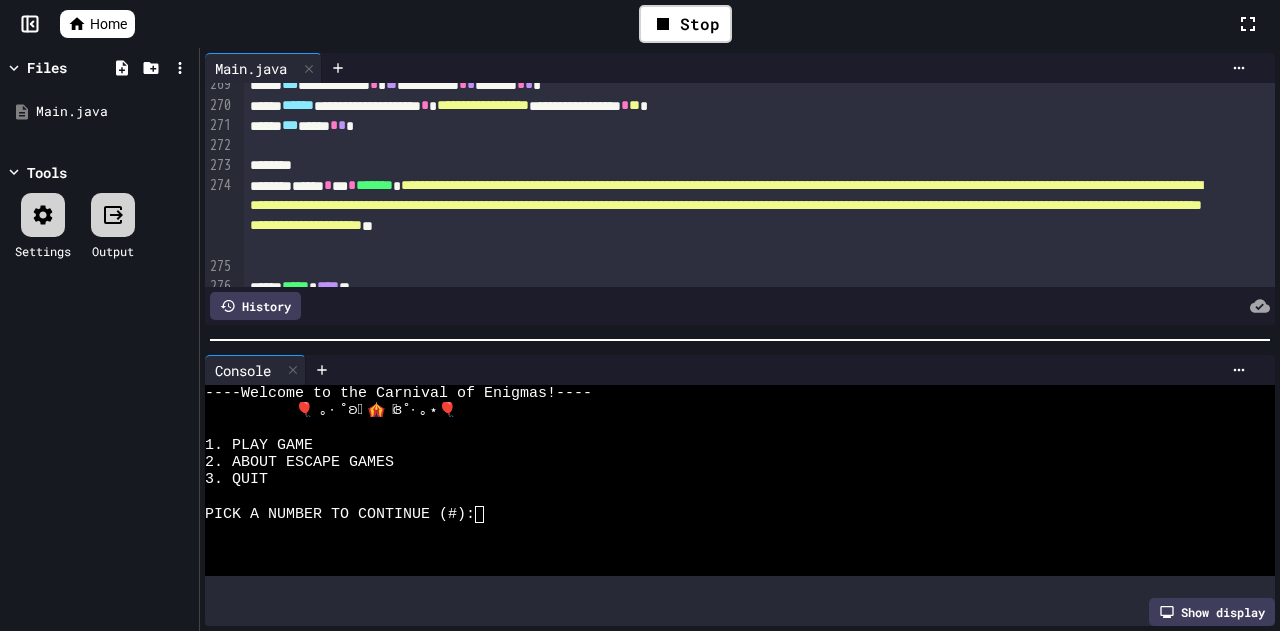 click on "[STARS]" at bounding box center (726, 205) 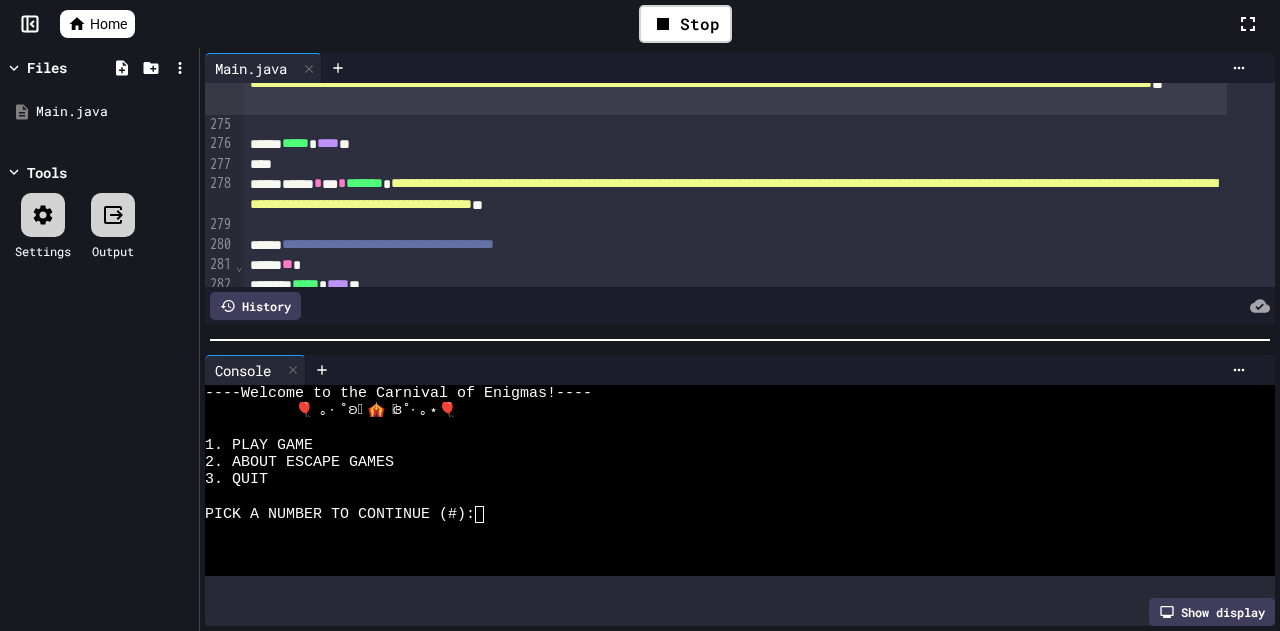 scroll, scrollTop: 6222, scrollLeft: 0, axis: vertical 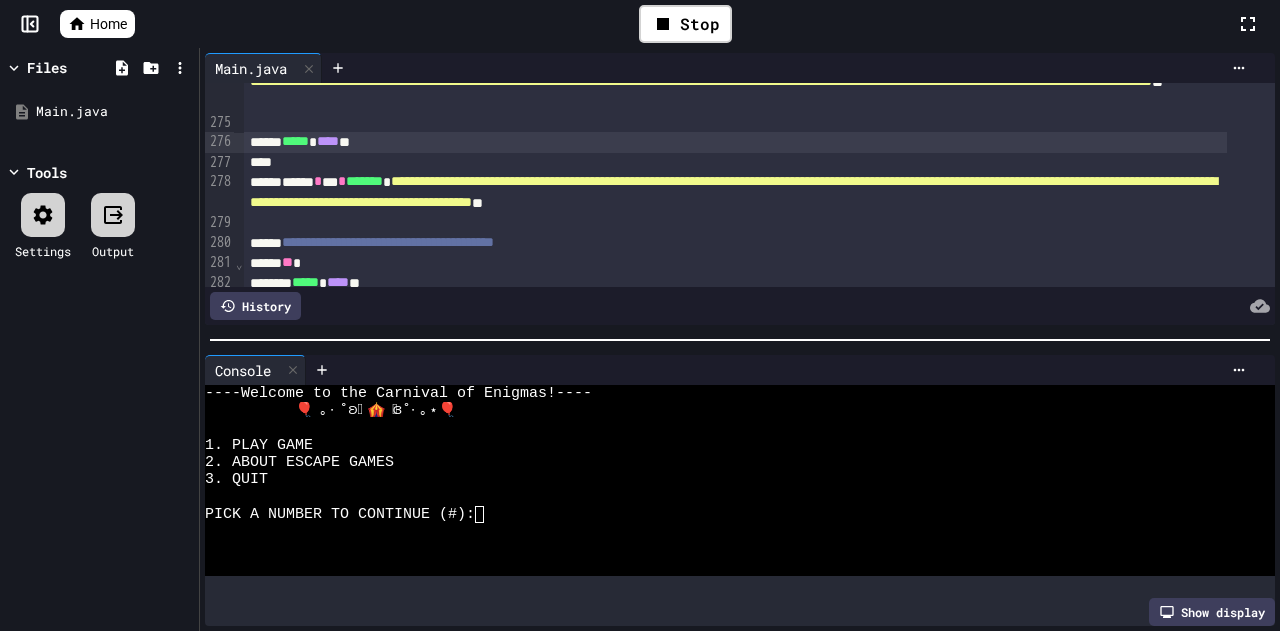 click on "****" at bounding box center [328, 141] 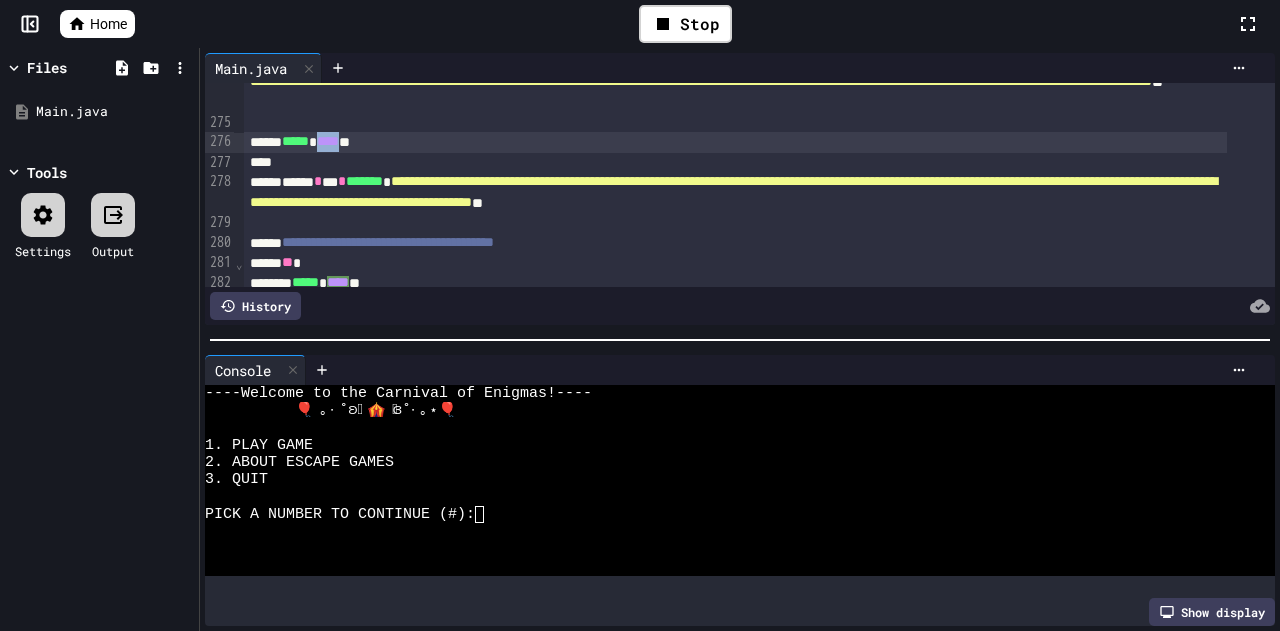 click on "****" at bounding box center [328, 141] 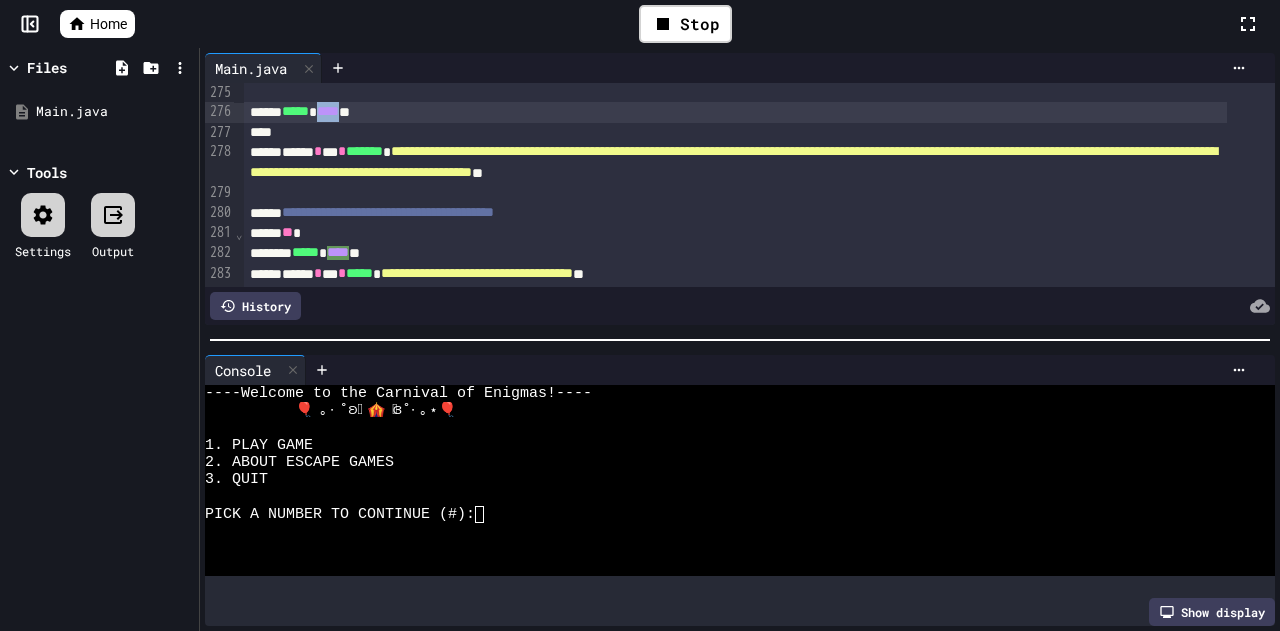 scroll, scrollTop: 6254, scrollLeft: 0, axis: vertical 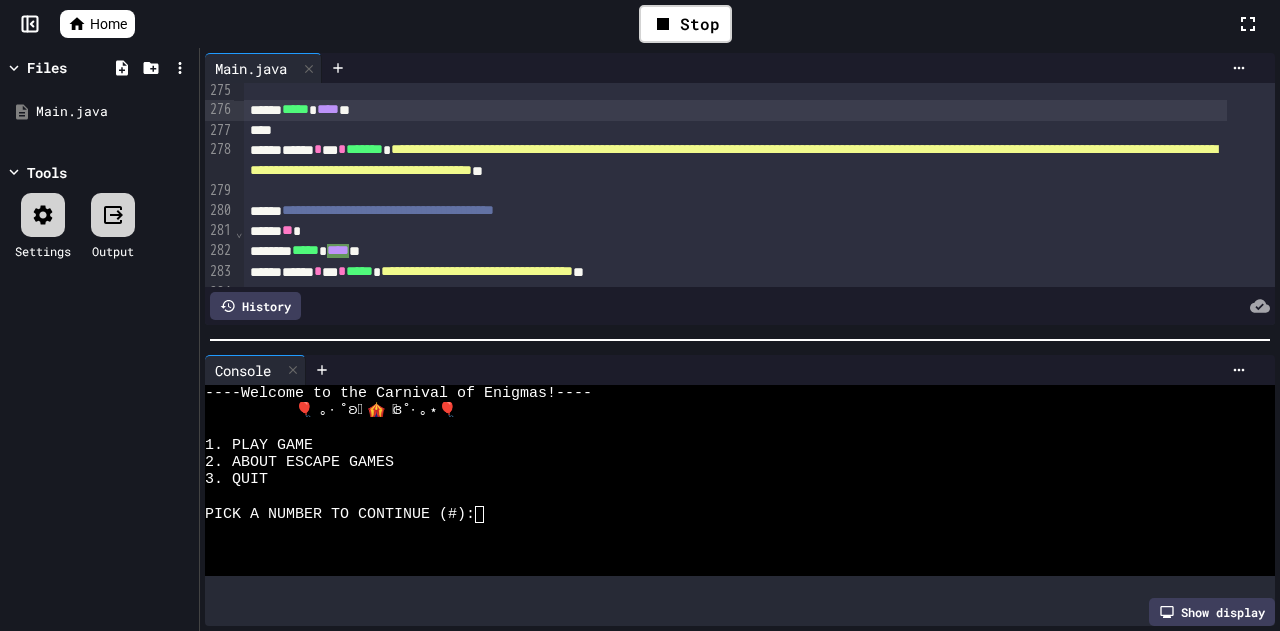 click on "**********" at bounding box center (733, 159) 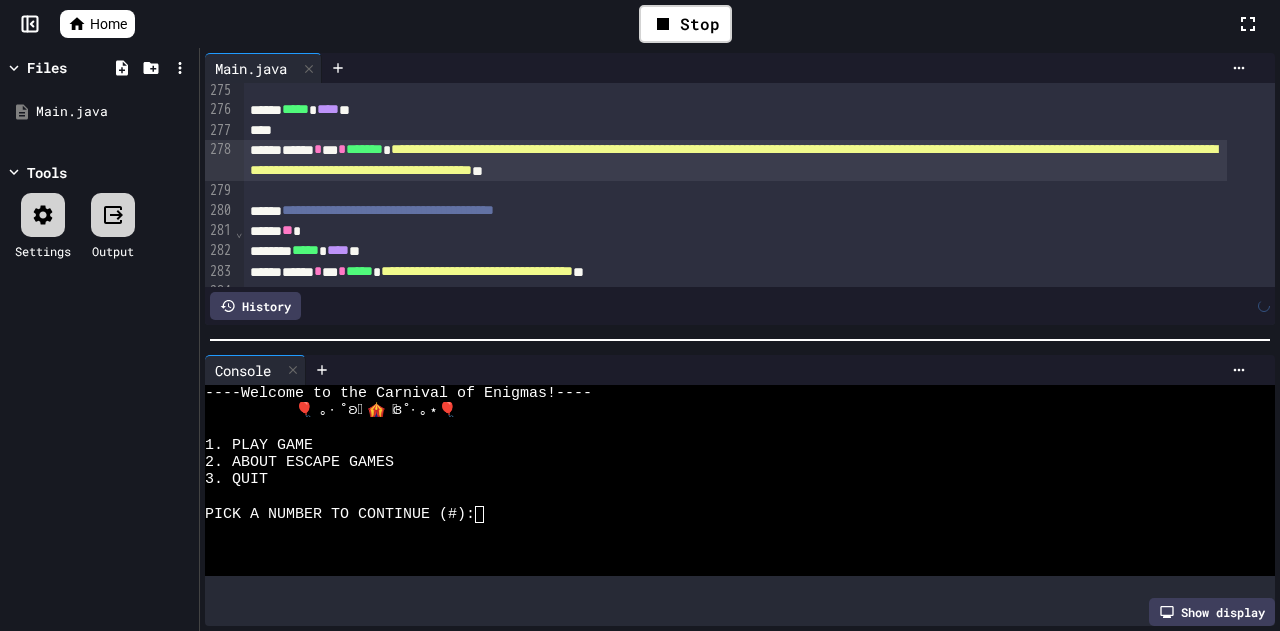 click on "**********" at bounding box center (733, 159) 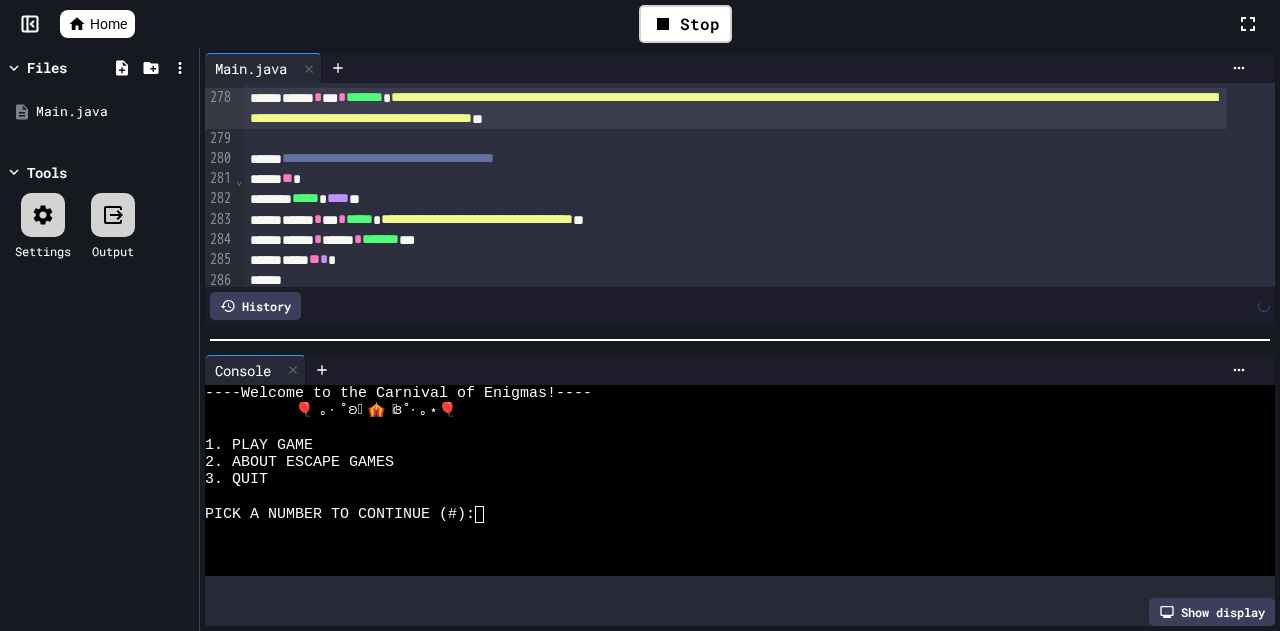 scroll, scrollTop: 6320, scrollLeft: 0, axis: vertical 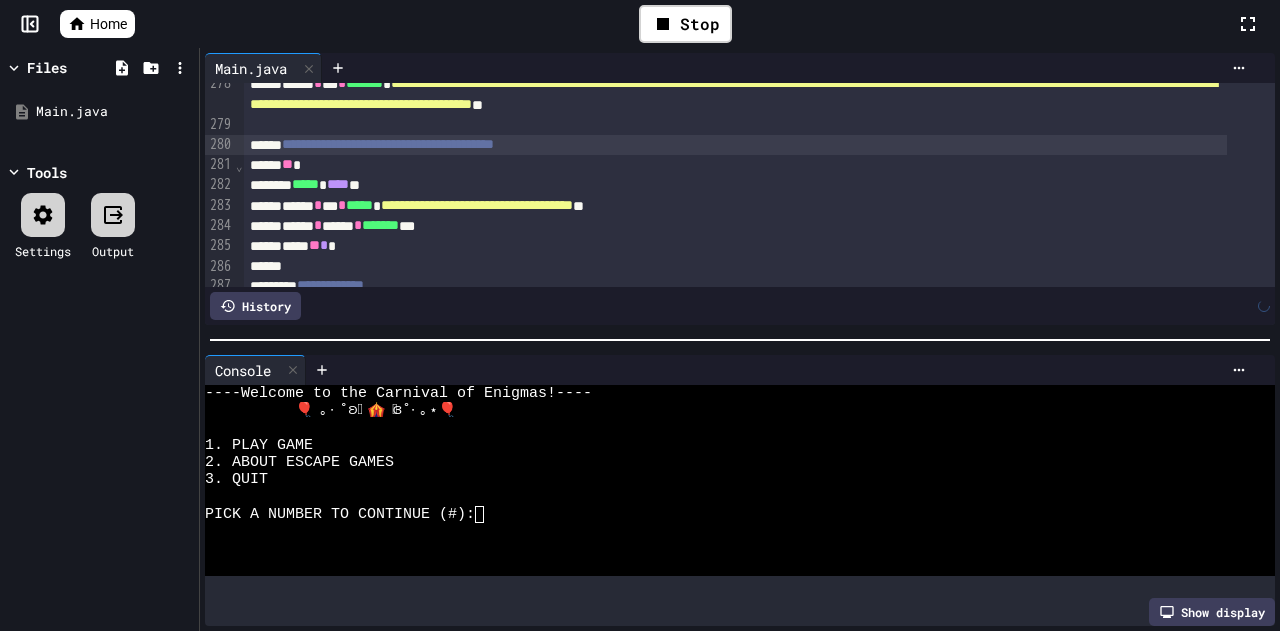 click on "**********" at bounding box center (735, 145) 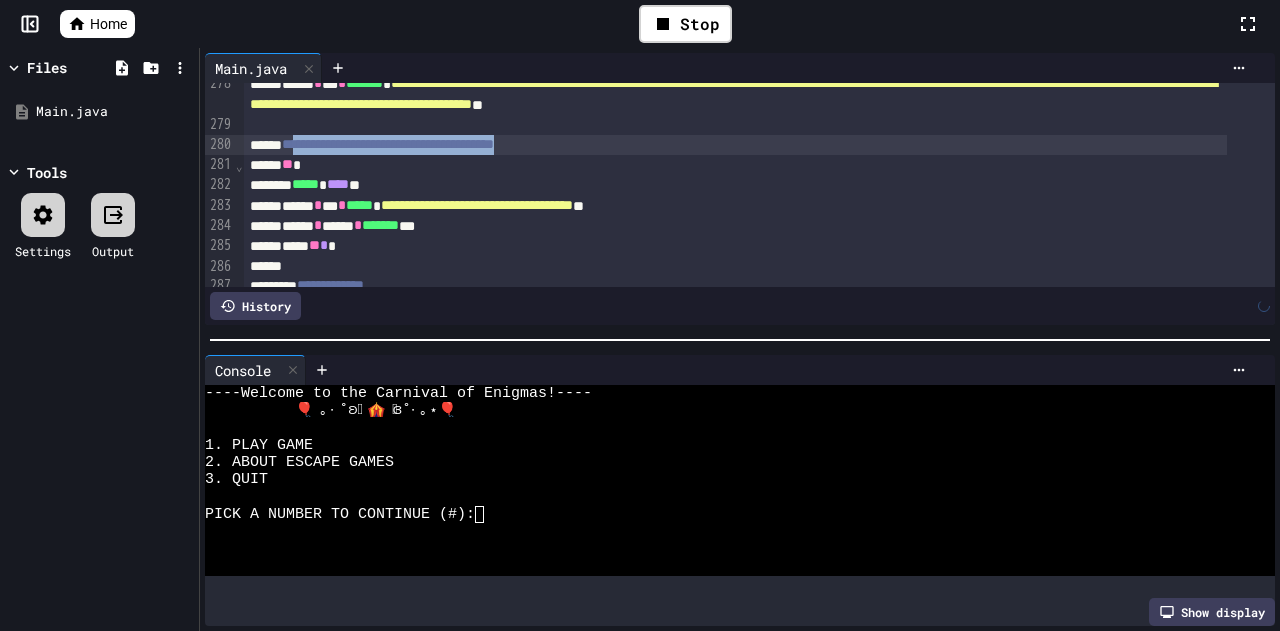drag, startPoint x: 676, startPoint y: 135, endPoint x: 320, endPoint y: 141, distance: 356.05057 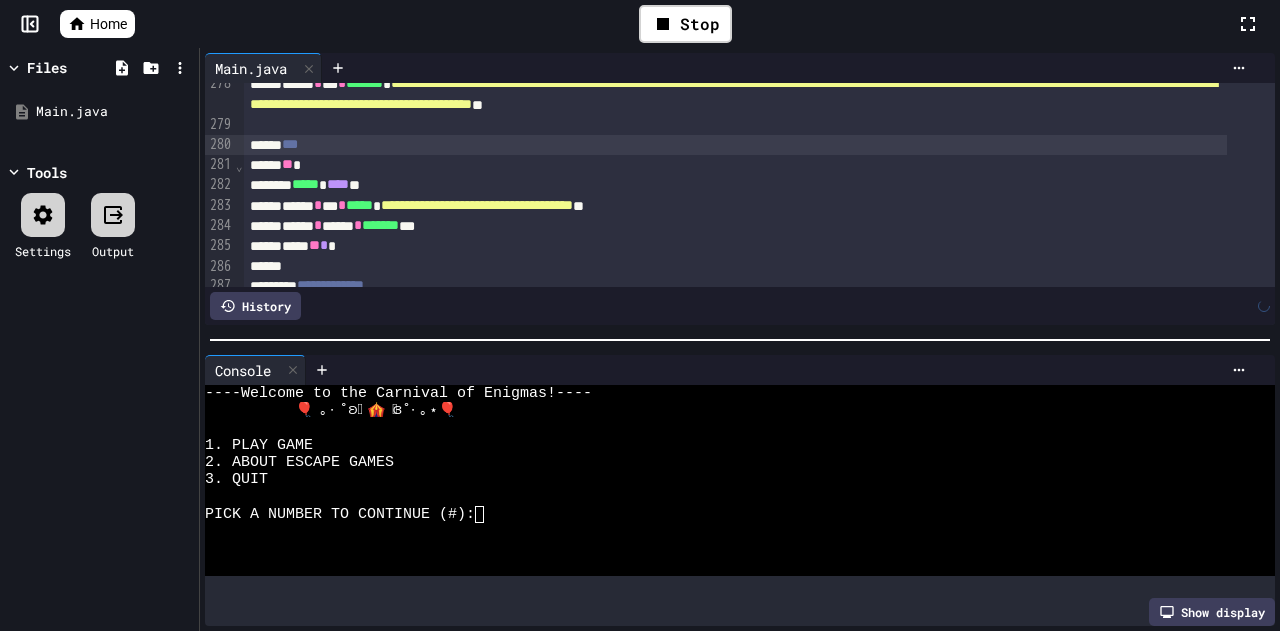 click on "***" at bounding box center (290, 144) 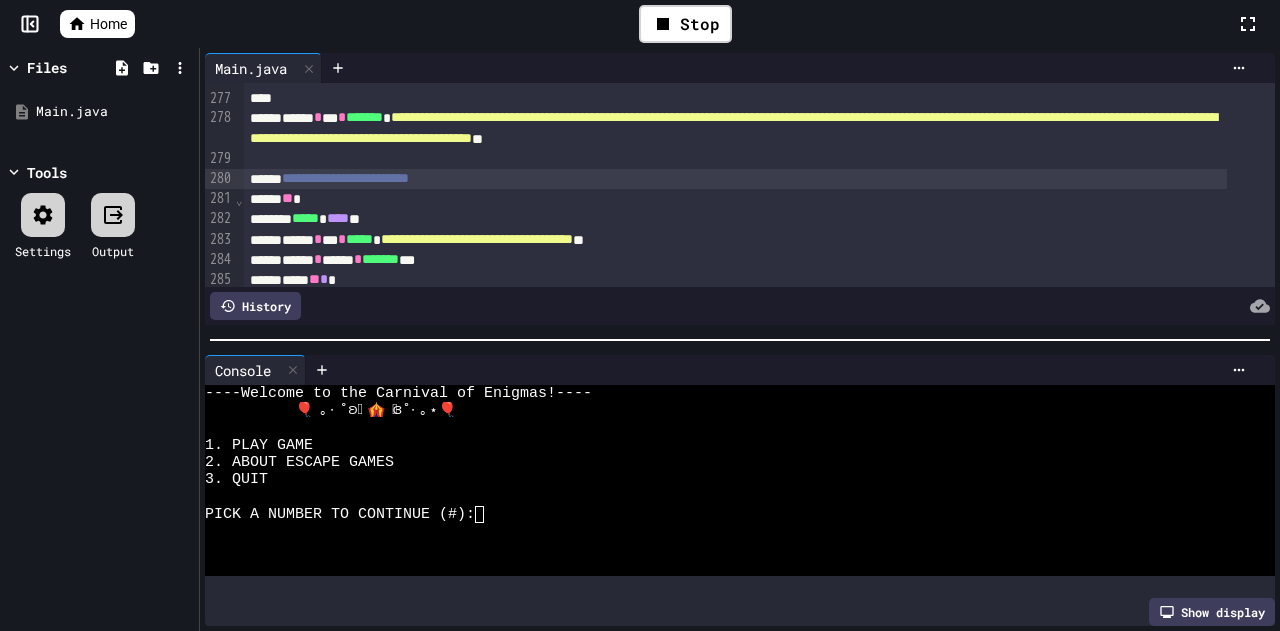 scroll, scrollTop: 6290, scrollLeft: 0, axis: vertical 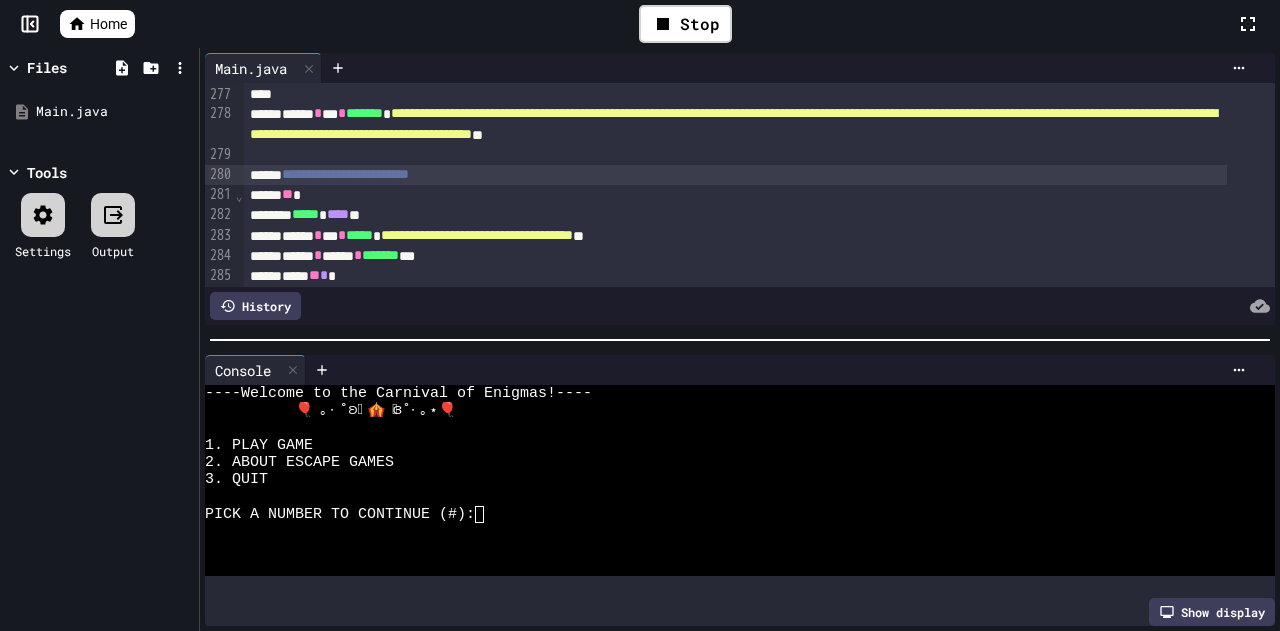 click on "****" at bounding box center [338, 214] 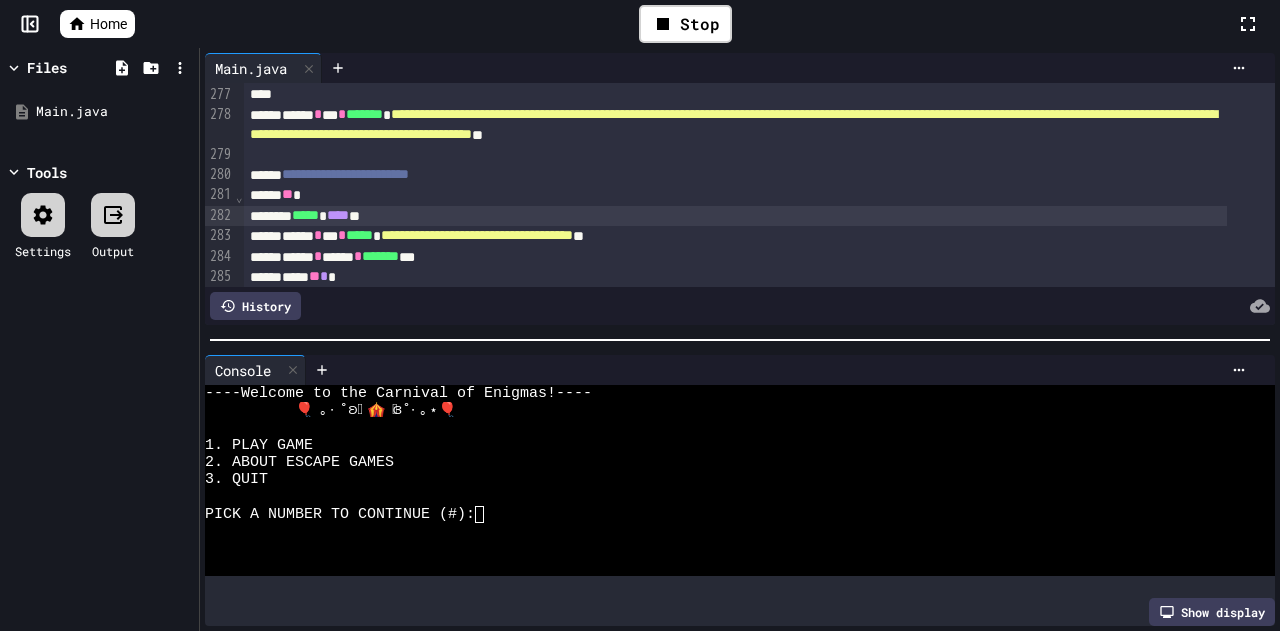 click on "****" at bounding box center (338, 215) 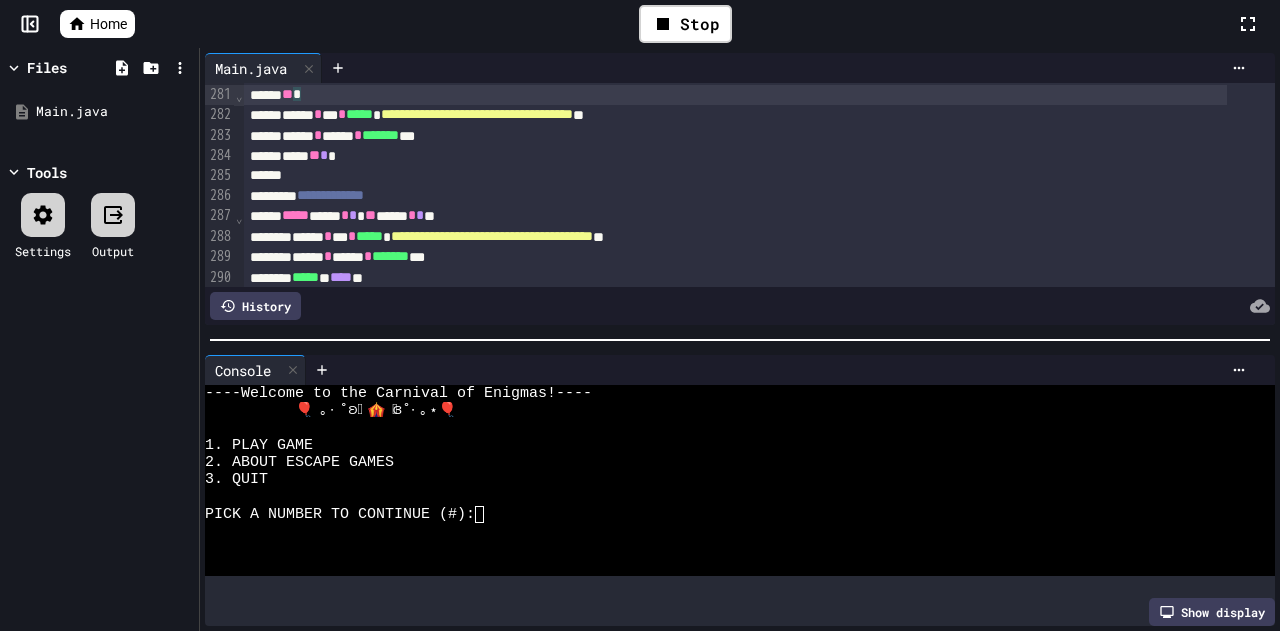 scroll, scrollTop: 6398, scrollLeft: 0, axis: vertical 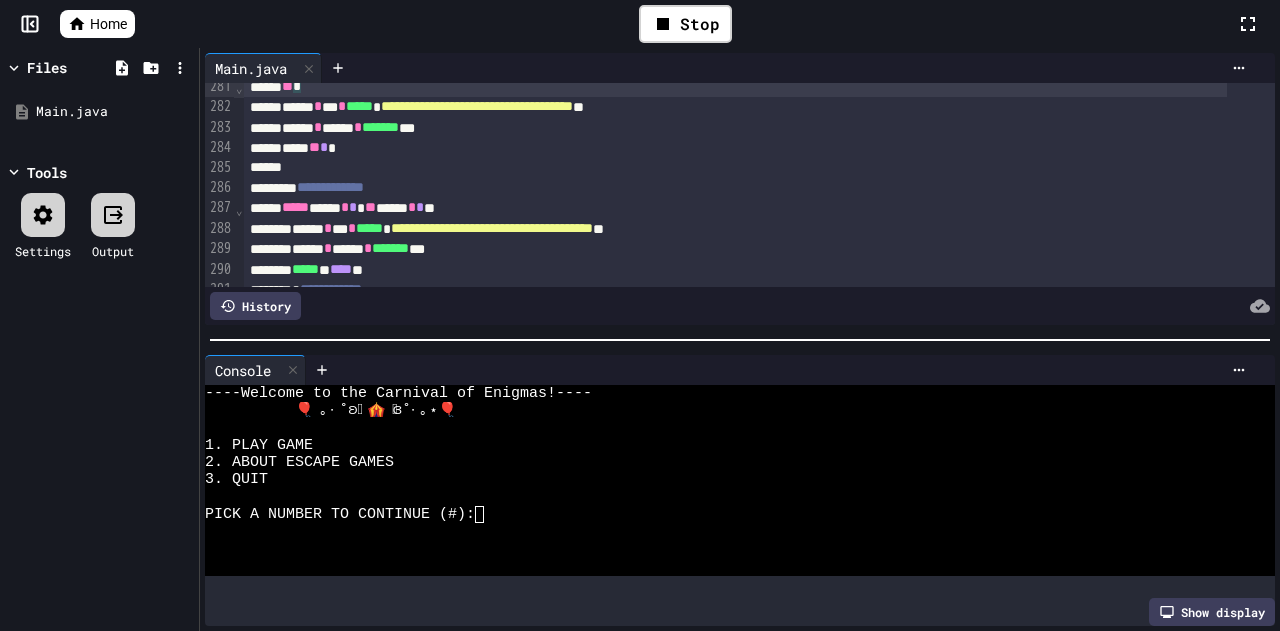 click on "***** ****** * *   ** ***** * * **" at bounding box center (735, 208) 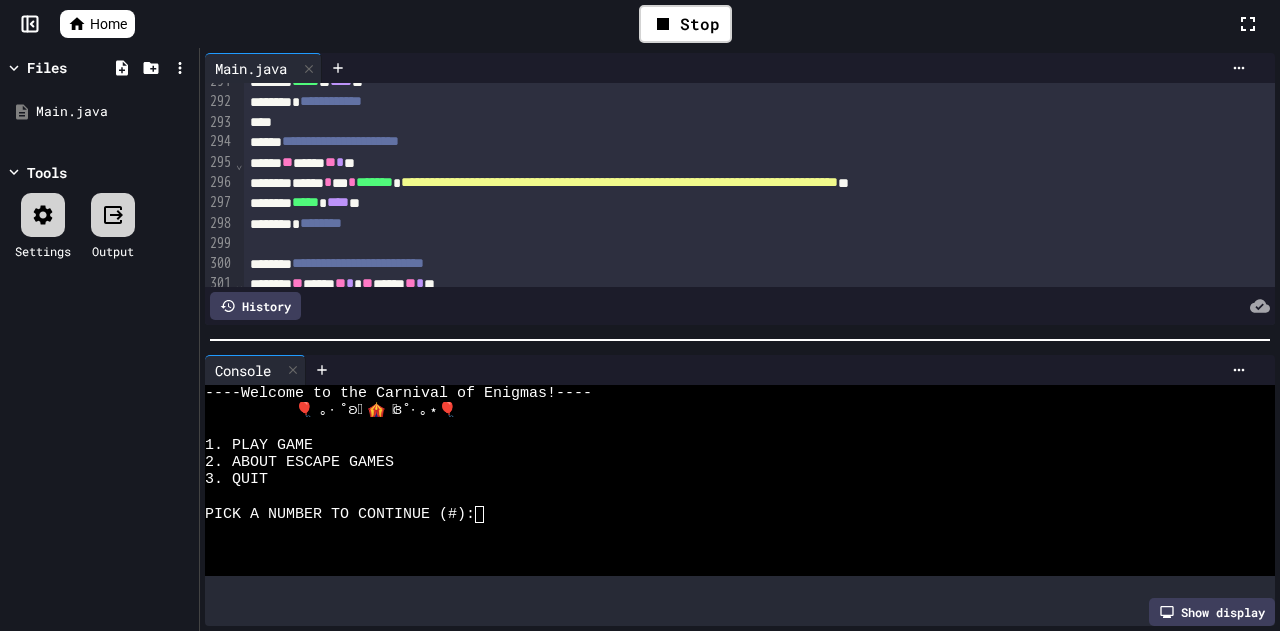 scroll, scrollTop: 6602, scrollLeft: 0, axis: vertical 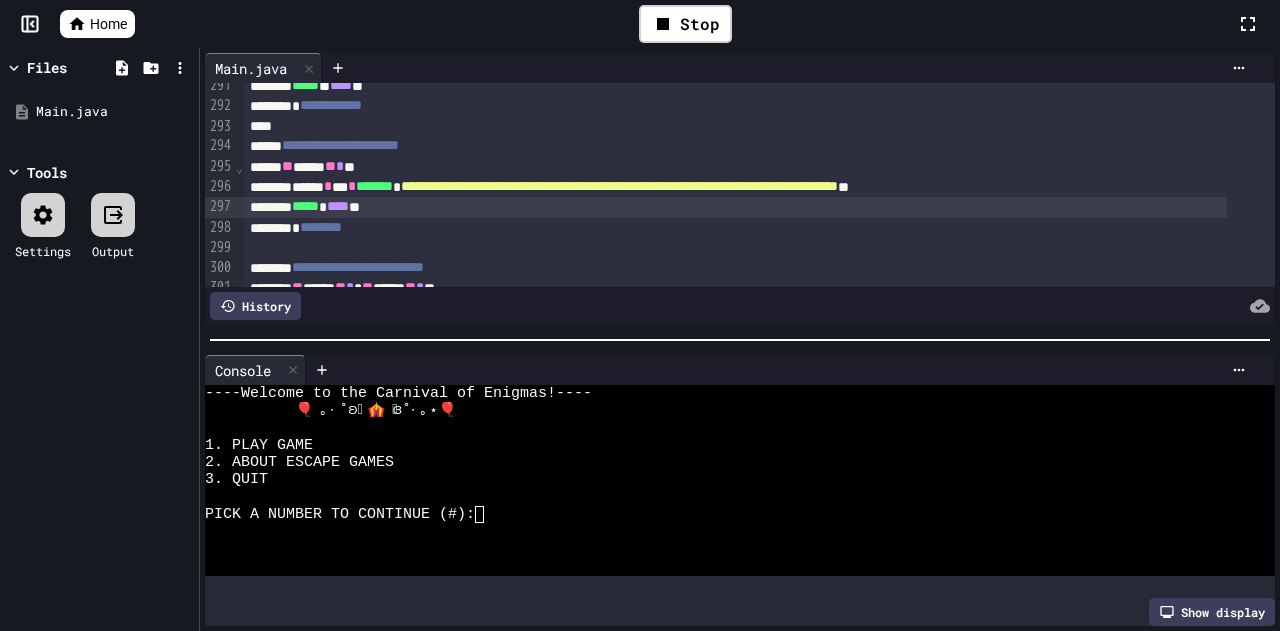 click on "****" at bounding box center [338, 206] 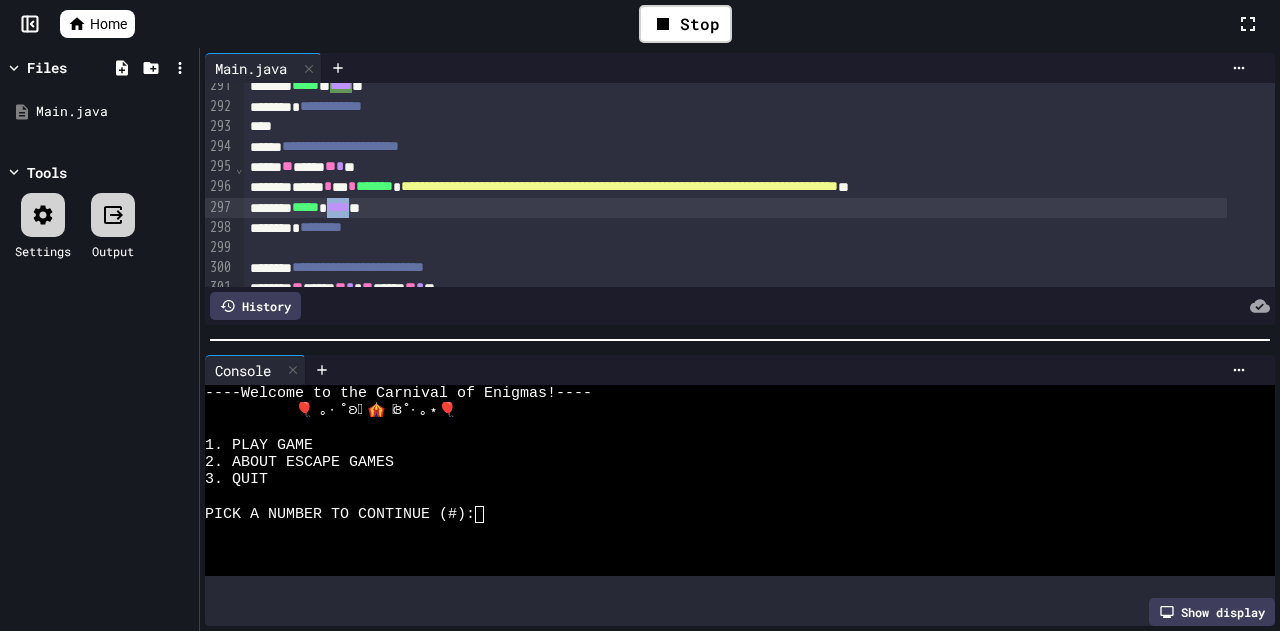 click on "****" at bounding box center [338, 207] 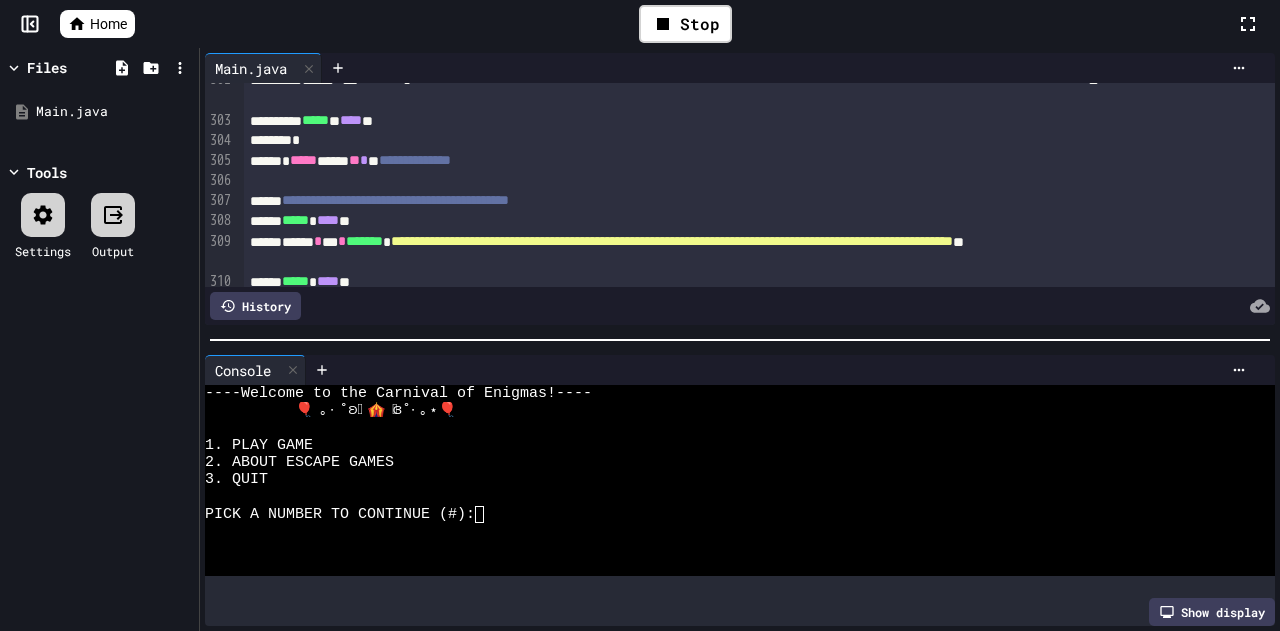 scroll, scrollTop: 6768, scrollLeft: 0, axis: vertical 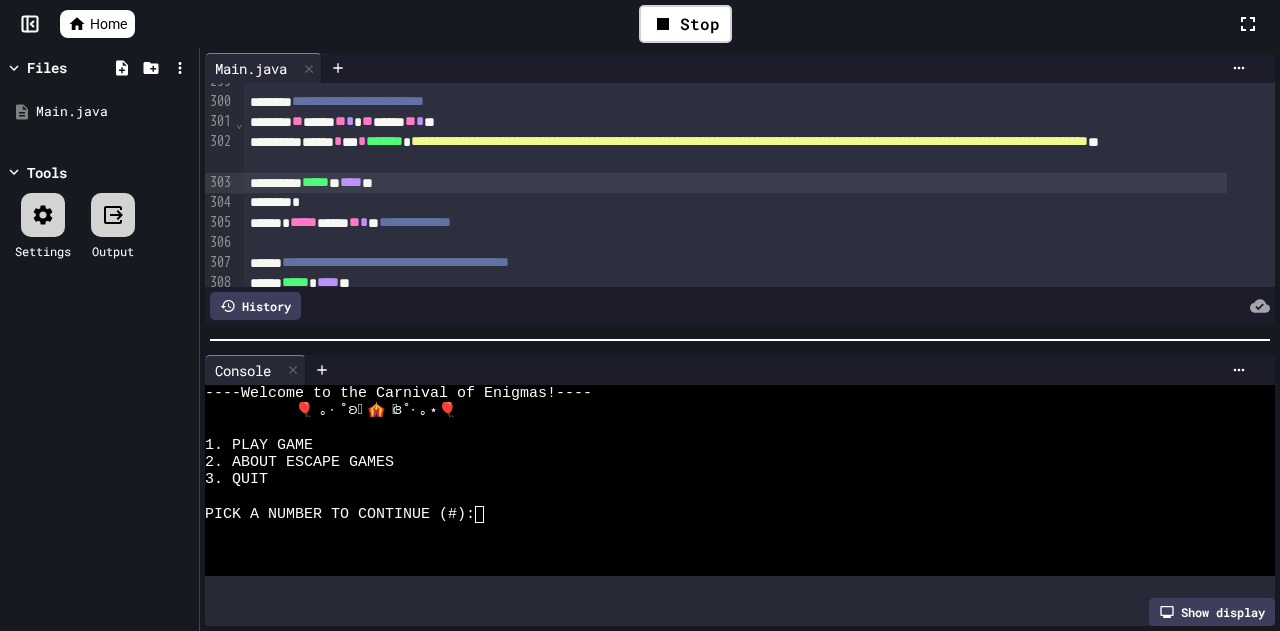 click on "****" at bounding box center [351, 182] 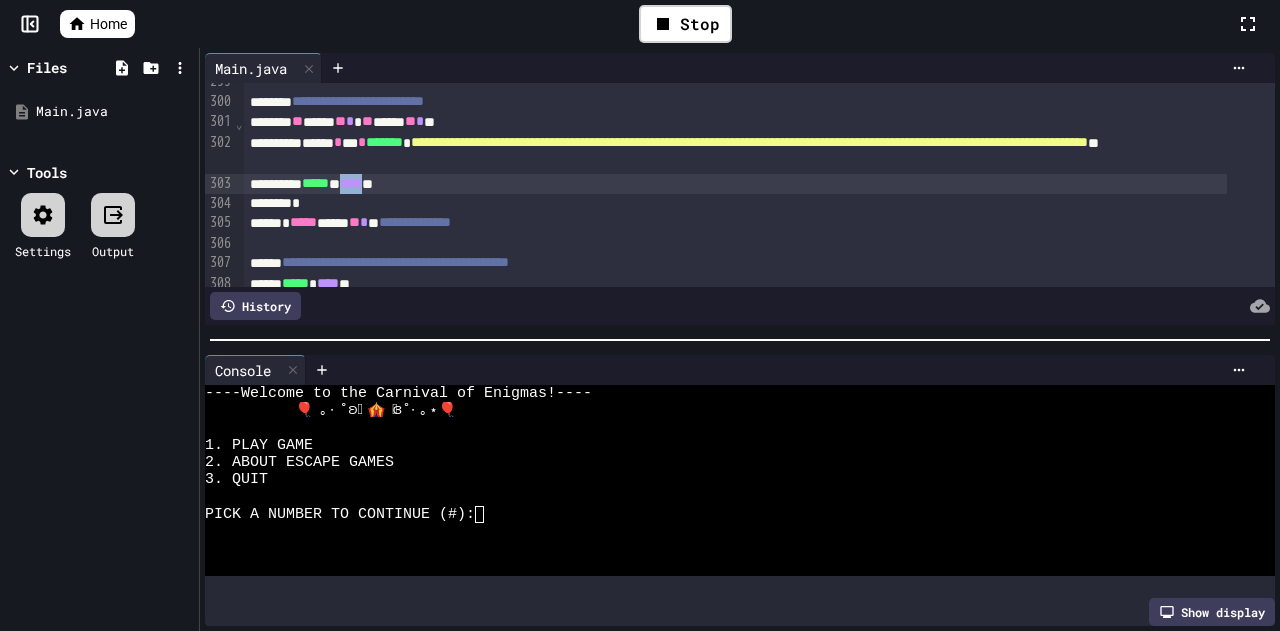 click on "****" at bounding box center (351, 183) 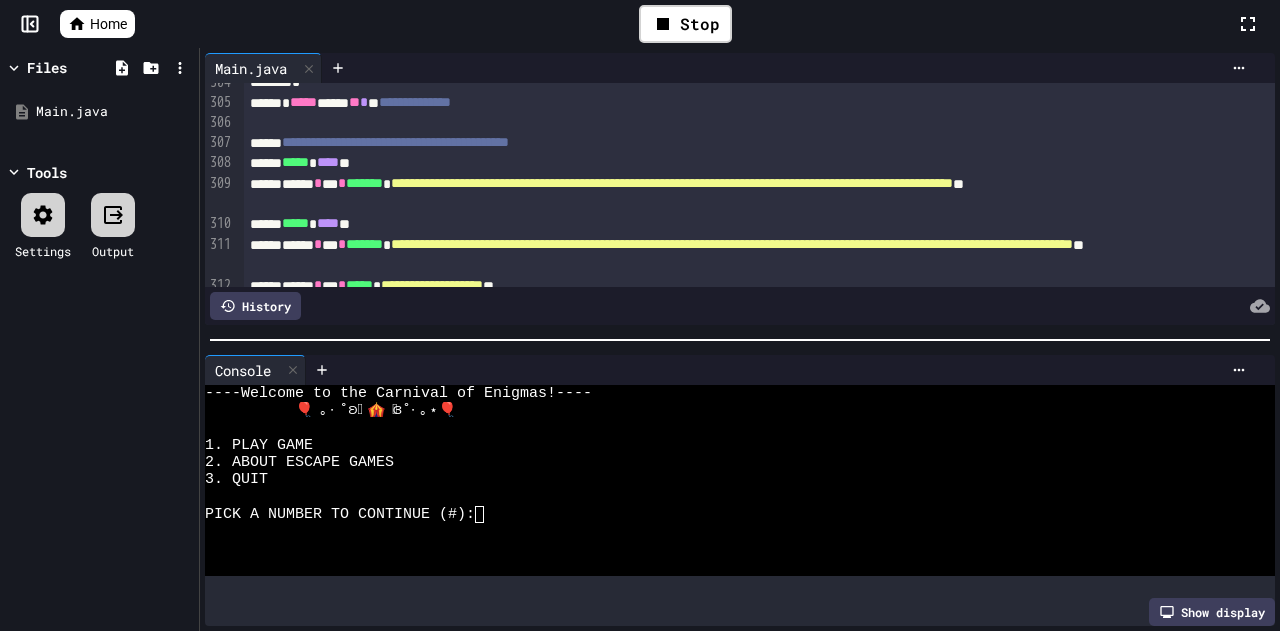 scroll, scrollTop: 6888, scrollLeft: 0, axis: vertical 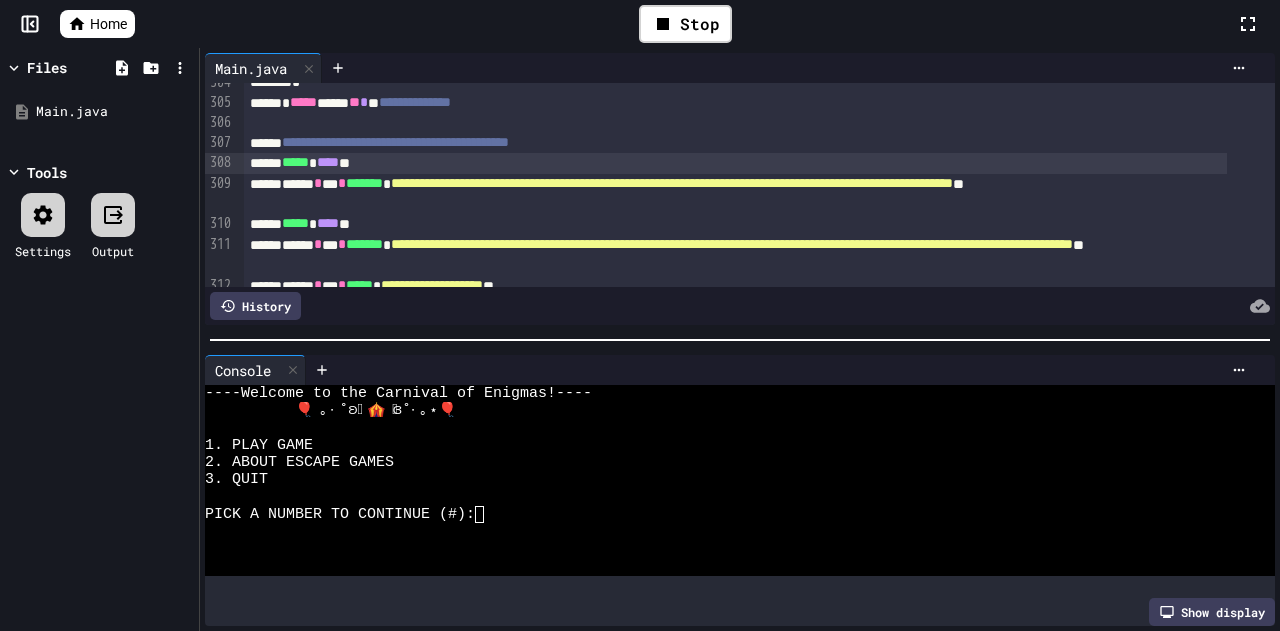 click on "****" at bounding box center (328, 162) 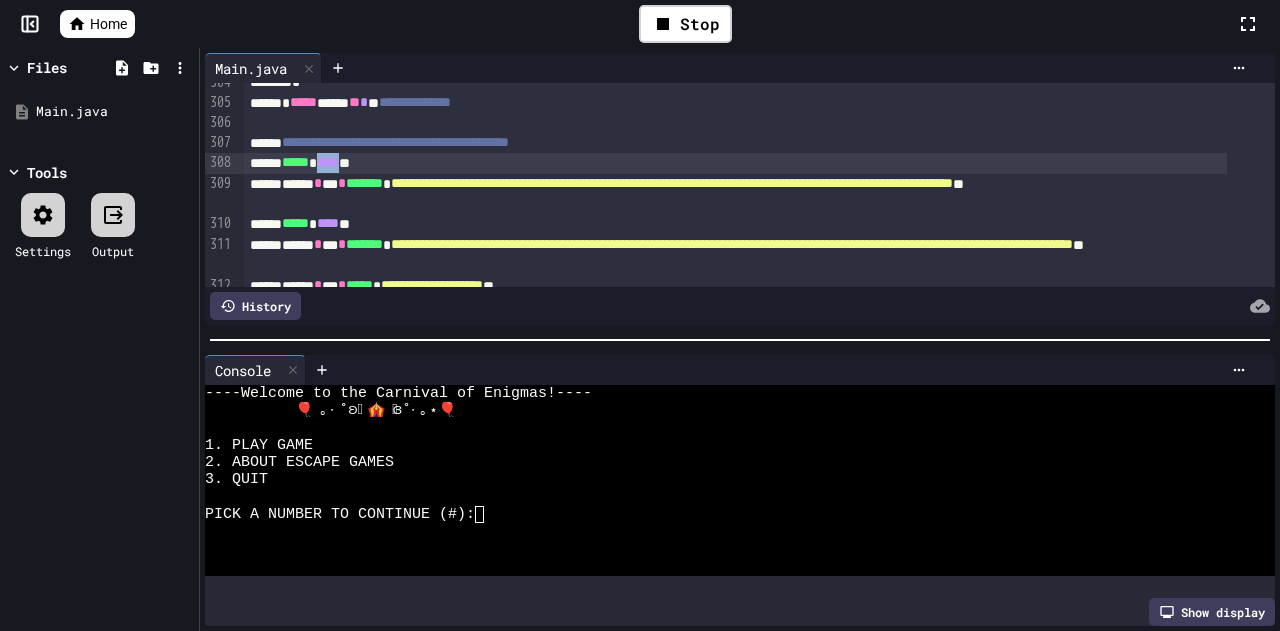 click on "****" at bounding box center [328, 162] 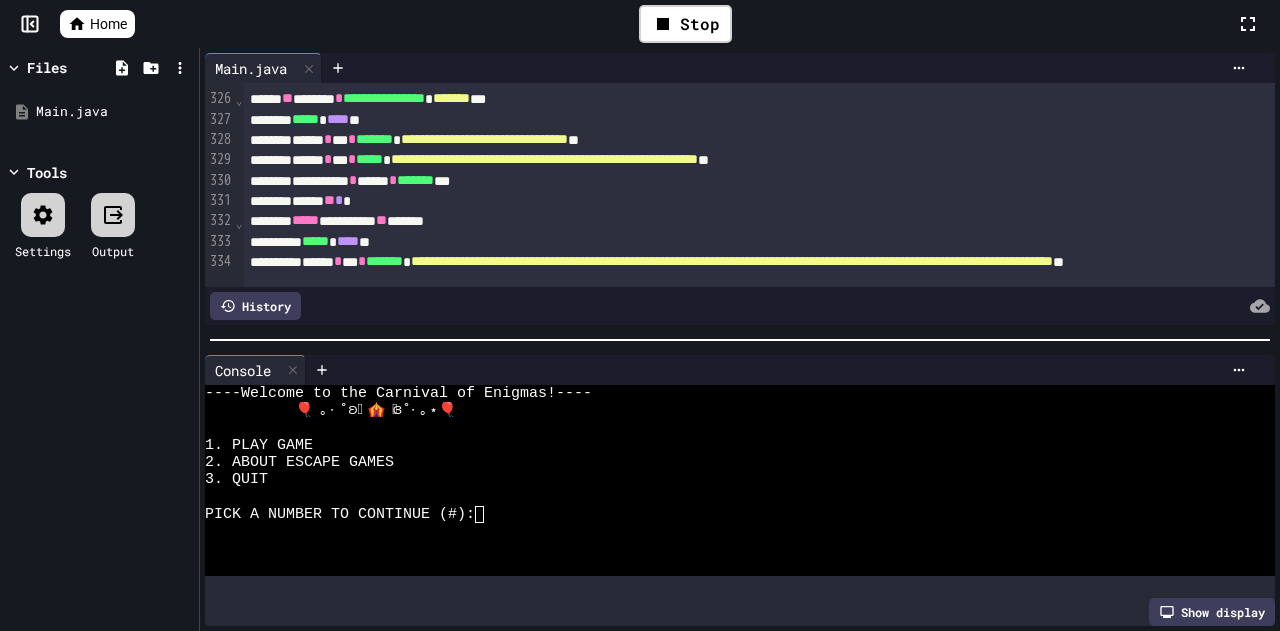 scroll, scrollTop: 7362, scrollLeft: 0, axis: vertical 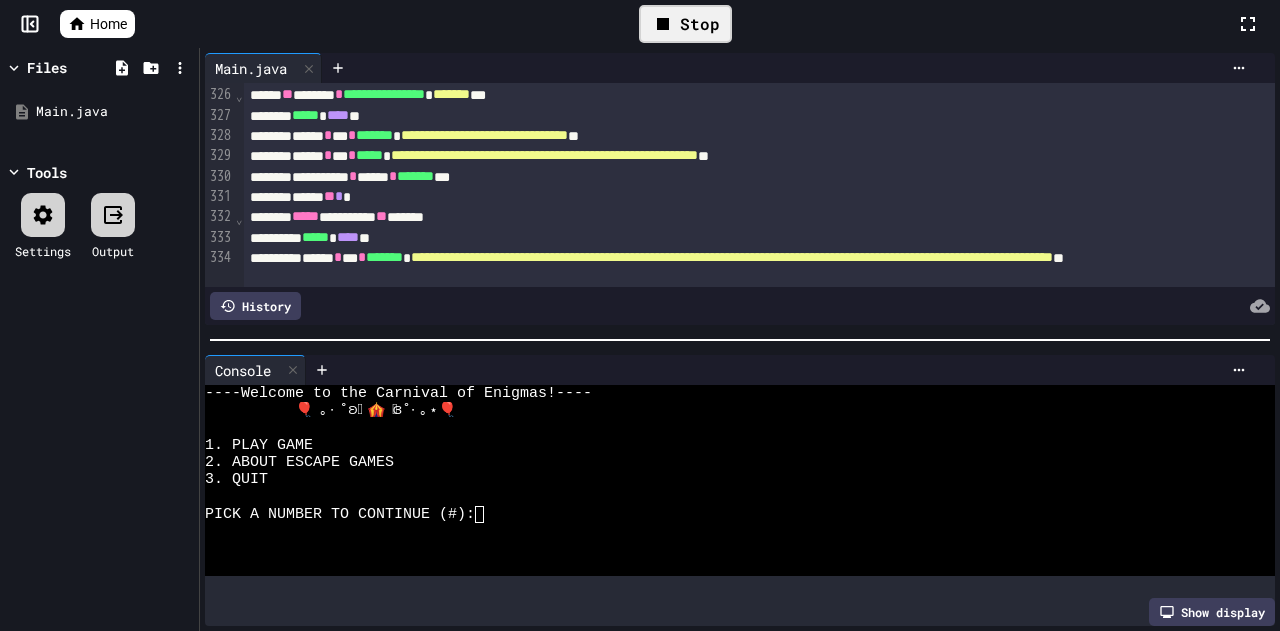 click on "Stop" at bounding box center (685, 24) 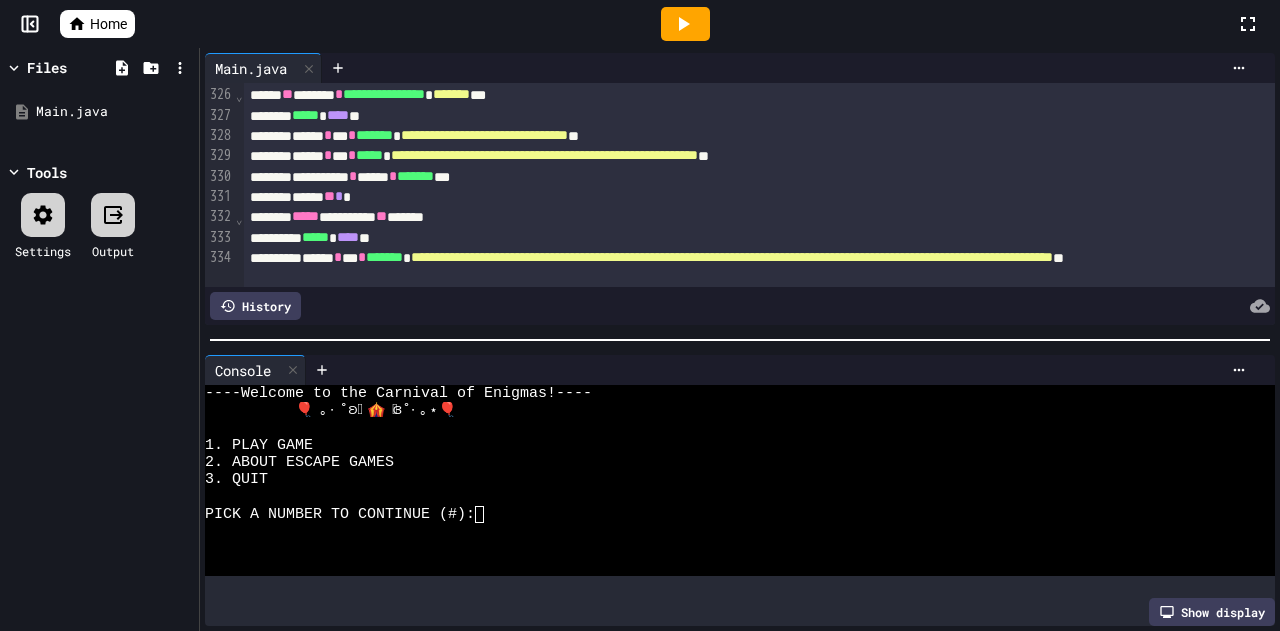 click 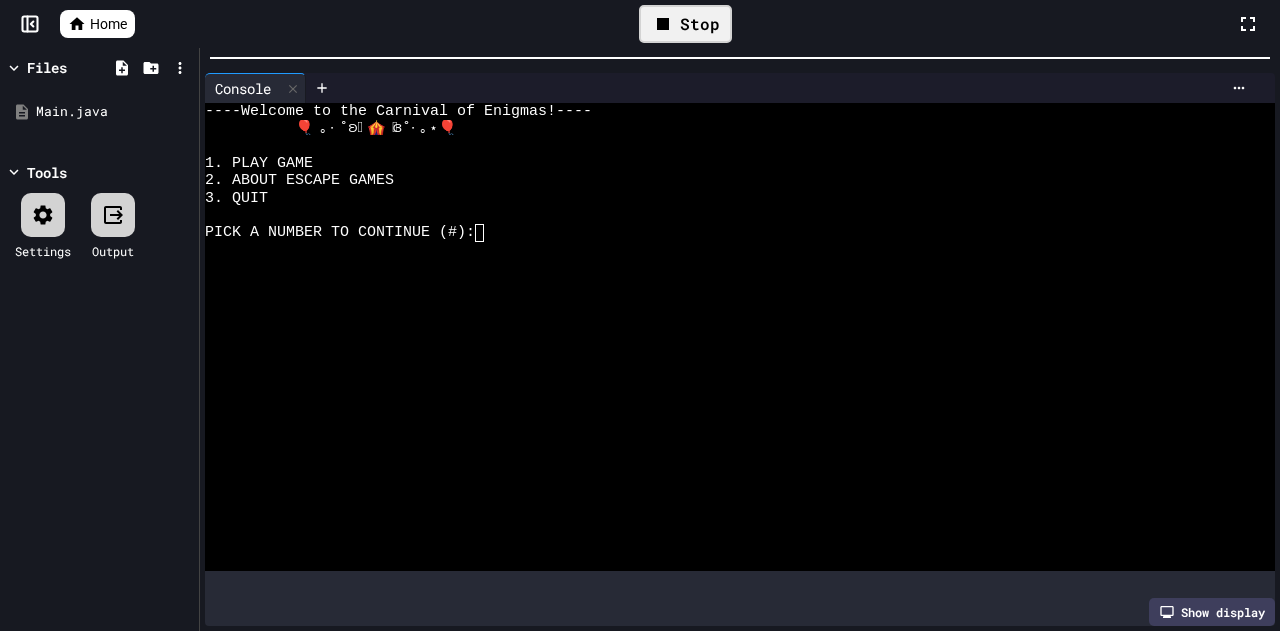 click at bounding box center [740, 58] 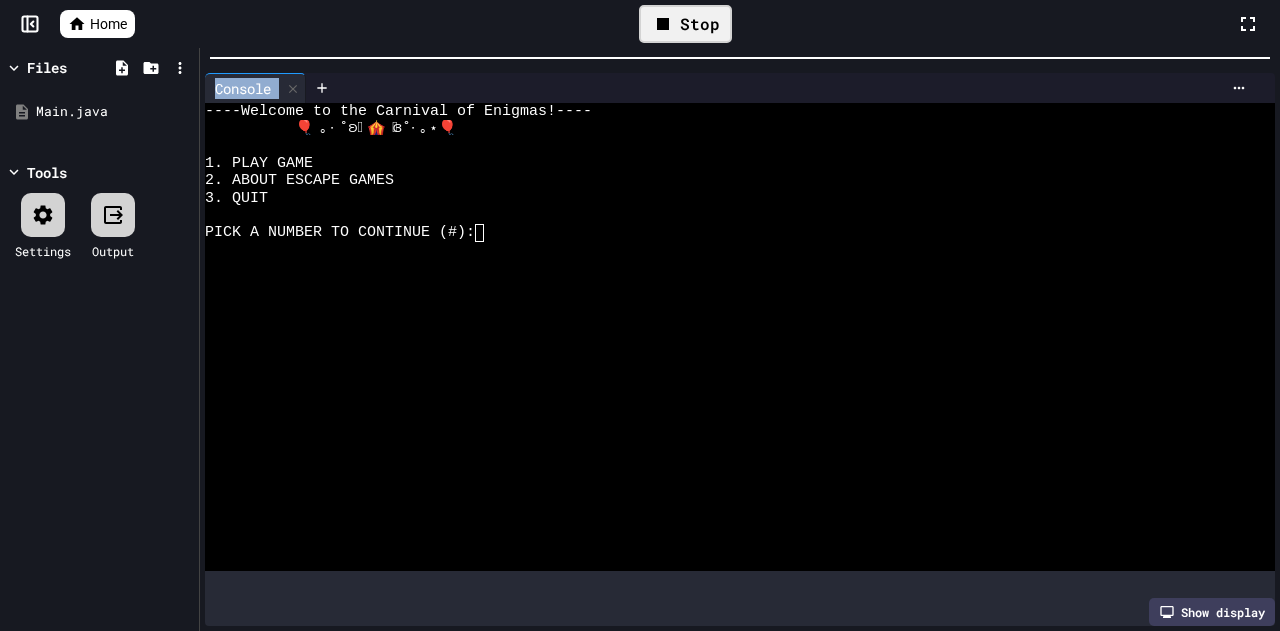 drag, startPoint x: 1128, startPoint y: 50, endPoint x: 727, endPoint y: 223, distance: 436.72647 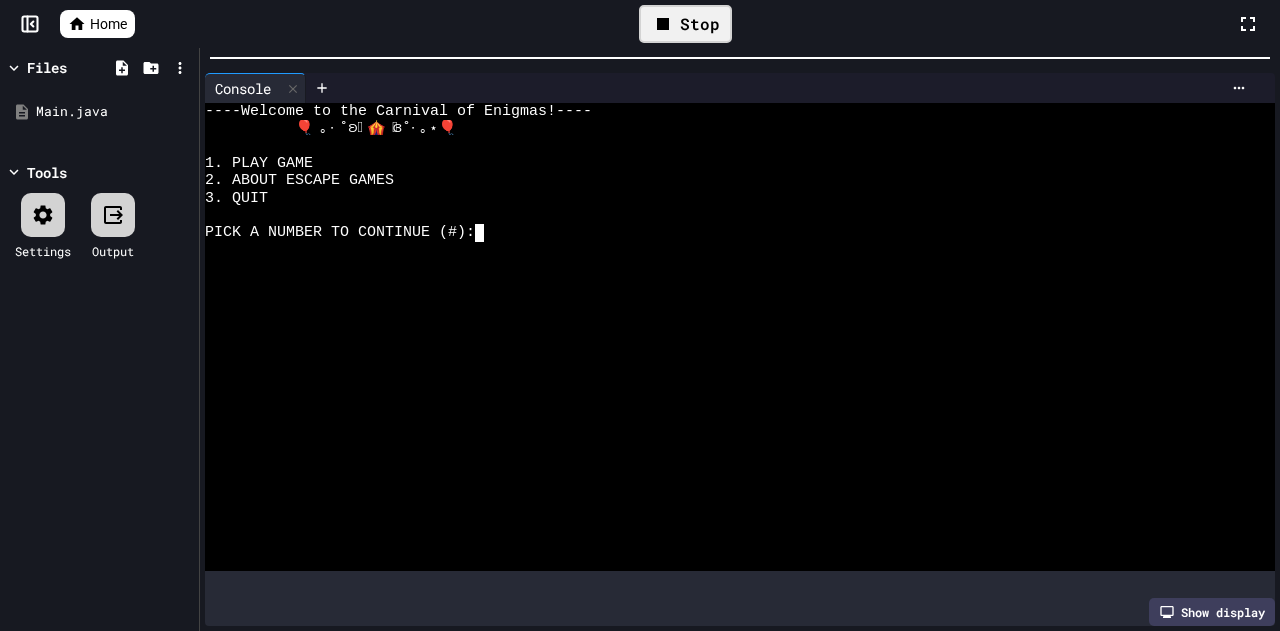 click at bounding box center [722, 215] 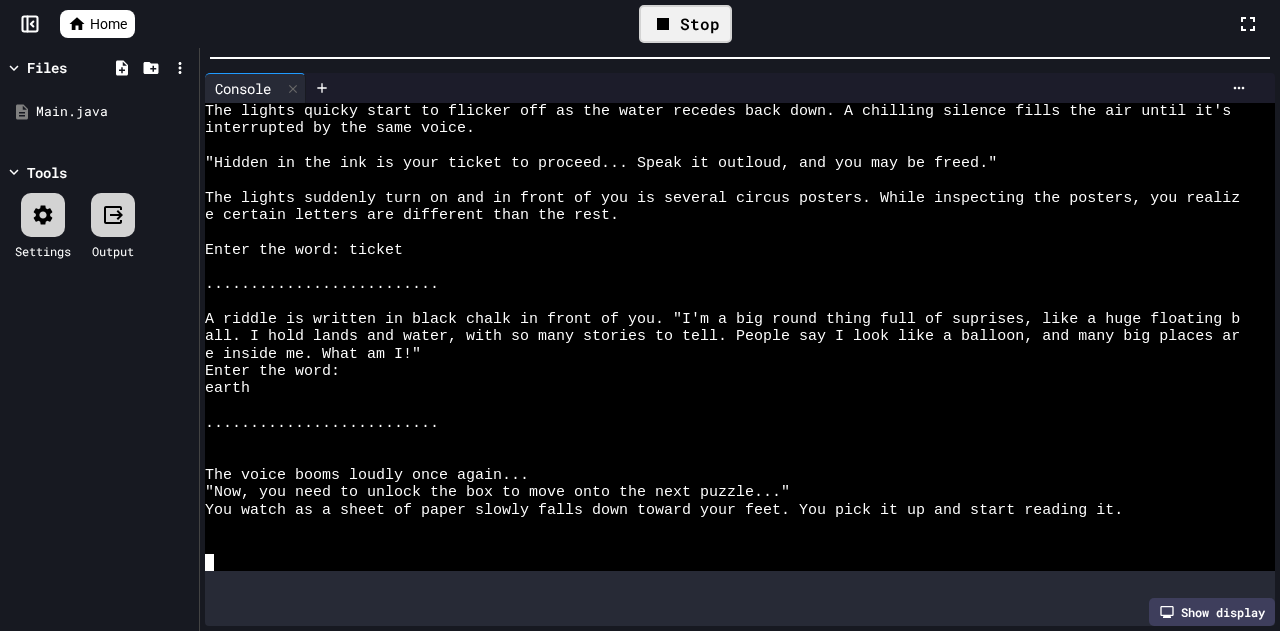 scroll, scrollTop: 797, scrollLeft: 0, axis: vertical 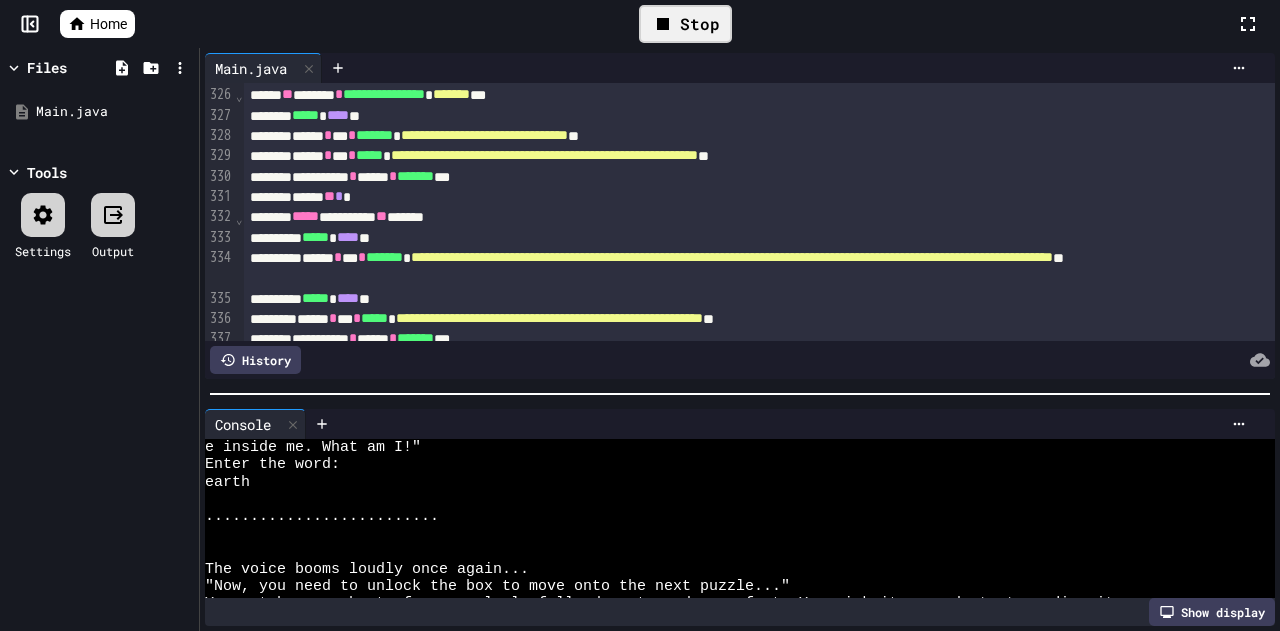 click on "Main.java Selection deleted [NUMBER] [NUMBERS]" at bounding box center [740, 339] 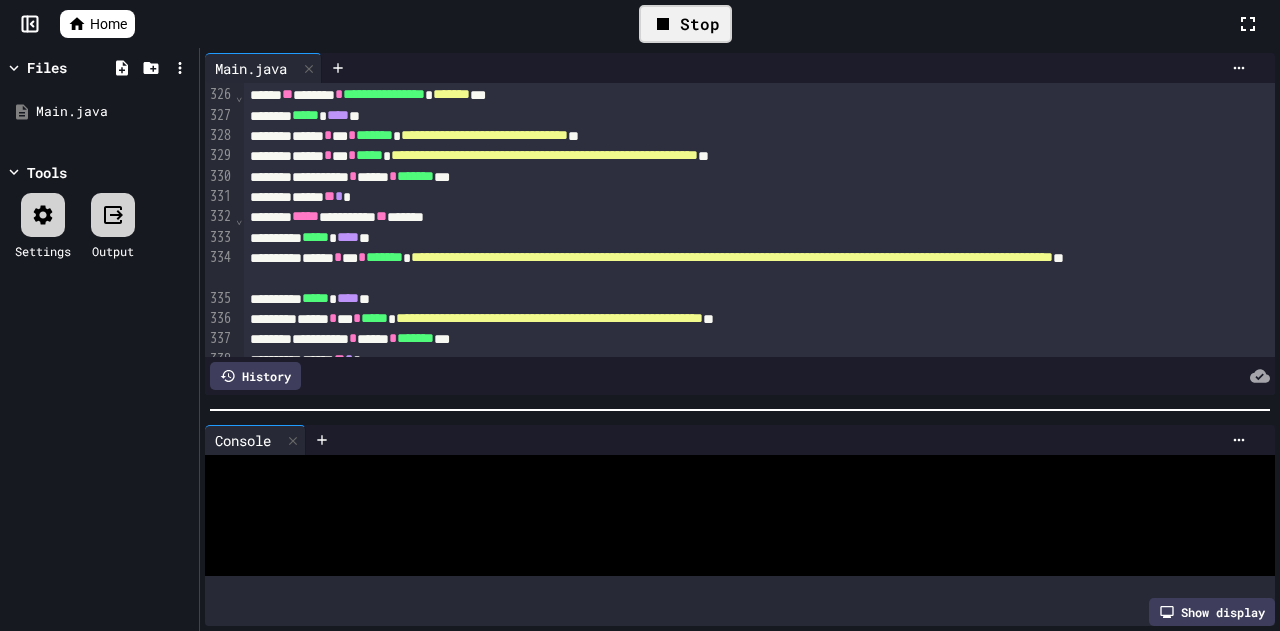 scroll, scrollTop: 1144, scrollLeft: 0, axis: vertical 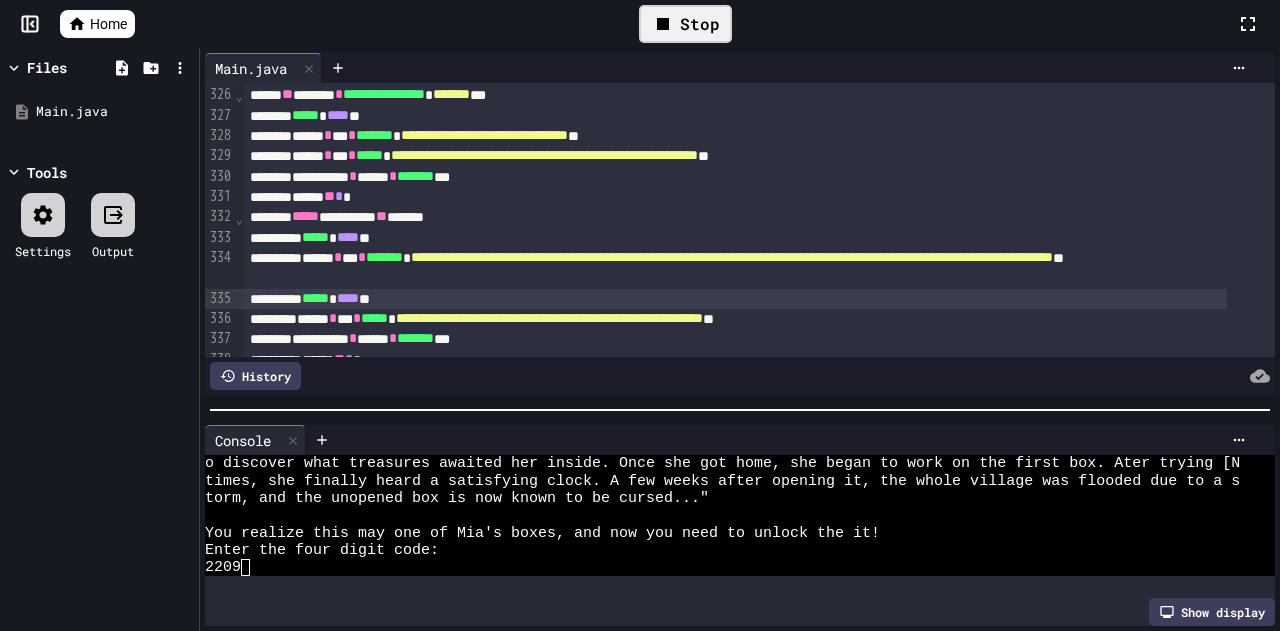 drag, startPoint x: 1142, startPoint y: 415, endPoint x: 854, endPoint y: 235, distance: 339.62332 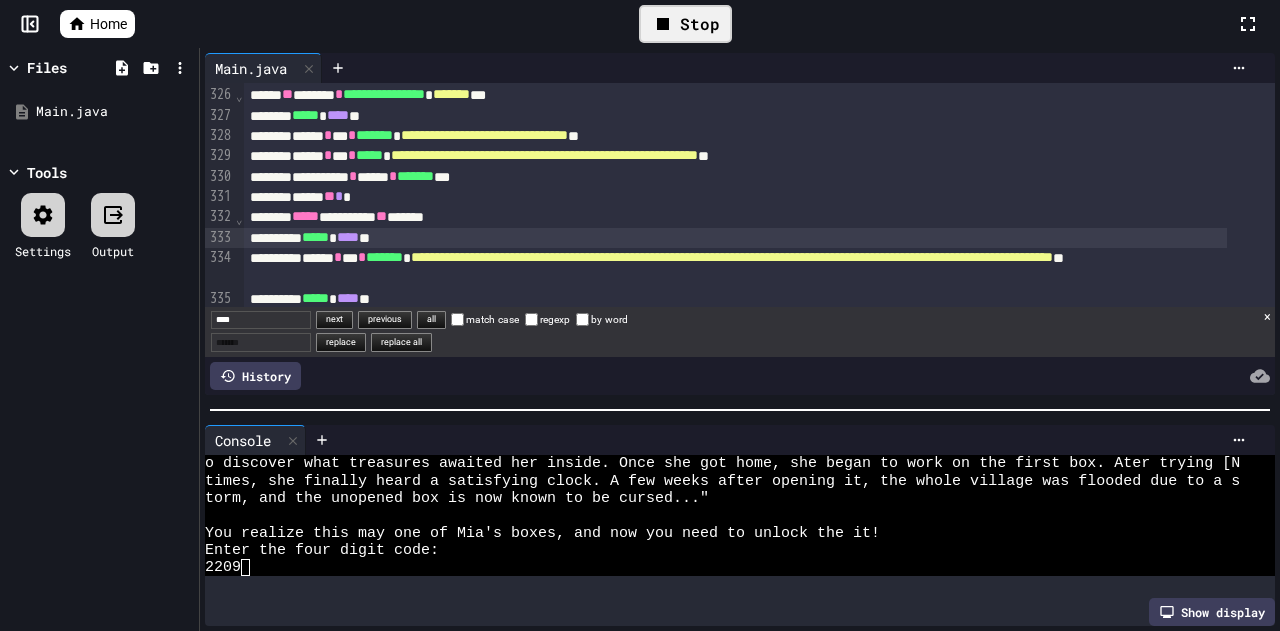 scroll, scrollTop: 7362, scrollLeft: 0, axis: vertical 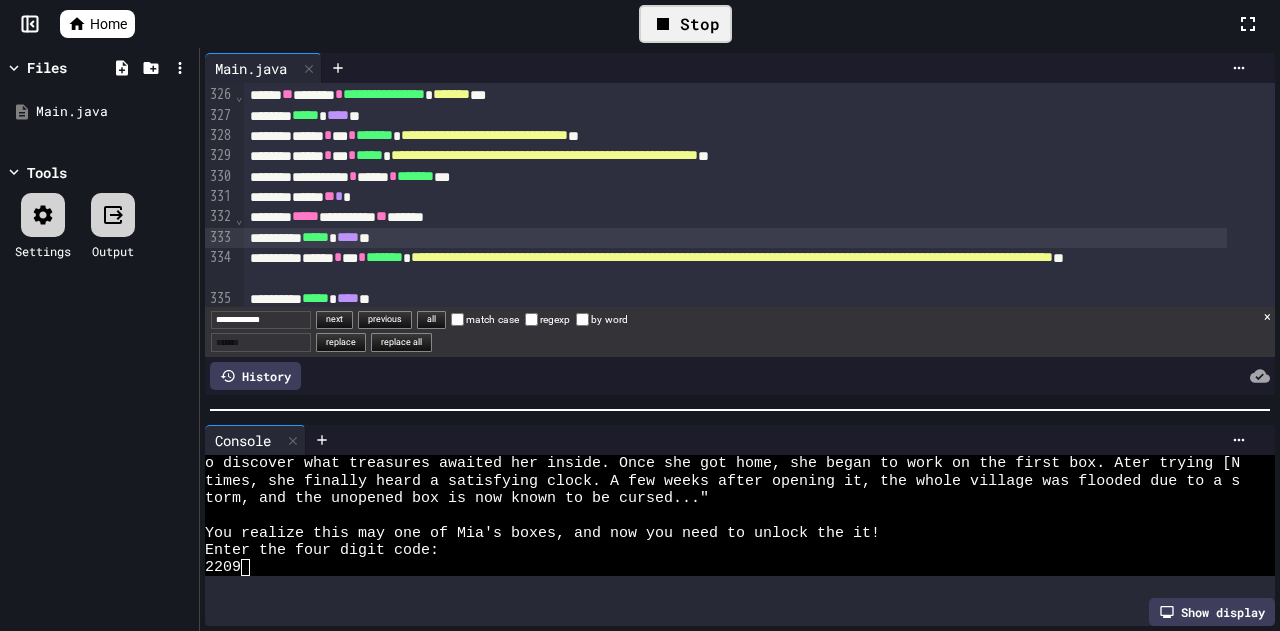 click on "next" at bounding box center [334, 320] 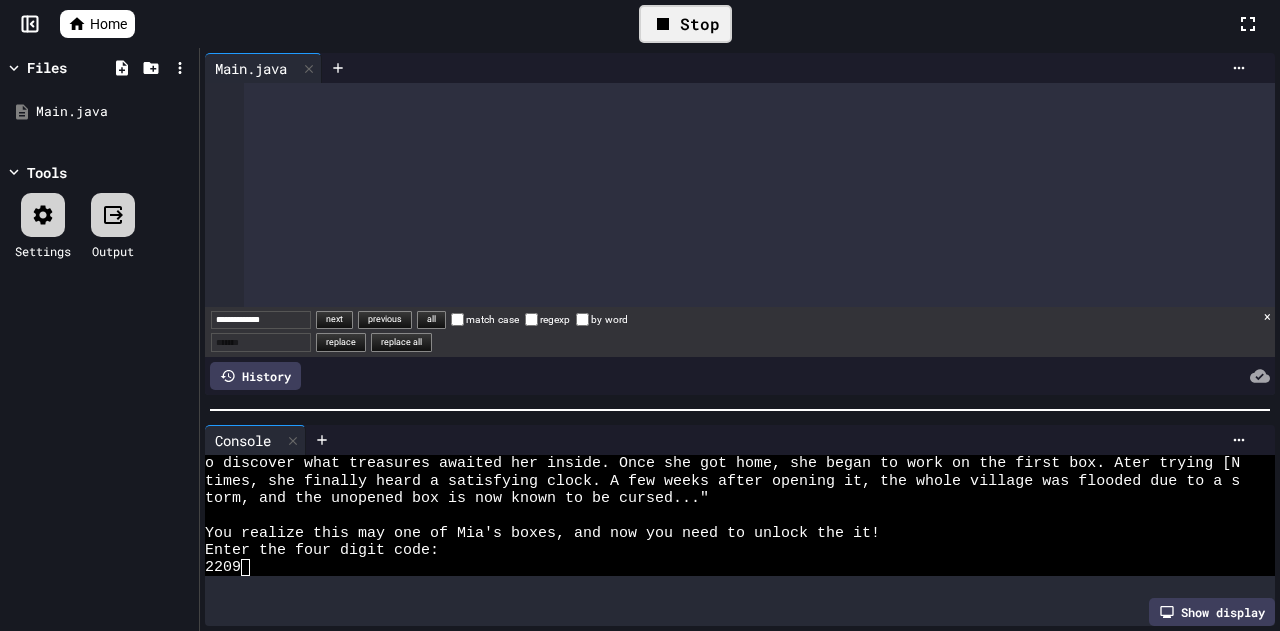 scroll, scrollTop: 2653, scrollLeft: 0, axis: vertical 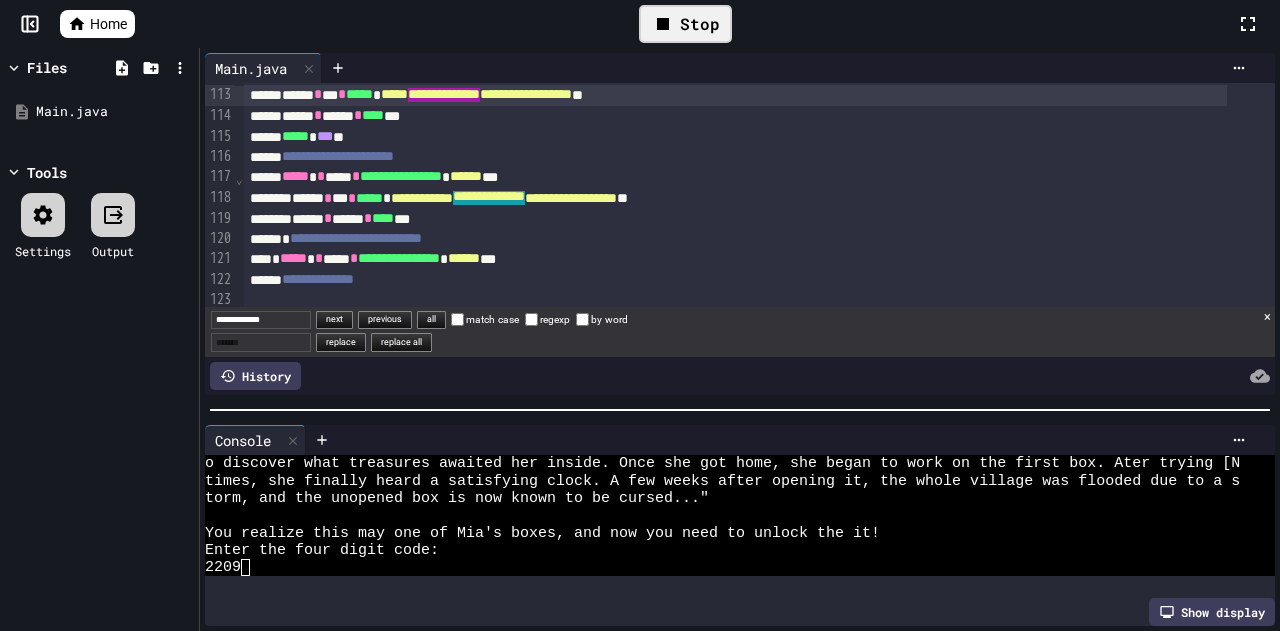 click on "next" at bounding box center (334, 320) 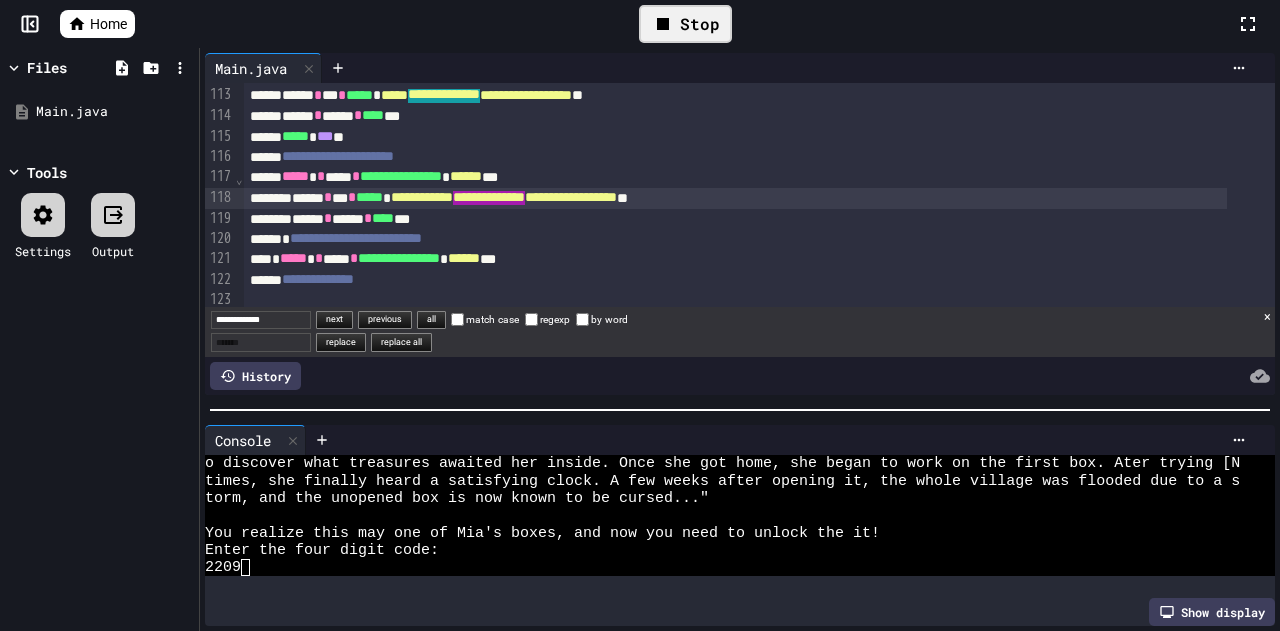 click on "next" at bounding box center (334, 320) 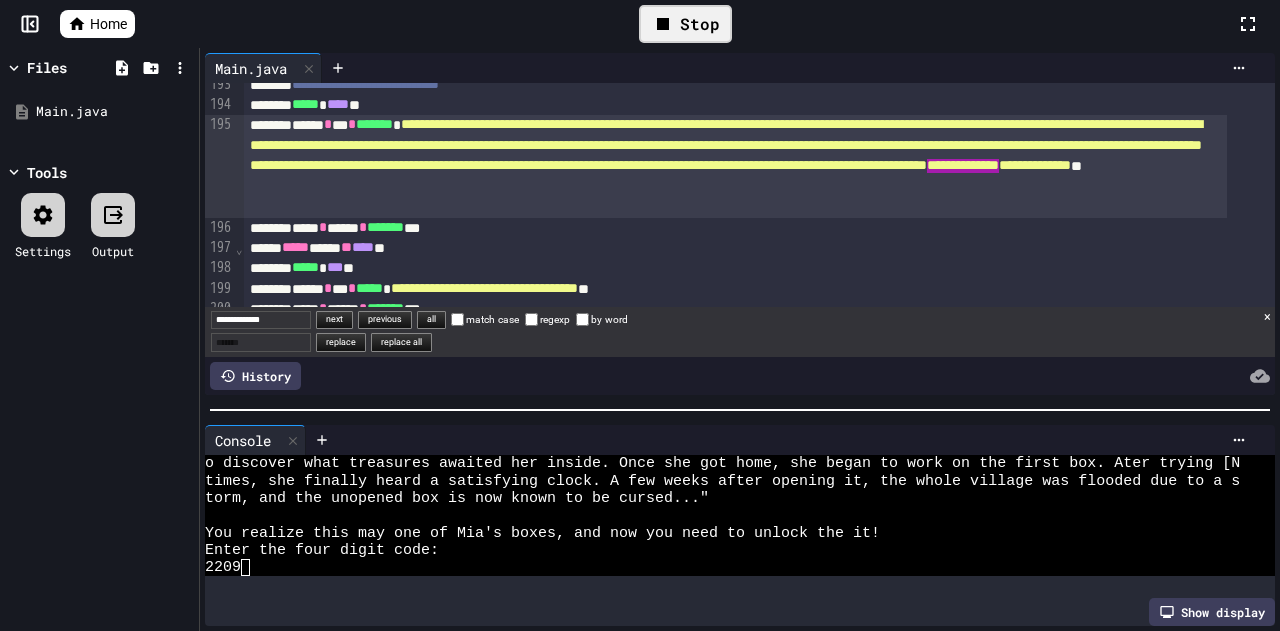 scroll, scrollTop: 4400, scrollLeft: 0, axis: vertical 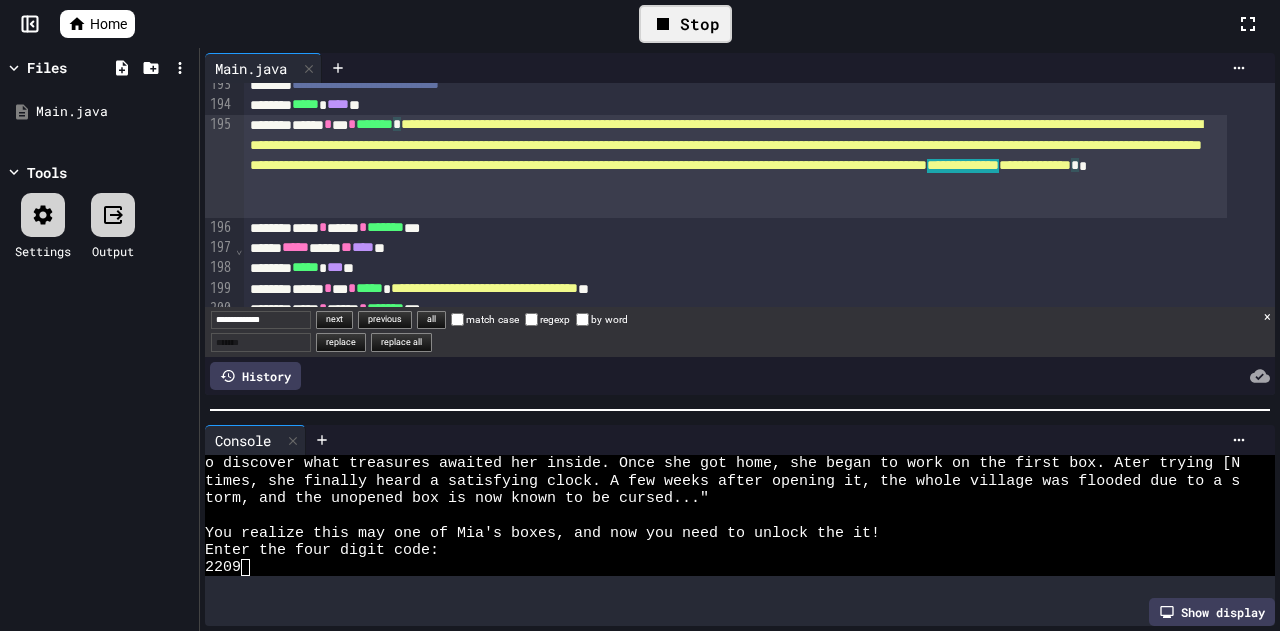 click on "**********" at bounding box center [735, 166] 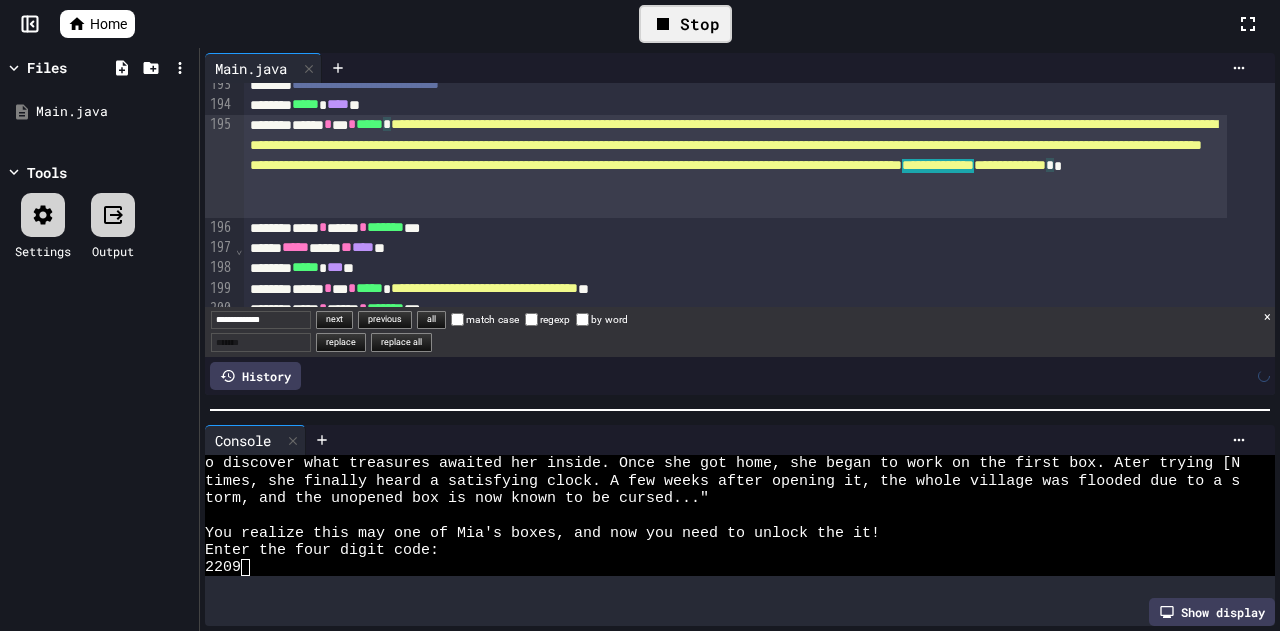 scroll, scrollTop: 4440, scrollLeft: 0, axis: vertical 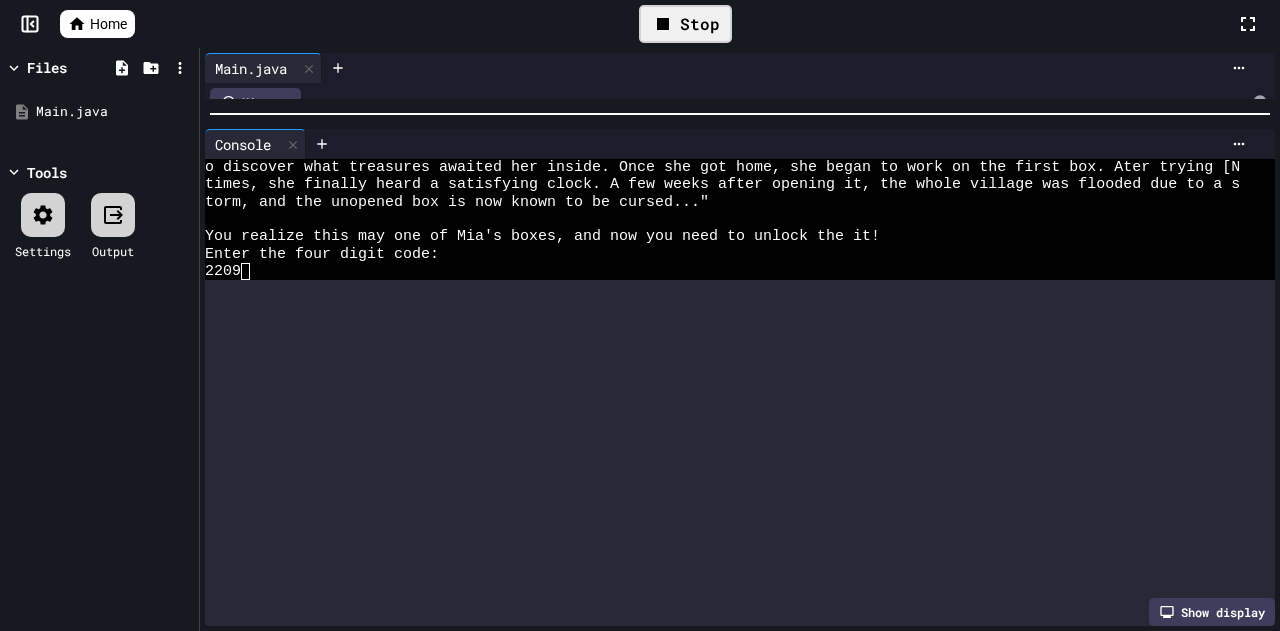 click on "Main.java current match. you need to unlock the it!\nEnter the four digit code: "); on line [NUMBER]. [NUMBERS]" at bounding box center (740, 339) 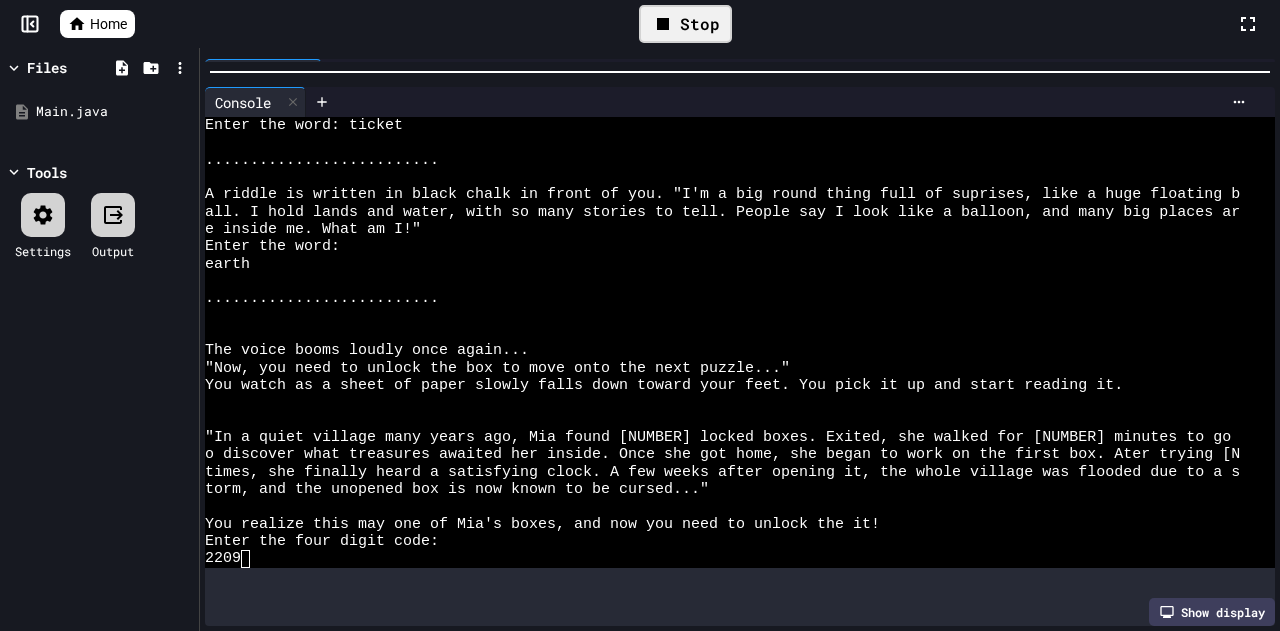scroll, scrollTop: 814, scrollLeft: 0, axis: vertical 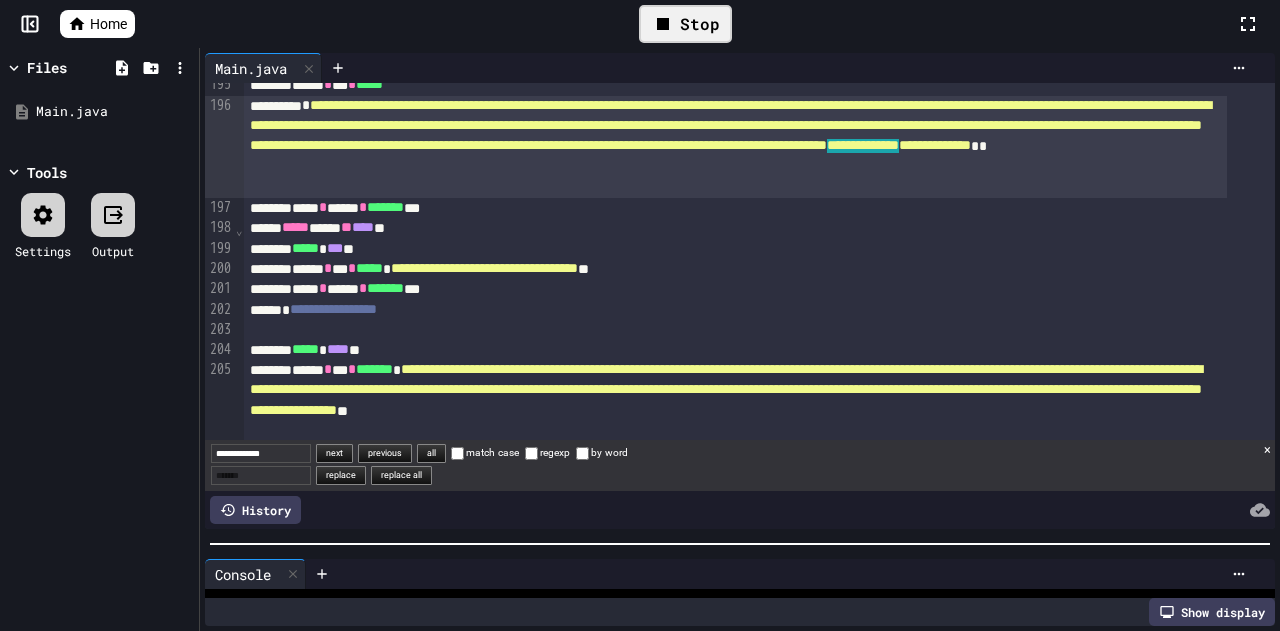 click on "**********" at bounding box center [740, 339] 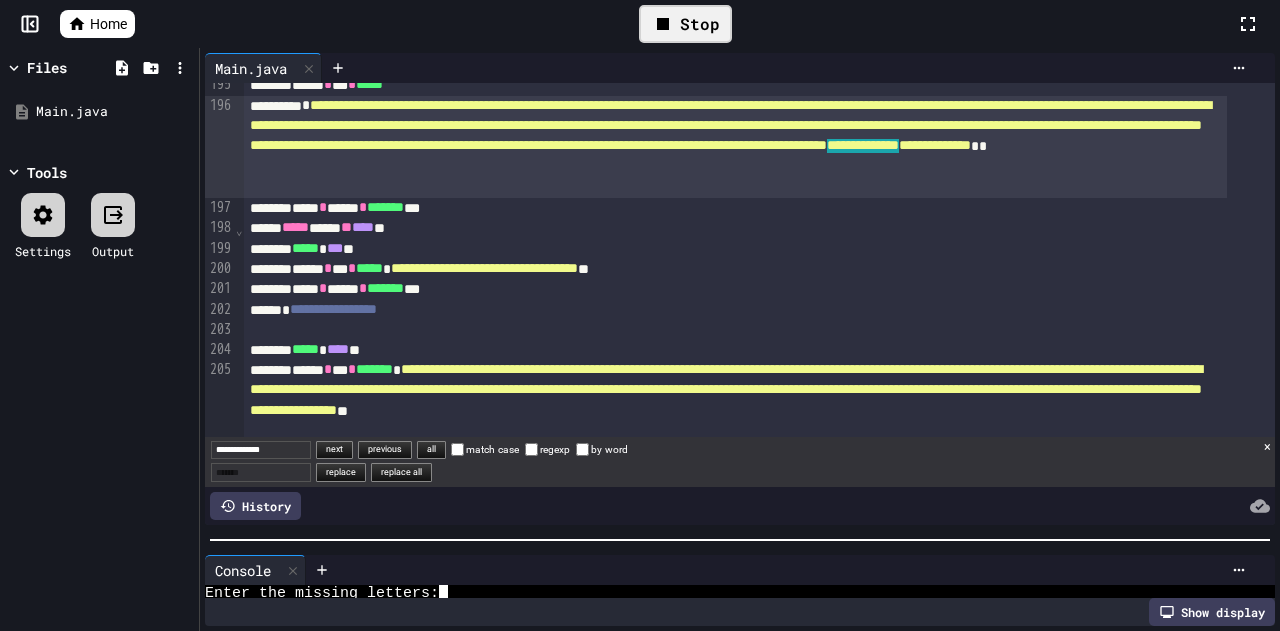 scroll, scrollTop: 1404, scrollLeft: 0, axis: vertical 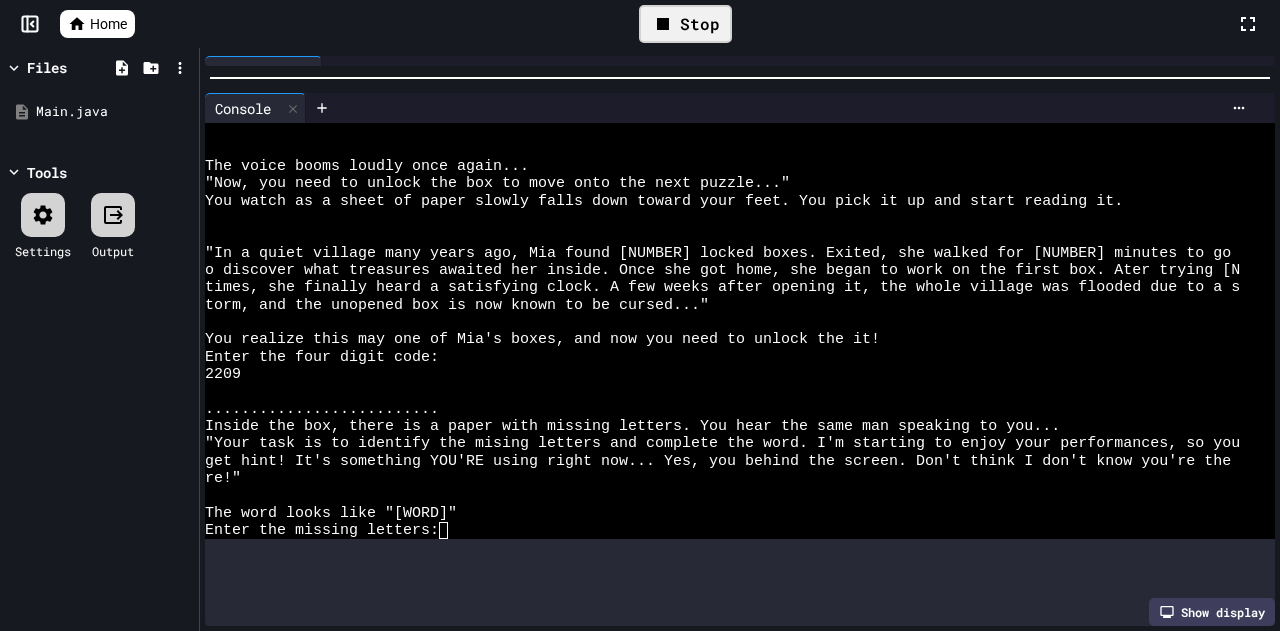 click on "**********" at bounding box center [740, 339] 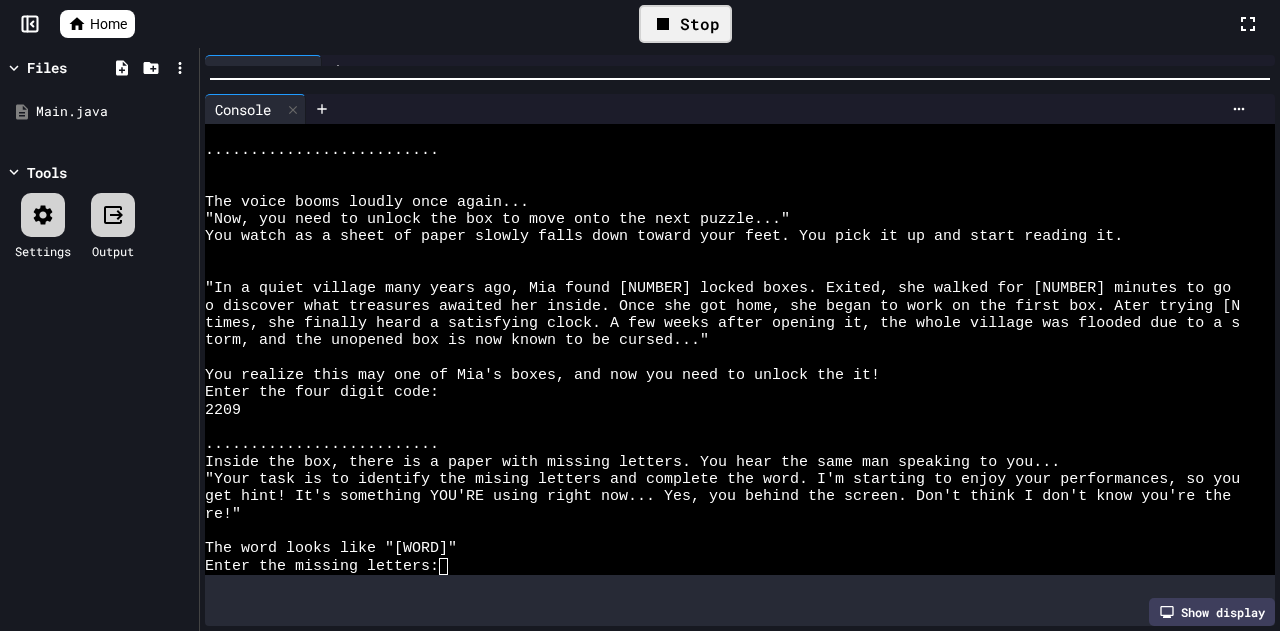 click at bounding box center (788, 70) 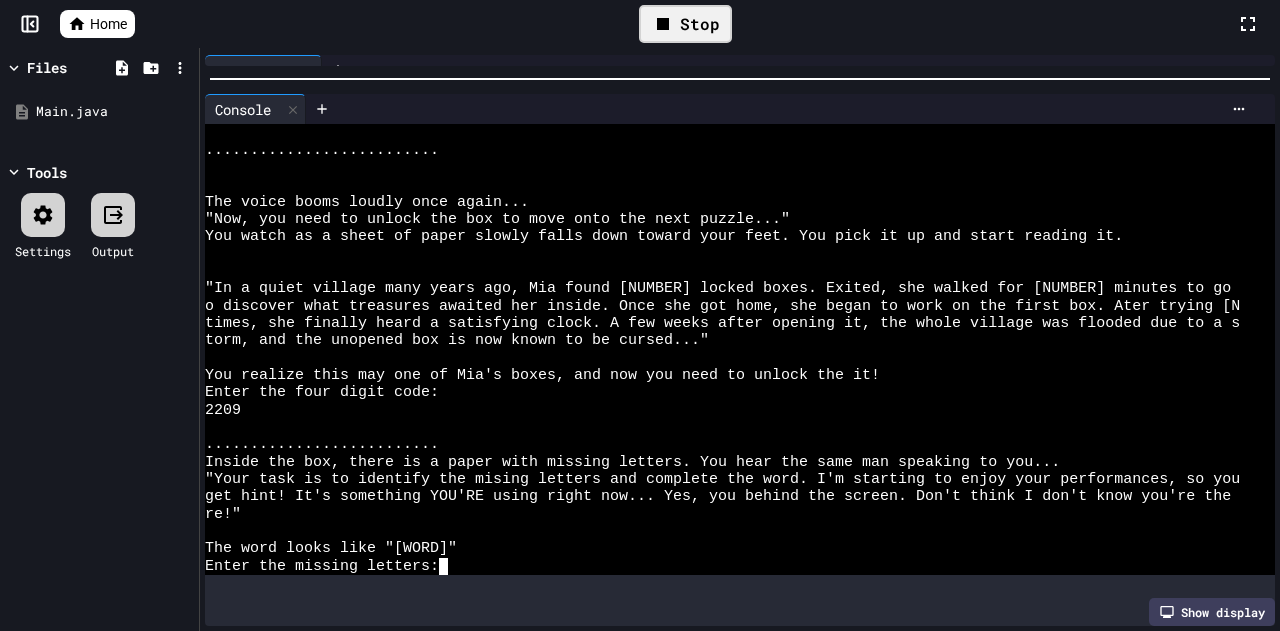 click on "Enter the missing letters:" at bounding box center [722, 566] 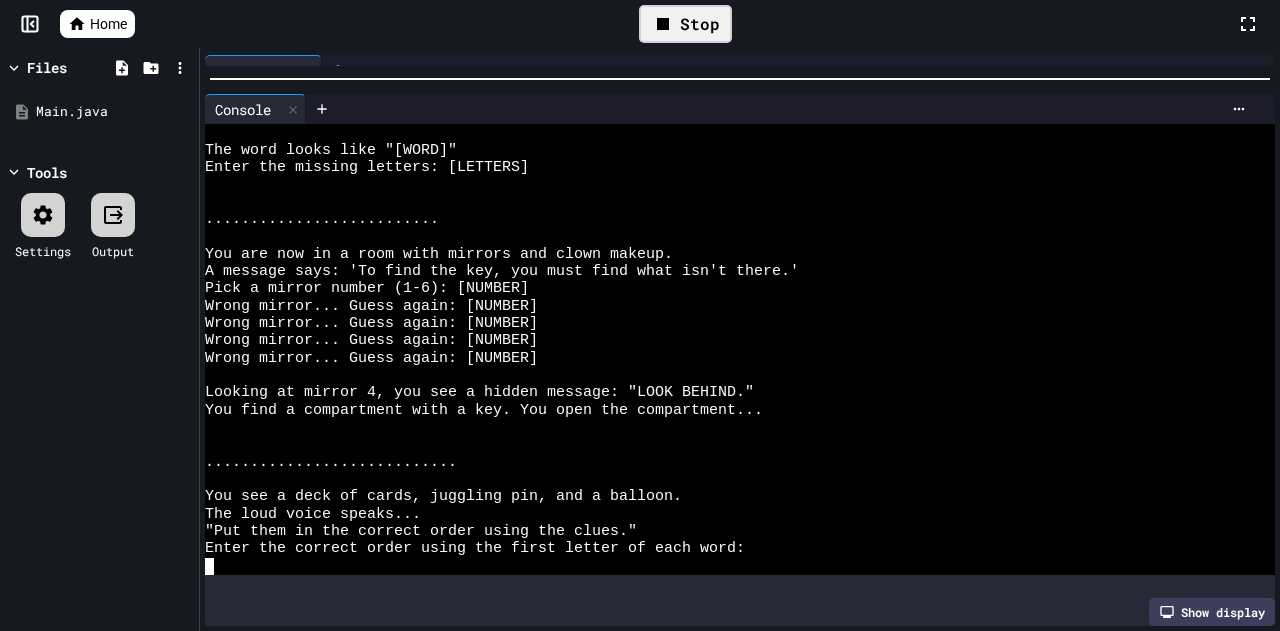 scroll, scrollTop: 1368, scrollLeft: 0, axis: vertical 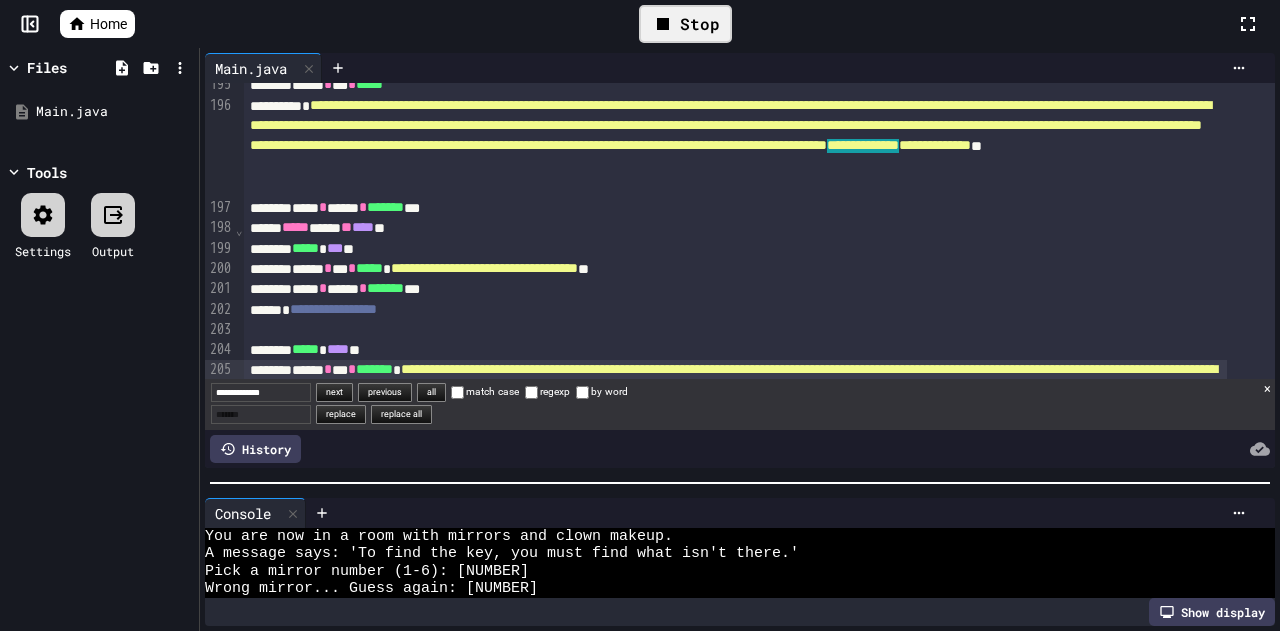 click at bounding box center [740, 483] 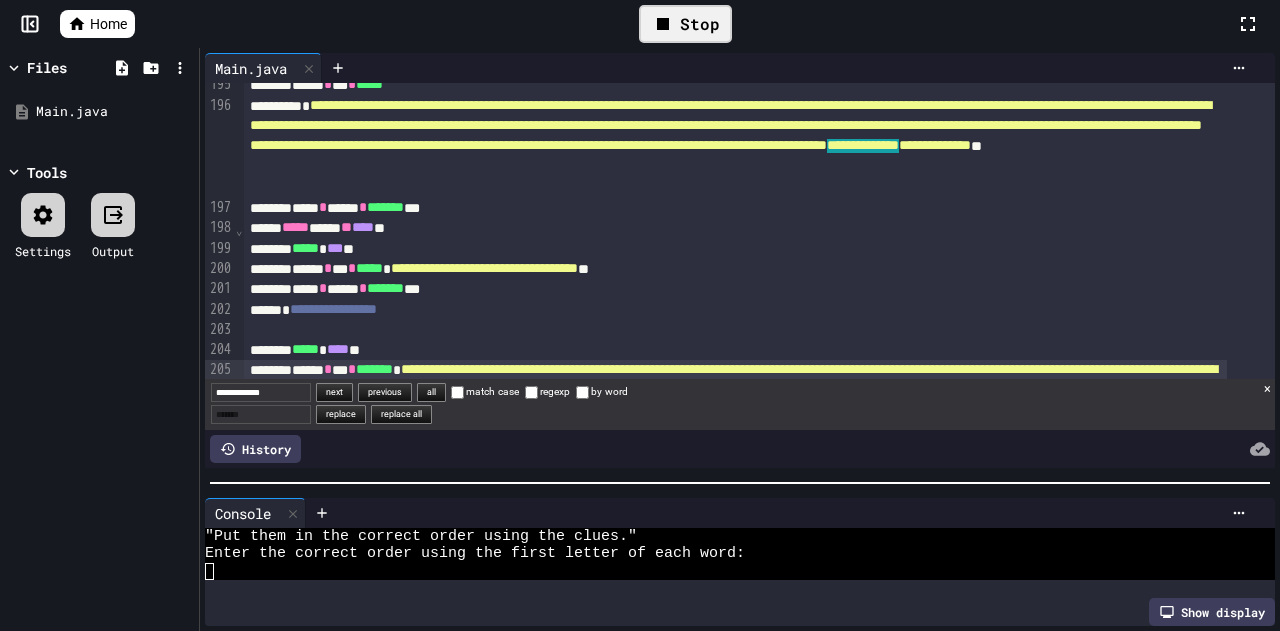 click on "**********" at bounding box center (261, 392) 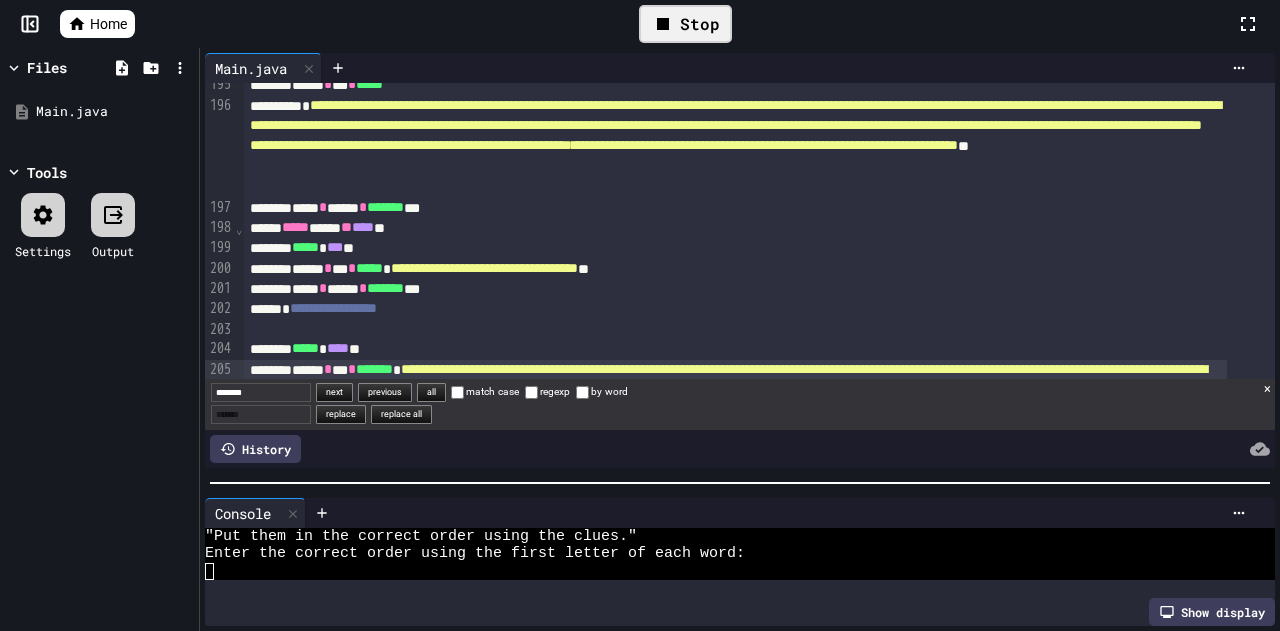 click on "next" at bounding box center (334, 392) 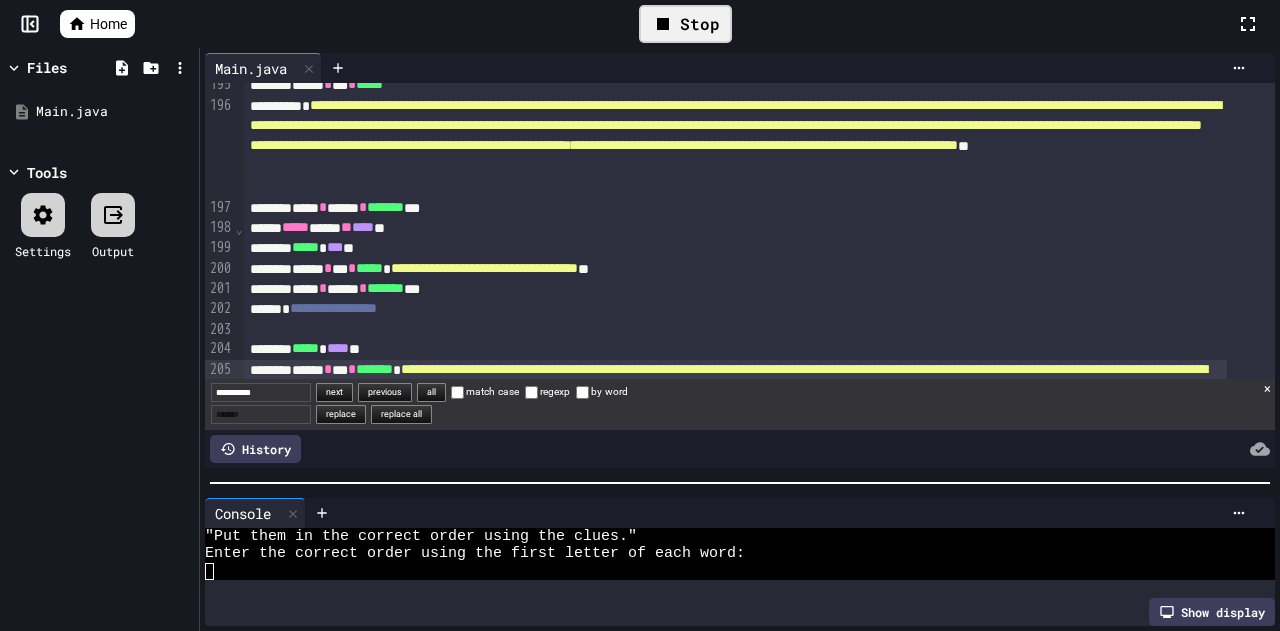 click on "next" at bounding box center (334, 392) 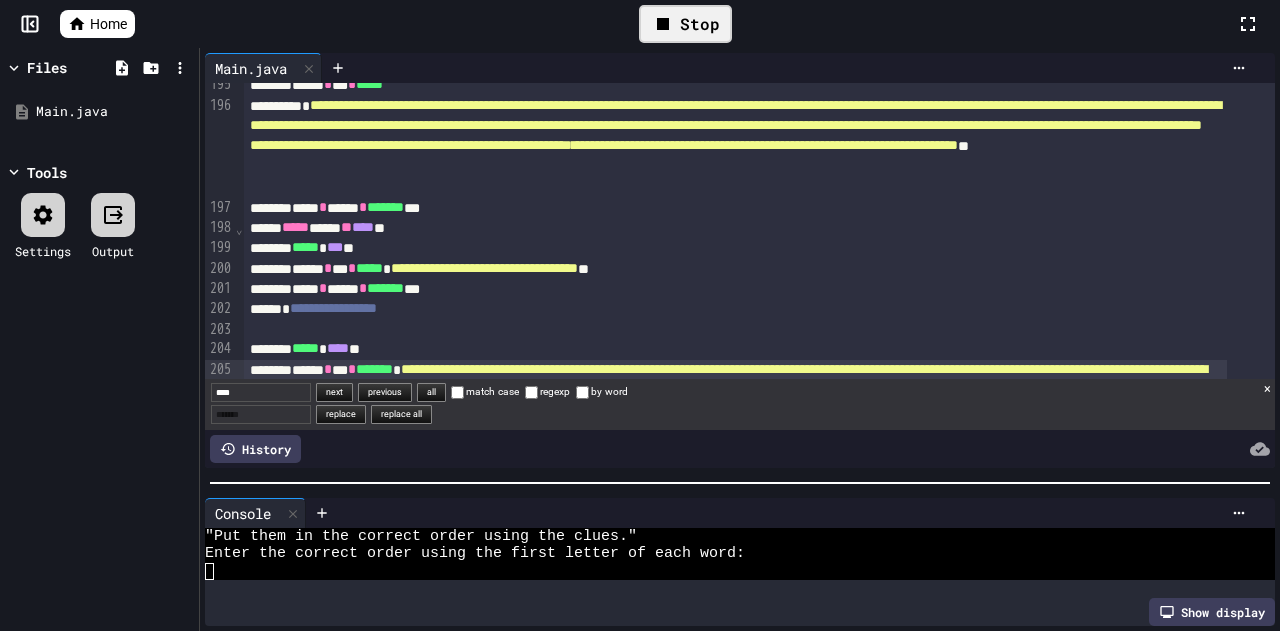 scroll, scrollTop: 4441, scrollLeft: 0, axis: vertical 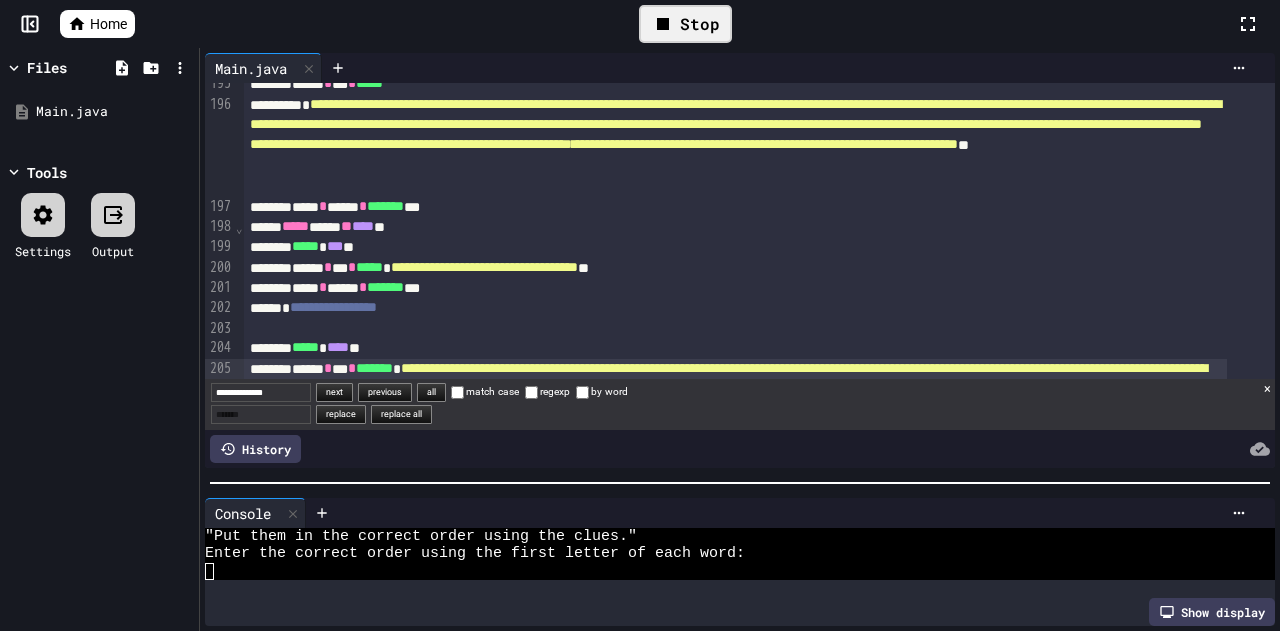 click on "next" at bounding box center (334, 392) 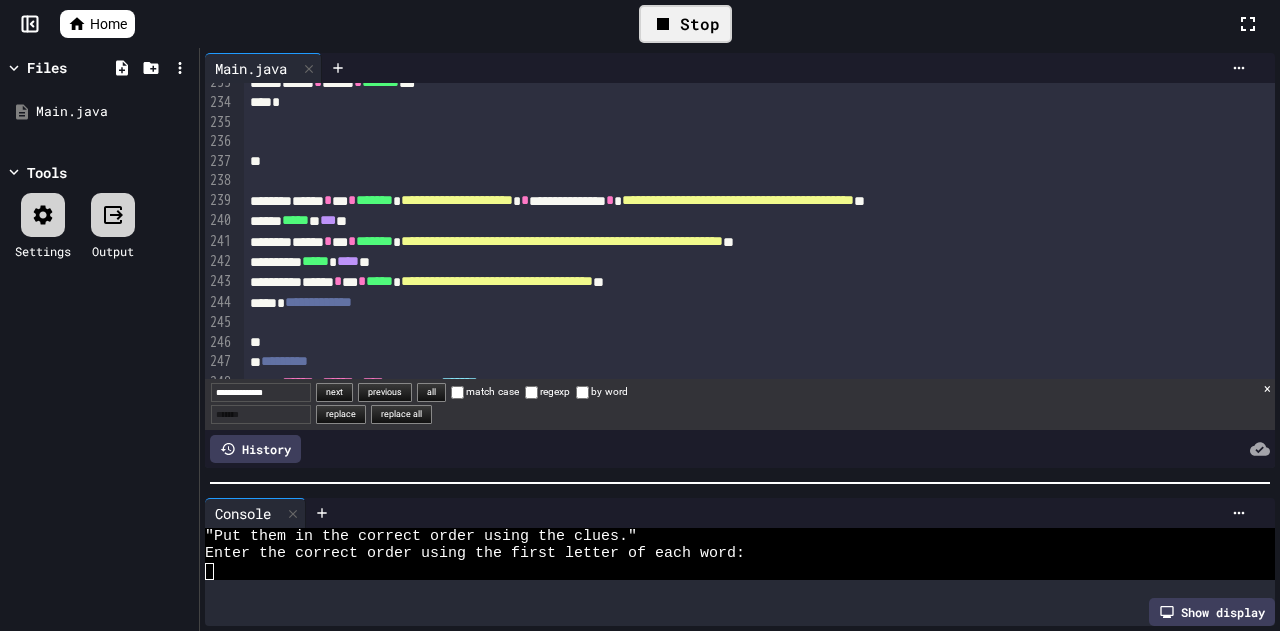 scroll, scrollTop: 5341, scrollLeft: 0, axis: vertical 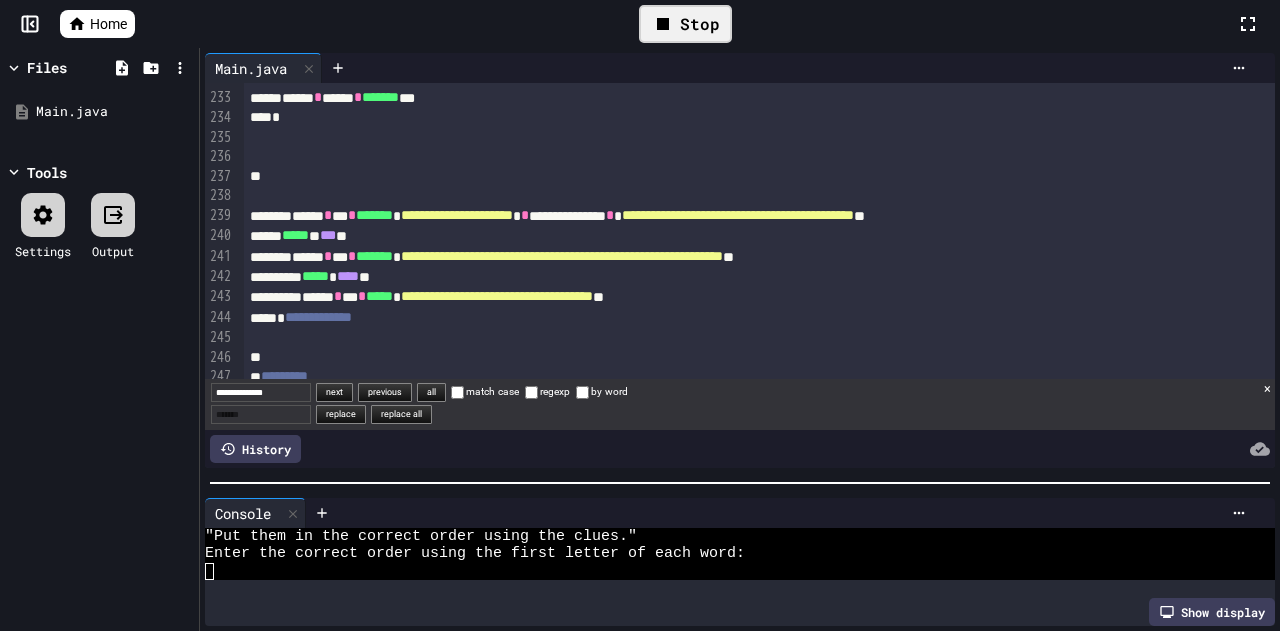click on "***" at bounding box center [328, 235] 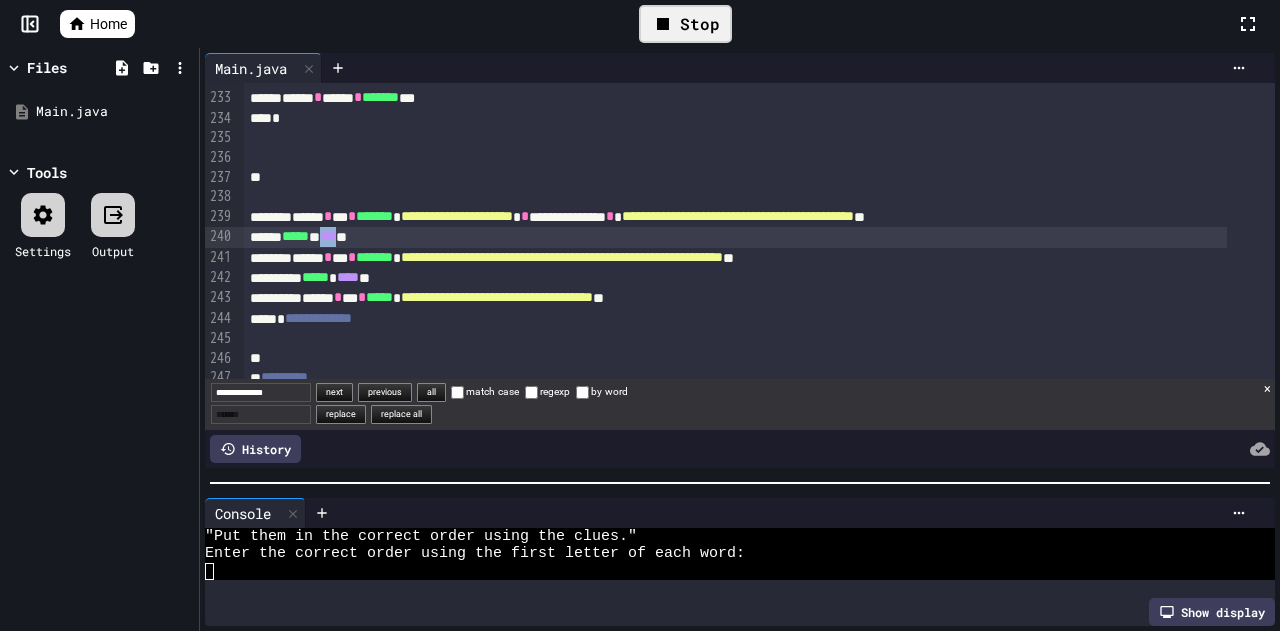 click on "***" at bounding box center [328, 236] 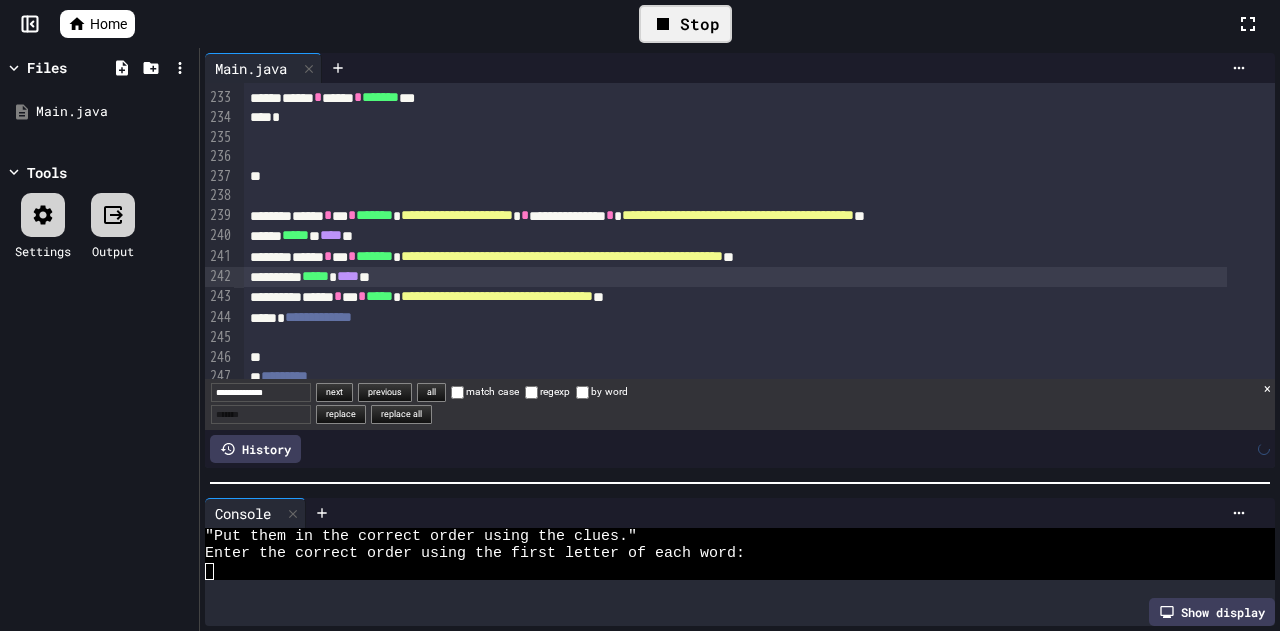 click on "****" at bounding box center [348, 276] 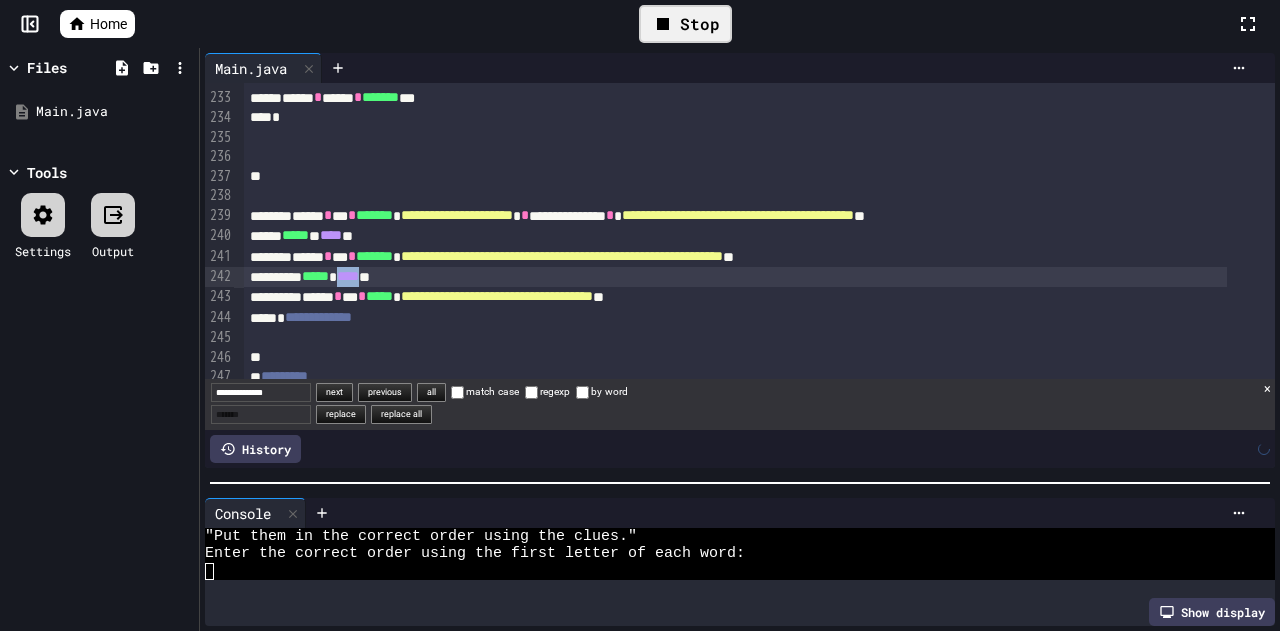 click on "****" at bounding box center [348, 276] 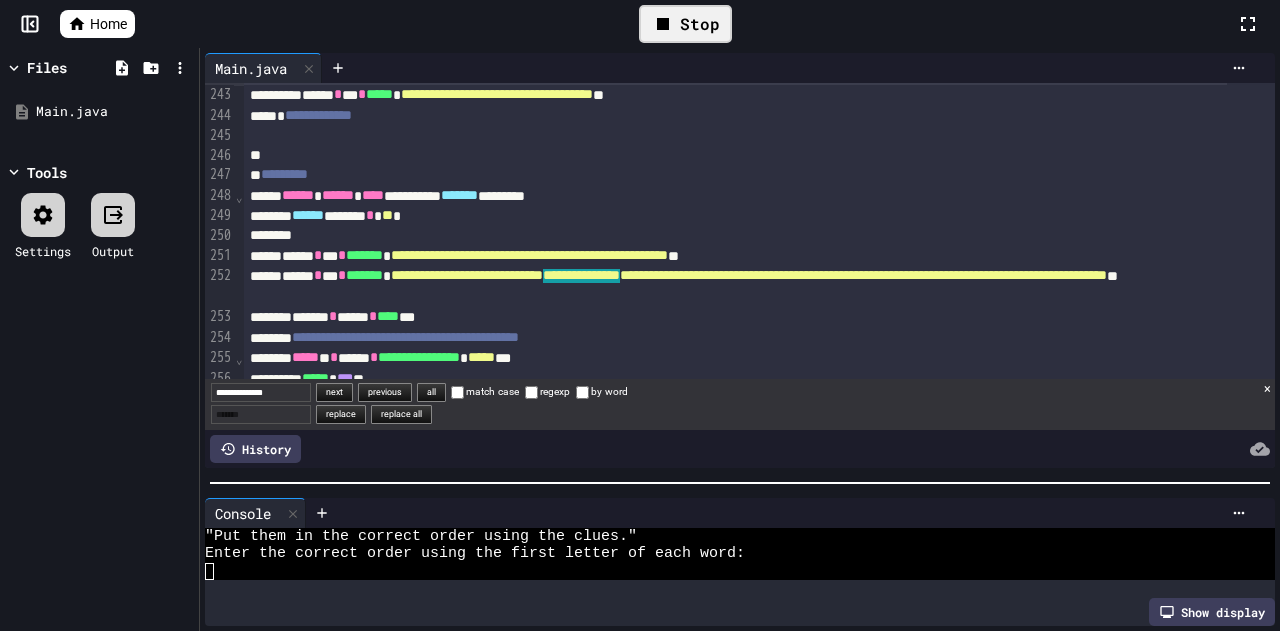scroll, scrollTop: 5547, scrollLeft: 0, axis: vertical 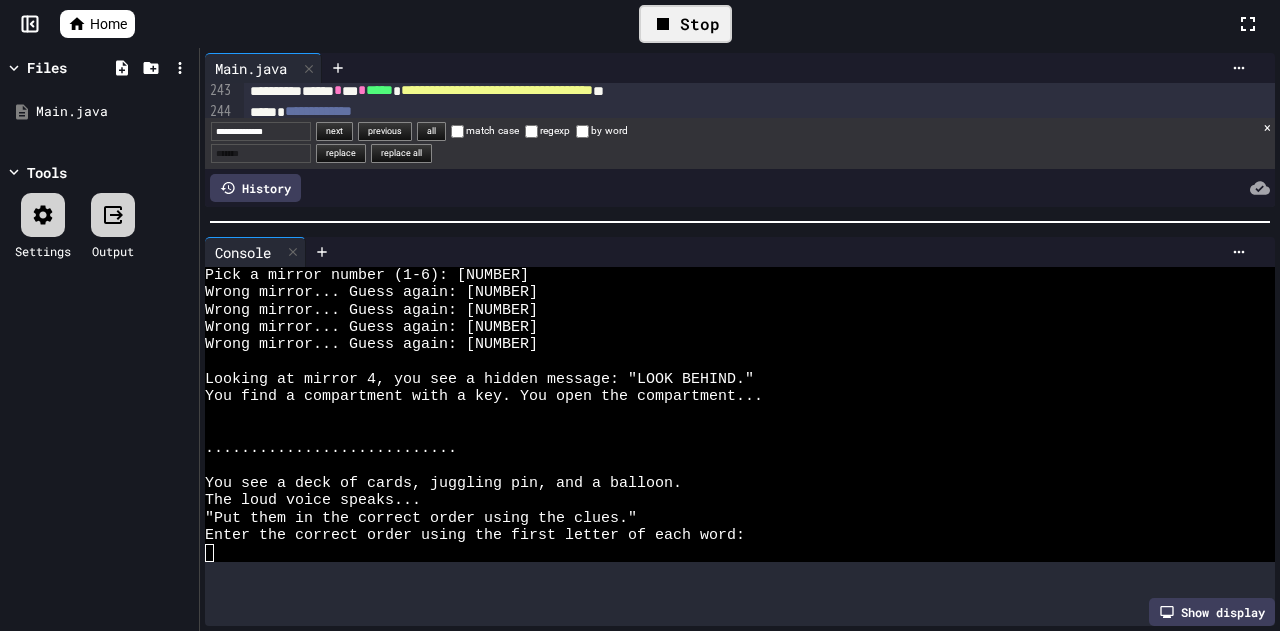 click at bounding box center (740, 222) 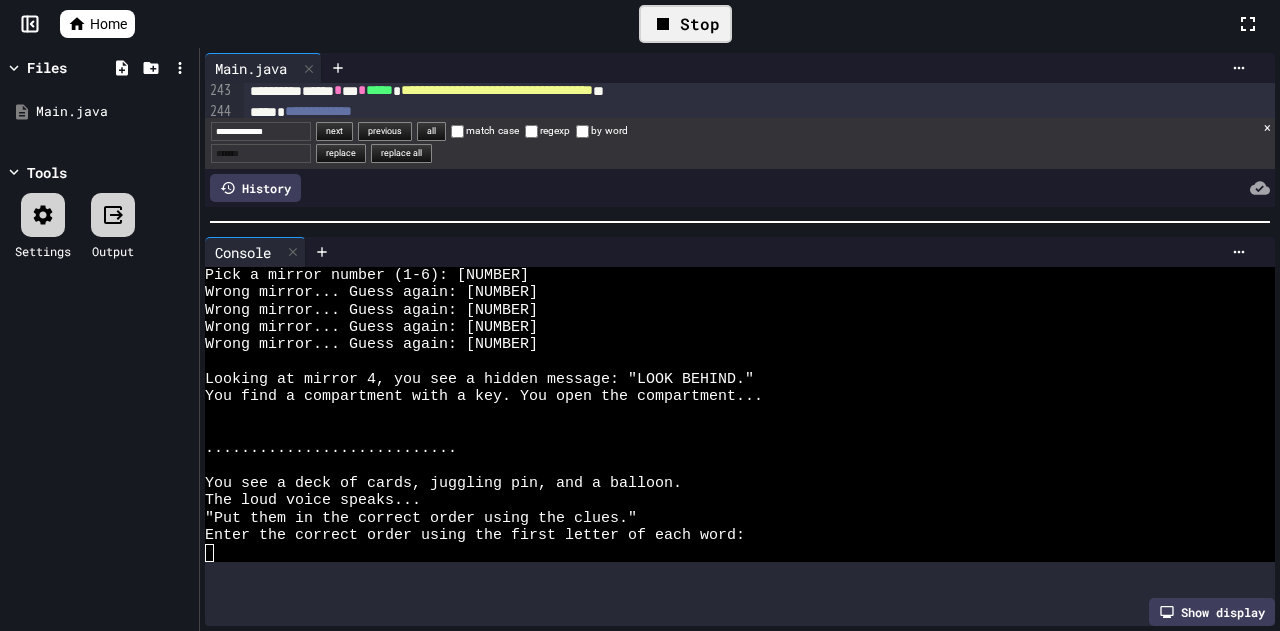 scroll, scrollTop: 1508, scrollLeft: 0, axis: vertical 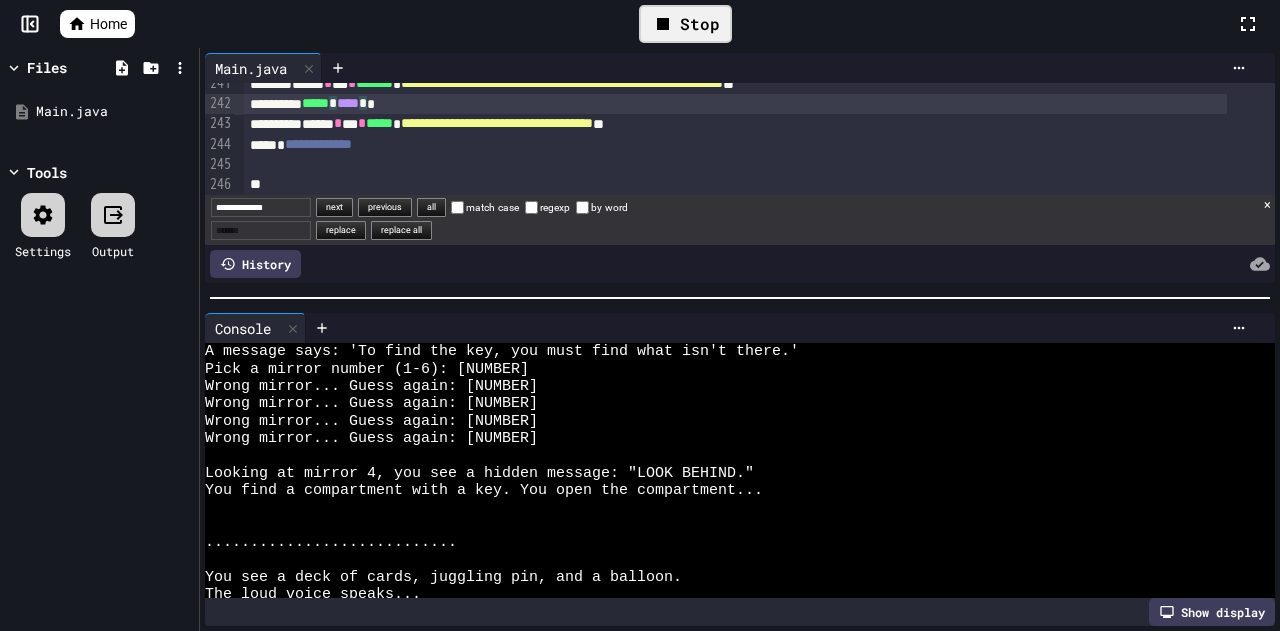 click on "**********" at bounding box center [740, 339] 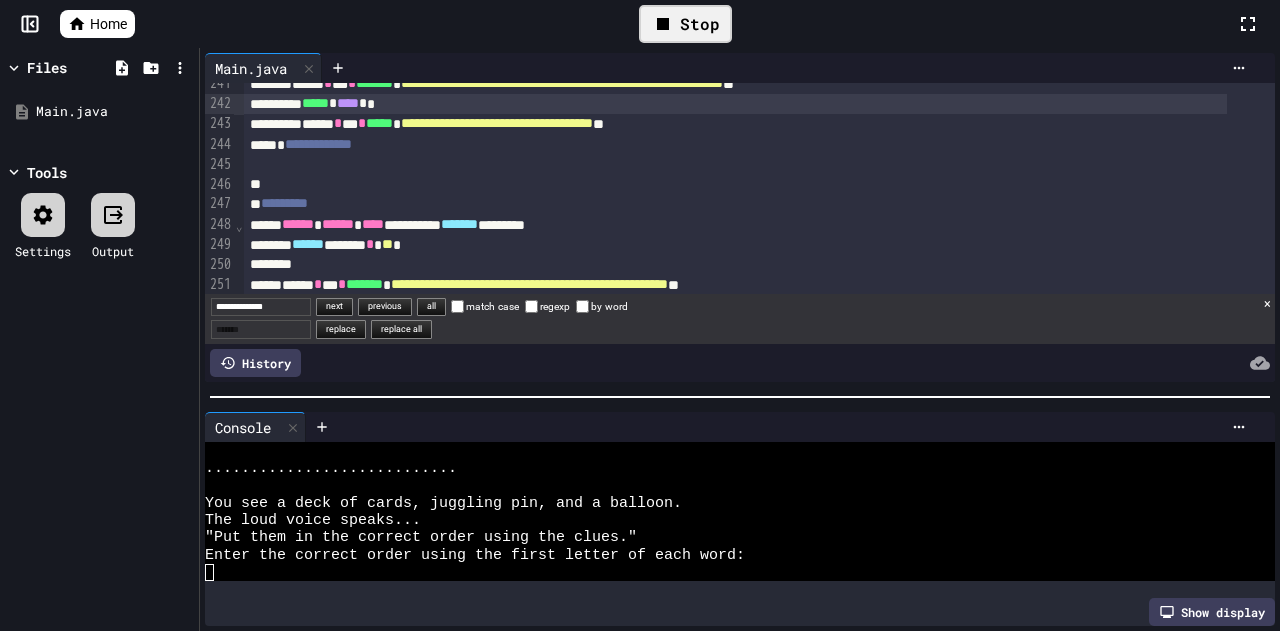 scroll, scrollTop: 1680, scrollLeft: 0, axis: vertical 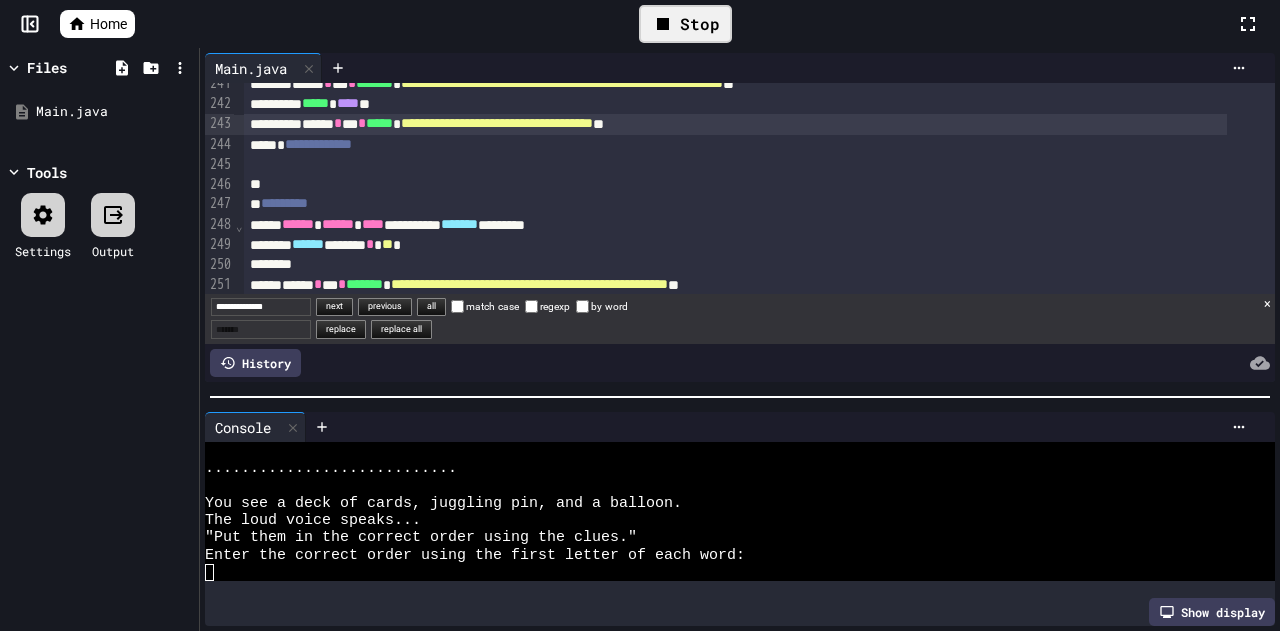 drag, startPoint x: 732, startPoint y: 395, endPoint x: 482, endPoint y: 121, distance: 370.91238 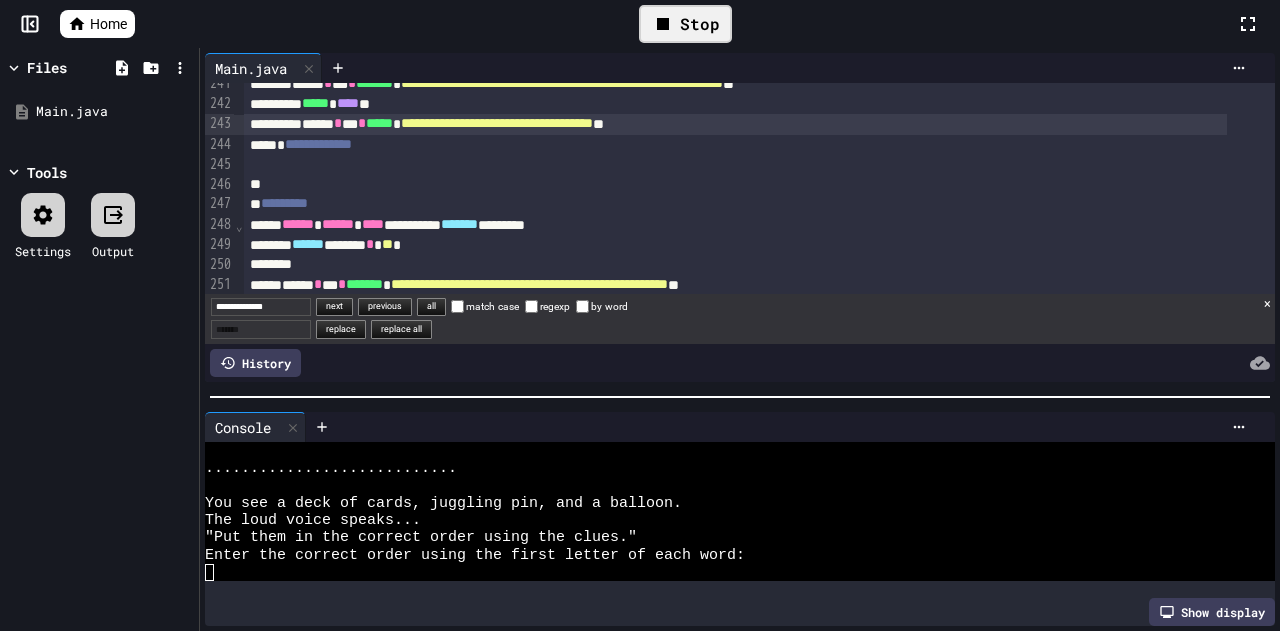 click on "**********" at bounding box center (740, 339) 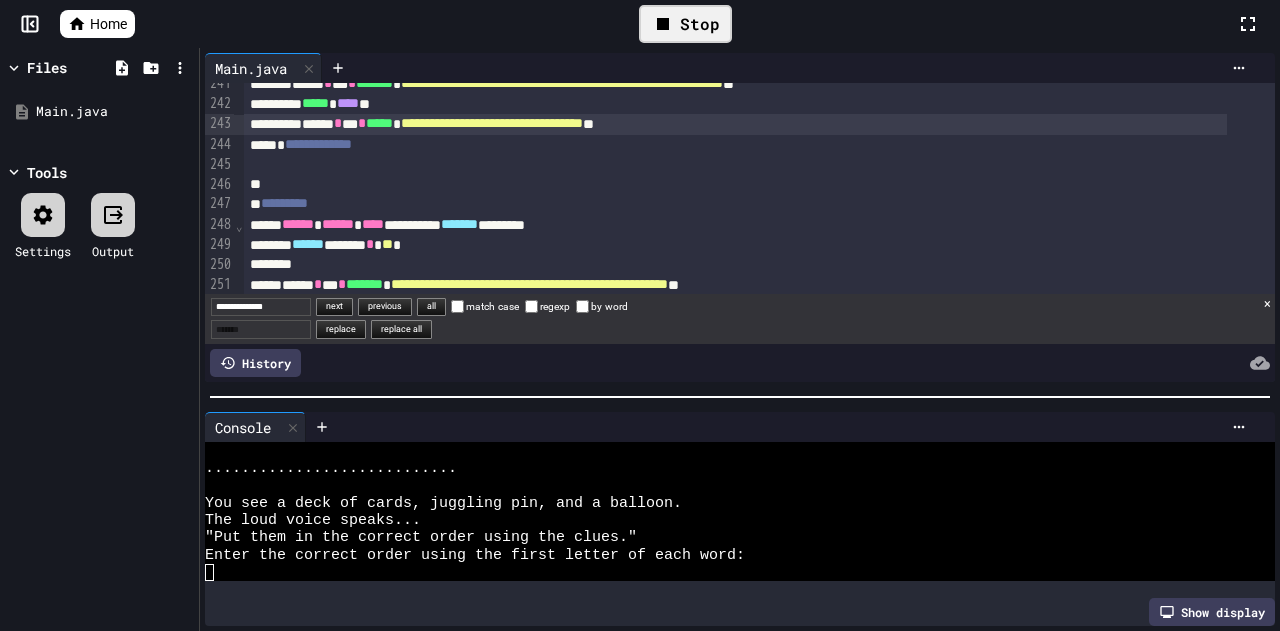 click on "Stop" at bounding box center (685, 24) 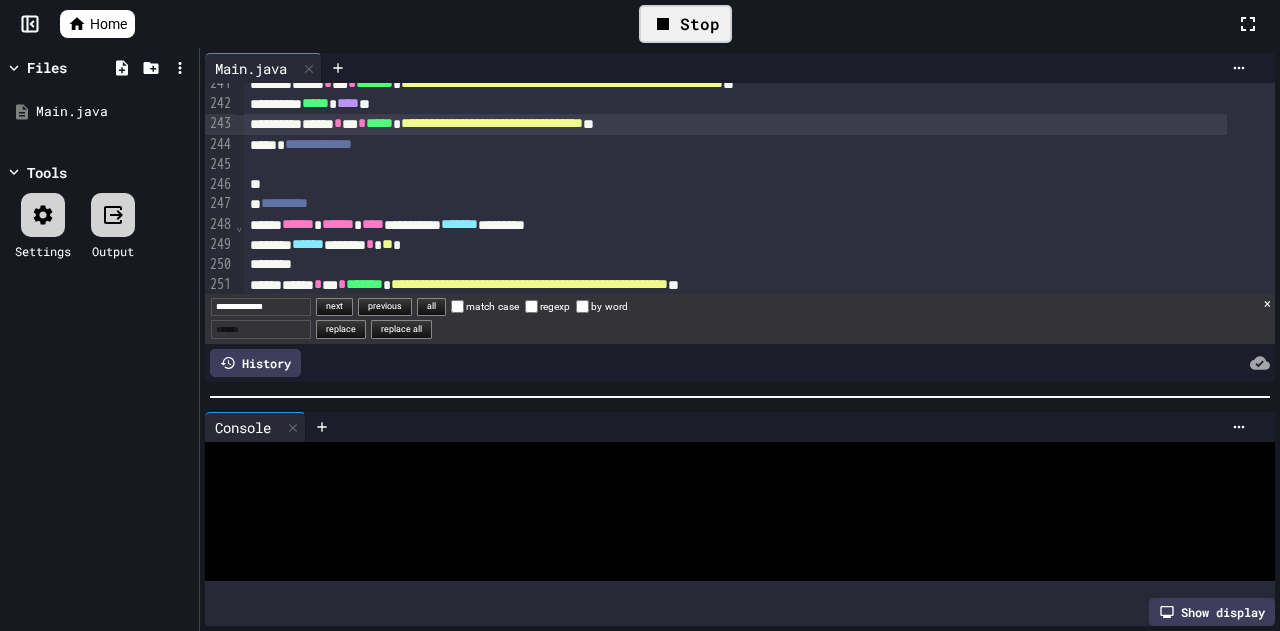 scroll, scrollTop: 0, scrollLeft: 0, axis: both 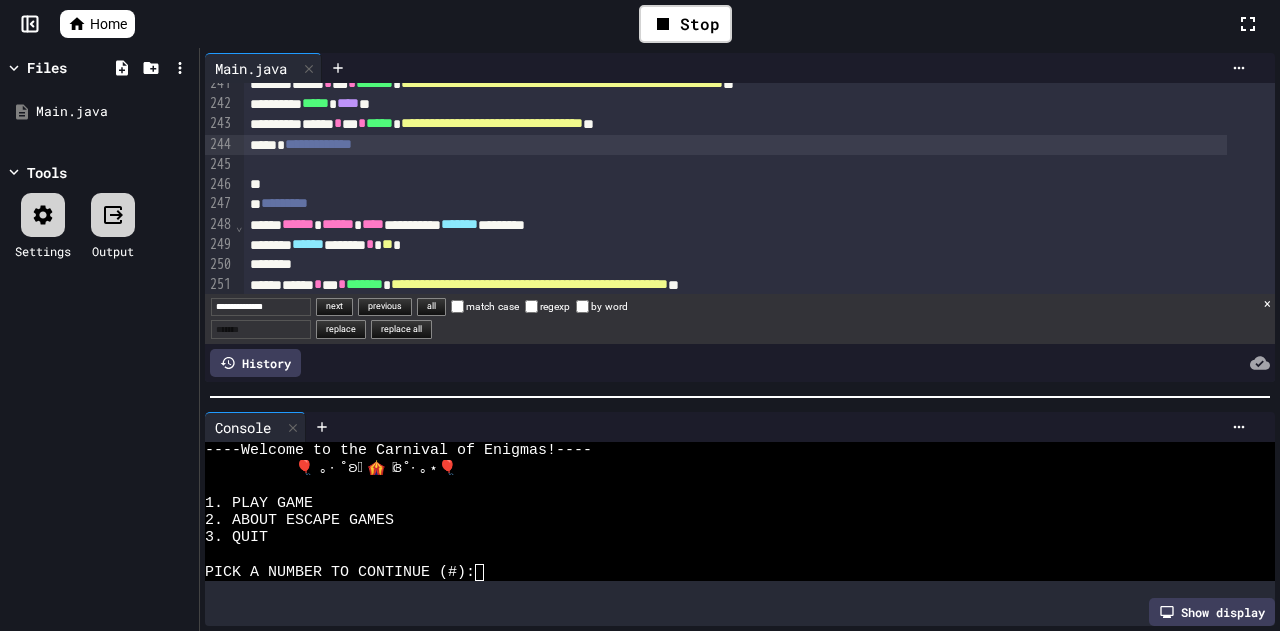 drag, startPoint x: 524, startPoint y: 382, endPoint x: 512, endPoint y: -81, distance: 463.1555 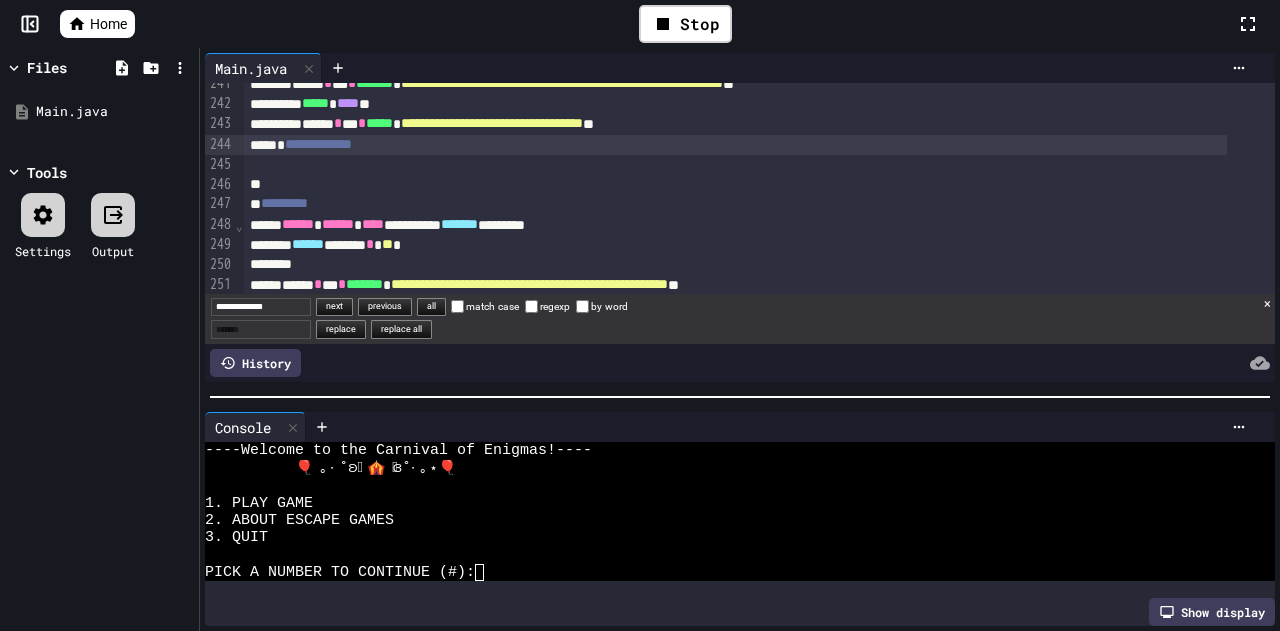 click on "We are updating our servers at 7PM EST on 3/11/2025. JuiceMind should continue to work as expected, but if you experience any issues, please chat with us. Home Stop Files Main.java Tools Settings Output Main.java current match.  loud voice speaks...
"Put them in the correct order using the on line 252. [NUMBERS] › ⌄ ⌄ ⌄ ⌄ ⌄    [FIRST] [LAST]" at bounding box center [640, 315] 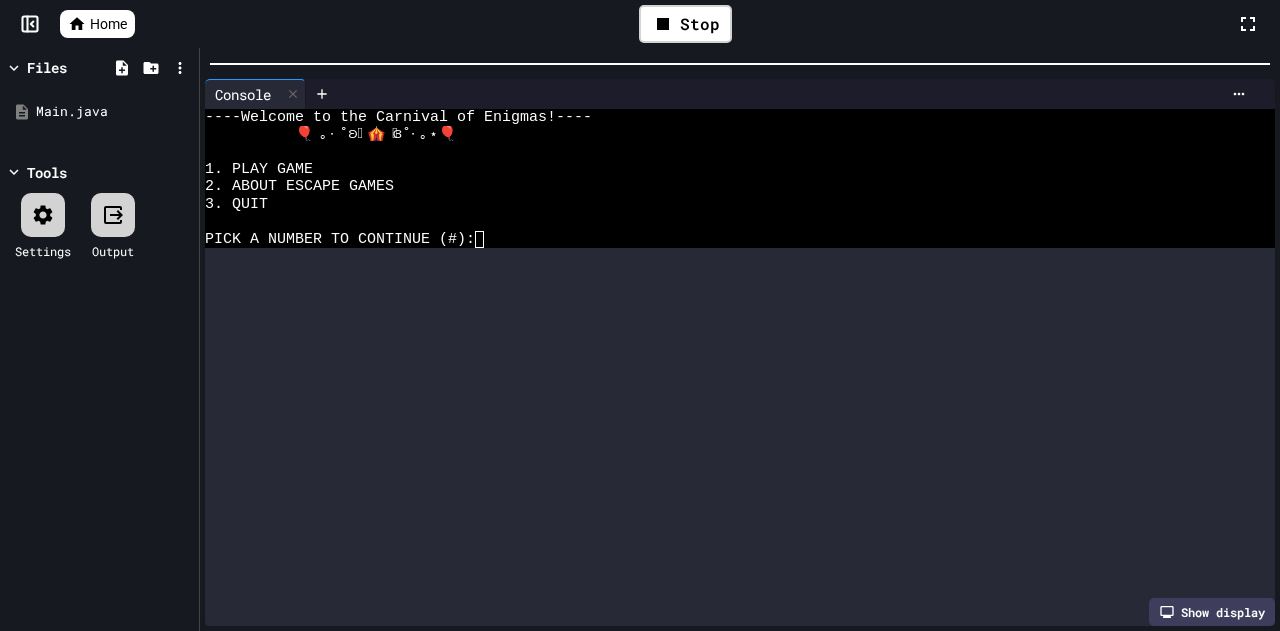 click on "We are updating our servers at 7PM EST on 3/11/2025. JuiceMind should continue to work as expected, but if you experience any issues, please chat with us. Home Stop Files Main.java Tools Settings Output Main.java current match.  loud voice speaks...
"Put them in the correct order using the on line 252. [NUMBERS] › ⌄ ⌄ ⌄ ⌄ ⌄    [FIRST] [LAST]" at bounding box center (640, 315) 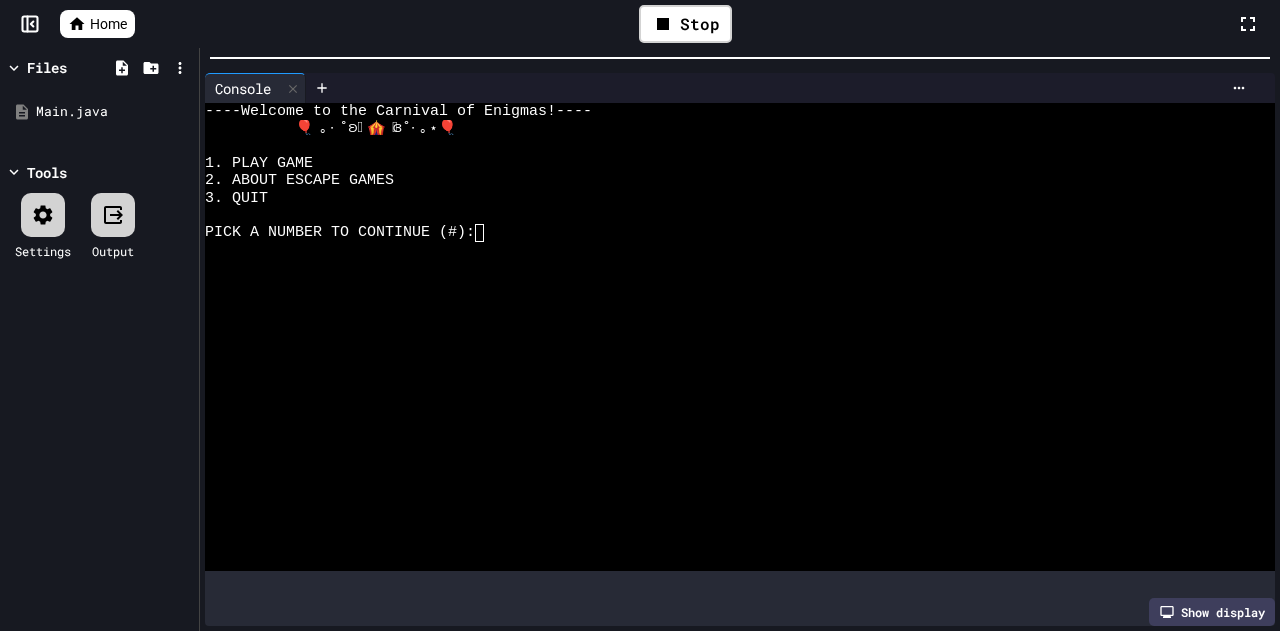 click at bounding box center (722, 371) 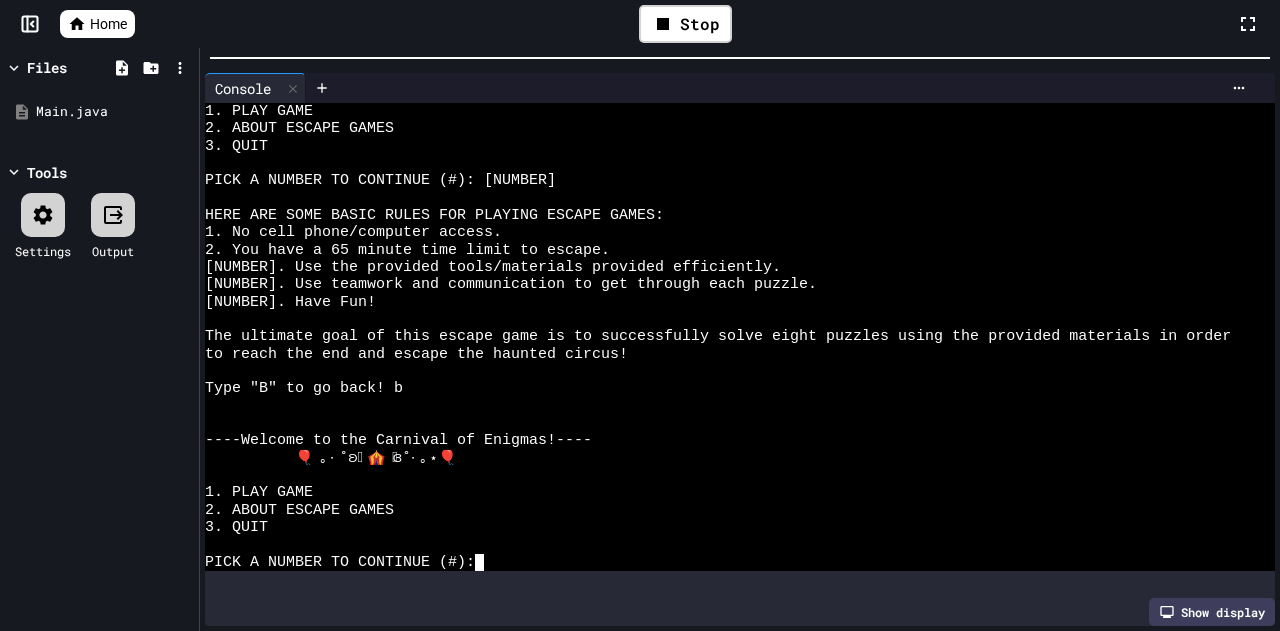 scroll, scrollTop: 433, scrollLeft: 0, axis: vertical 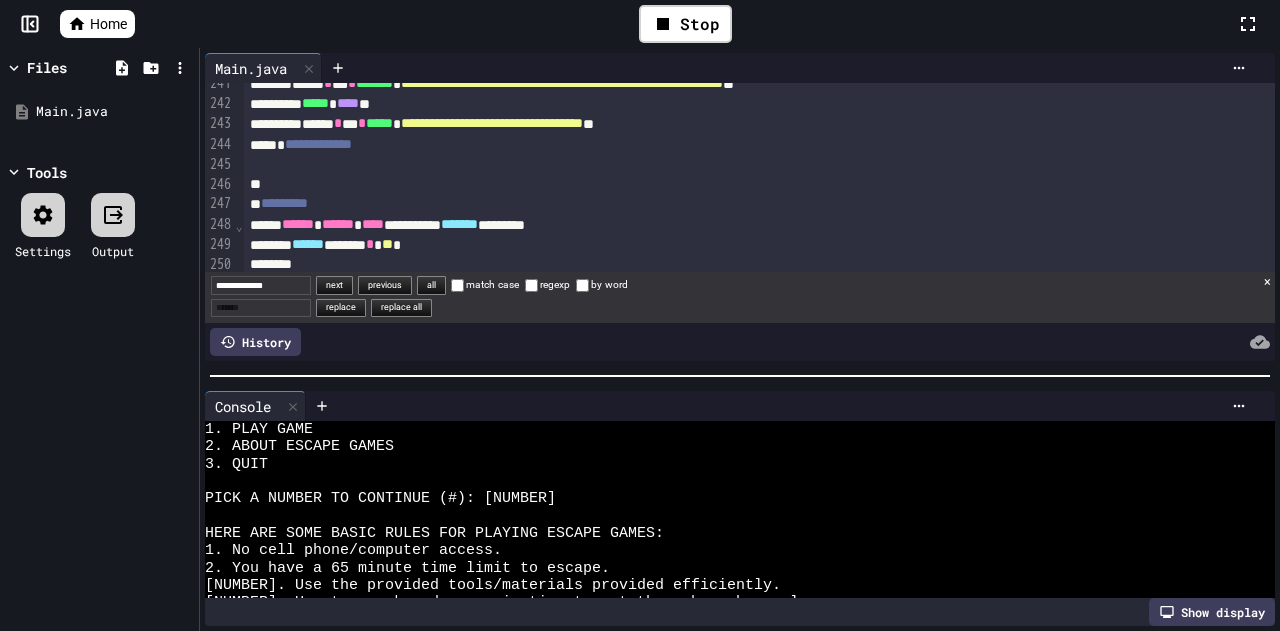 click on "**********" at bounding box center [740, 339] 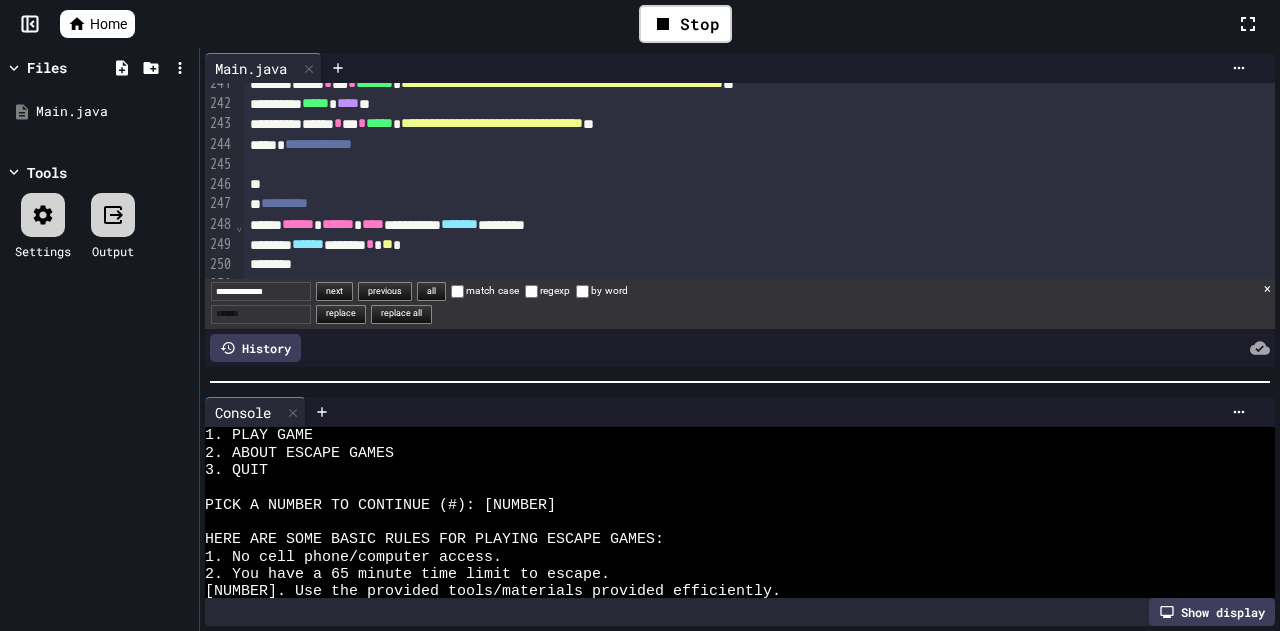 scroll, scrollTop: 745, scrollLeft: 0, axis: vertical 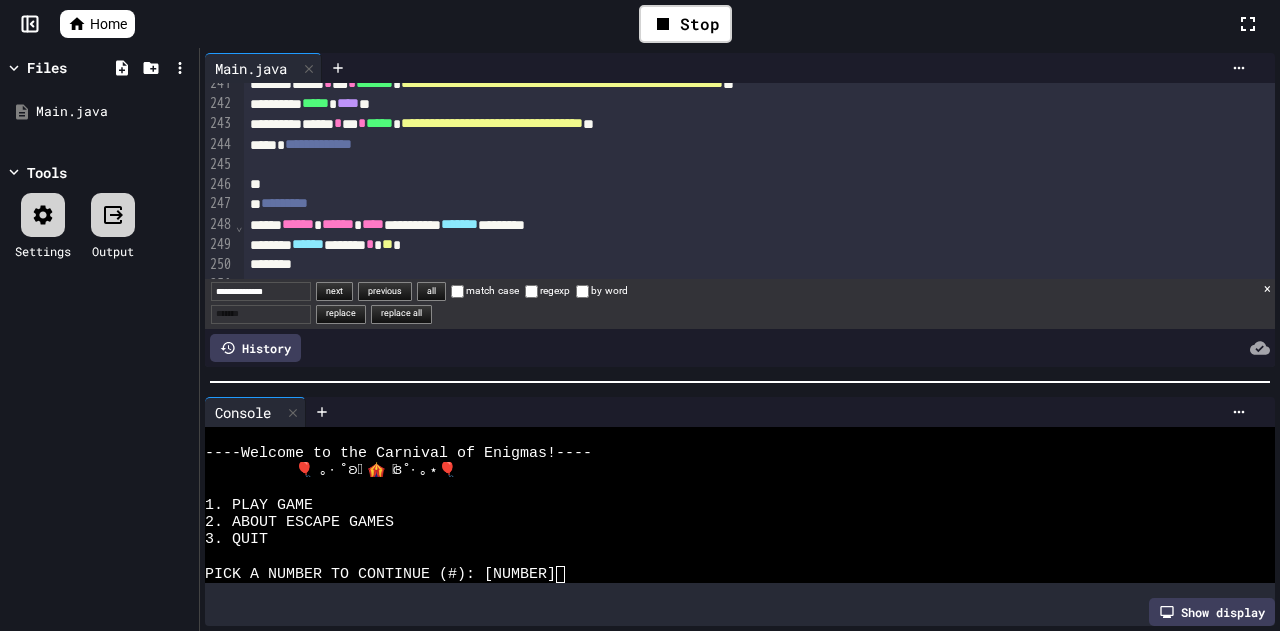 drag, startPoint x: 677, startPoint y: 389, endPoint x: 684, endPoint y: 231, distance: 158.15498 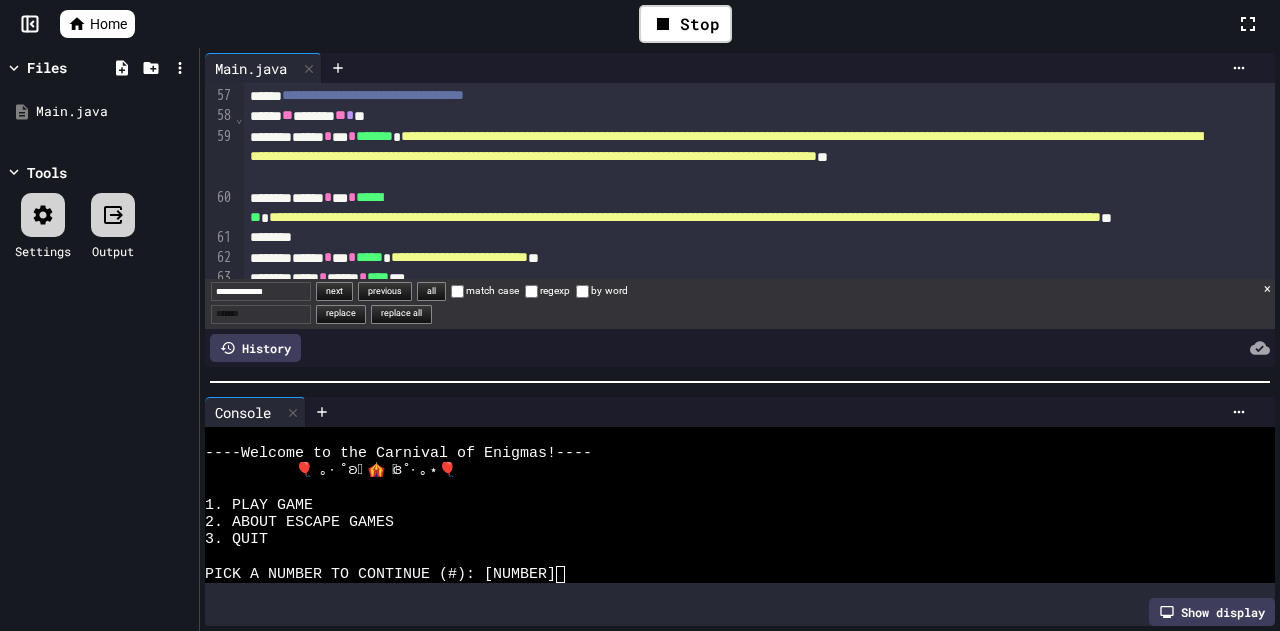 scroll, scrollTop: 1379, scrollLeft: 0, axis: vertical 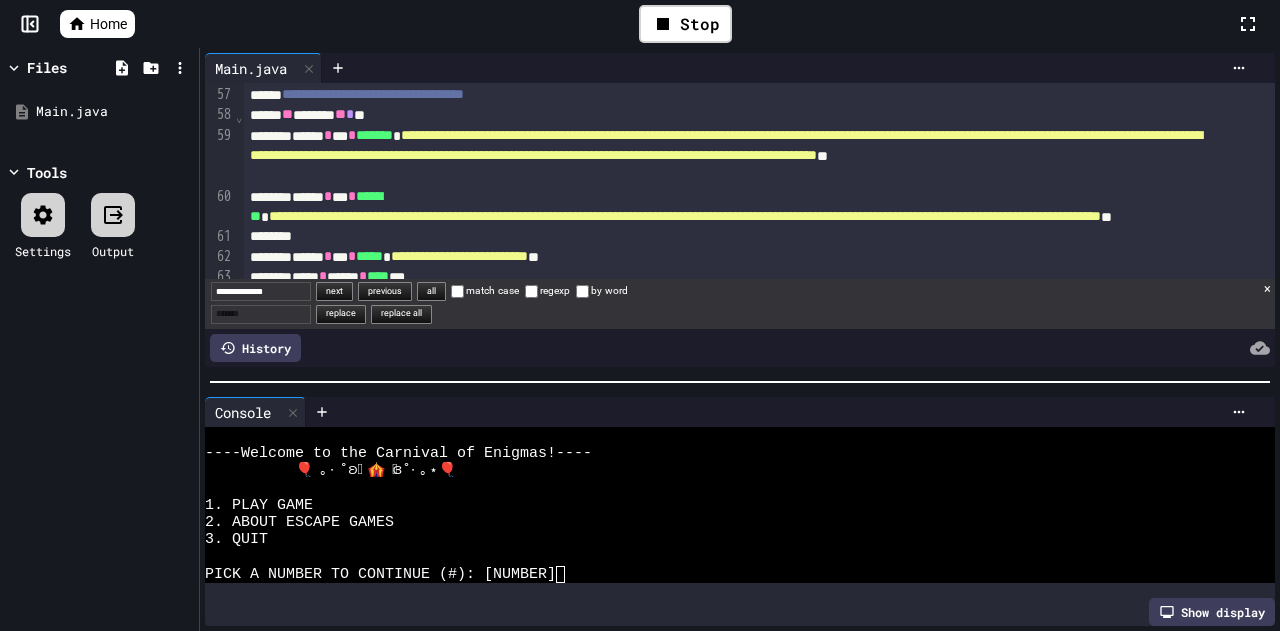 click on "**********" at bounding box center (726, 145) 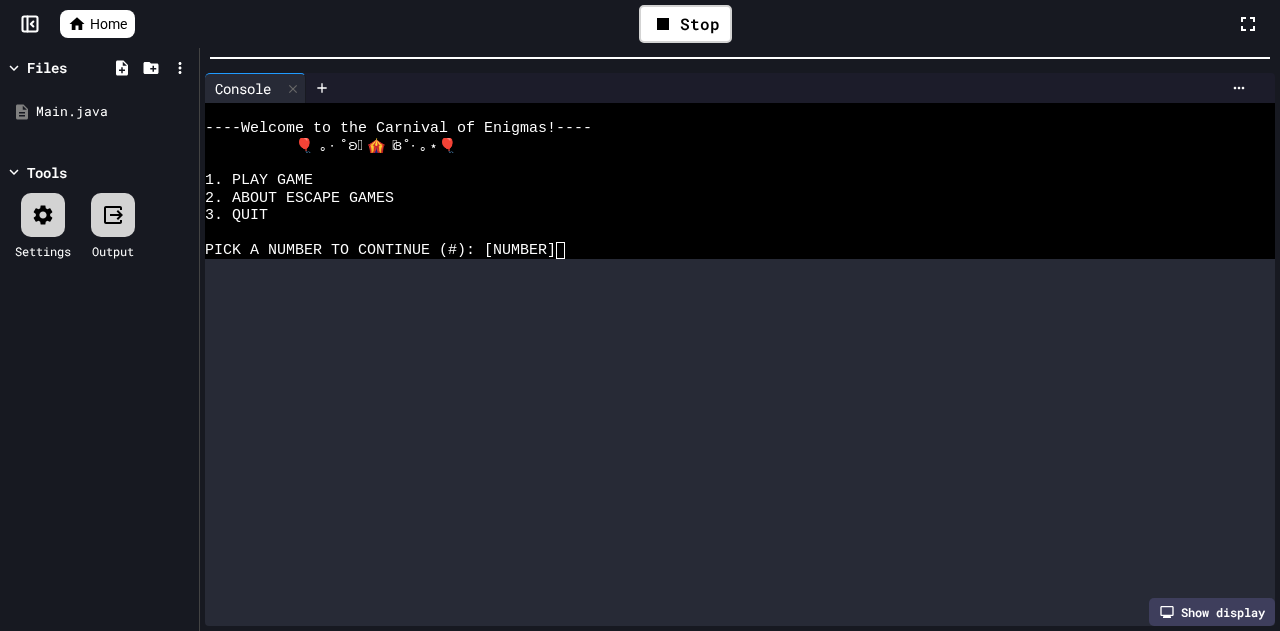 click on "**********" at bounding box center [640, 315] 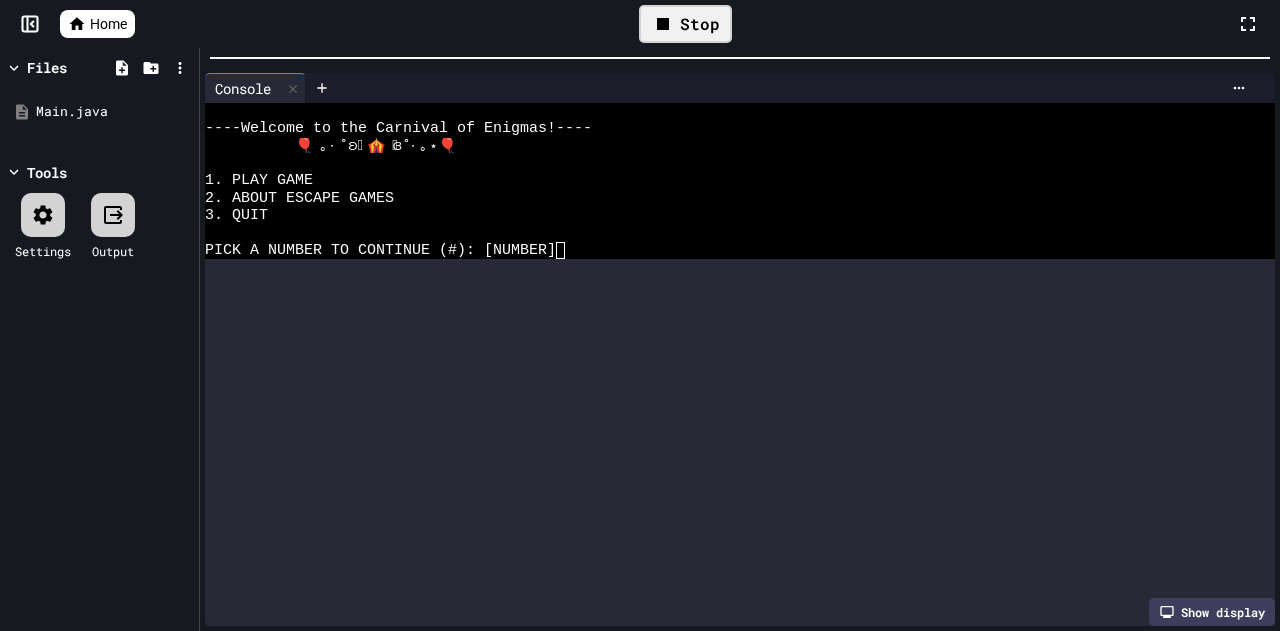 scroll, scrollTop: 433, scrollLeft: 0, axis: vertical 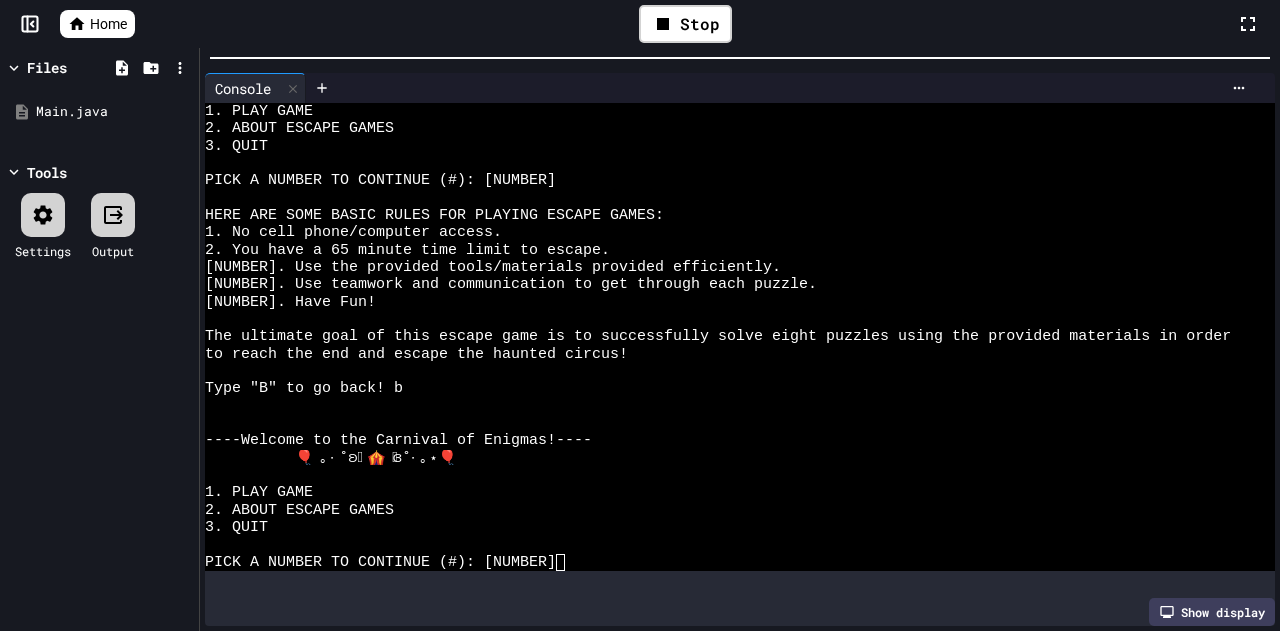 click on "3. QUIT" at bounding box center (722, 527) 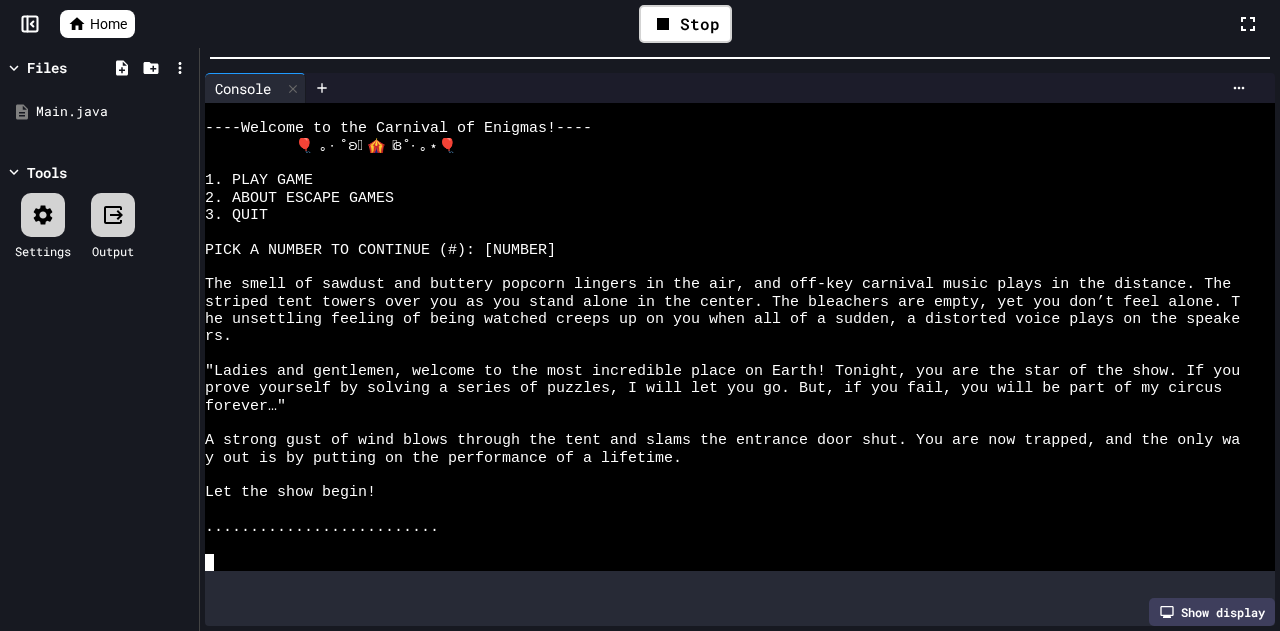 scroll, scrollTop: 745, scrollLeft: 0, axis: vertical 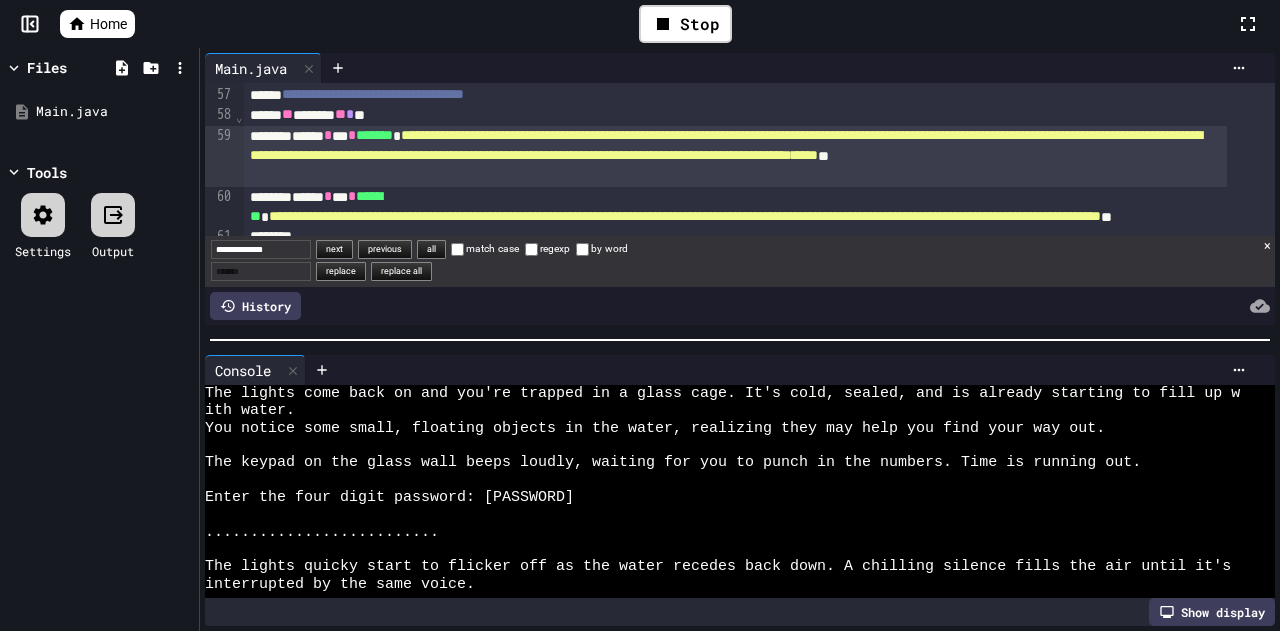 click on "Main.java current match. loud voice speaks... \n\"Put them in the correct order using the on line [NUMBER]. [NUMBERS]" at bounding box center (740, 339) 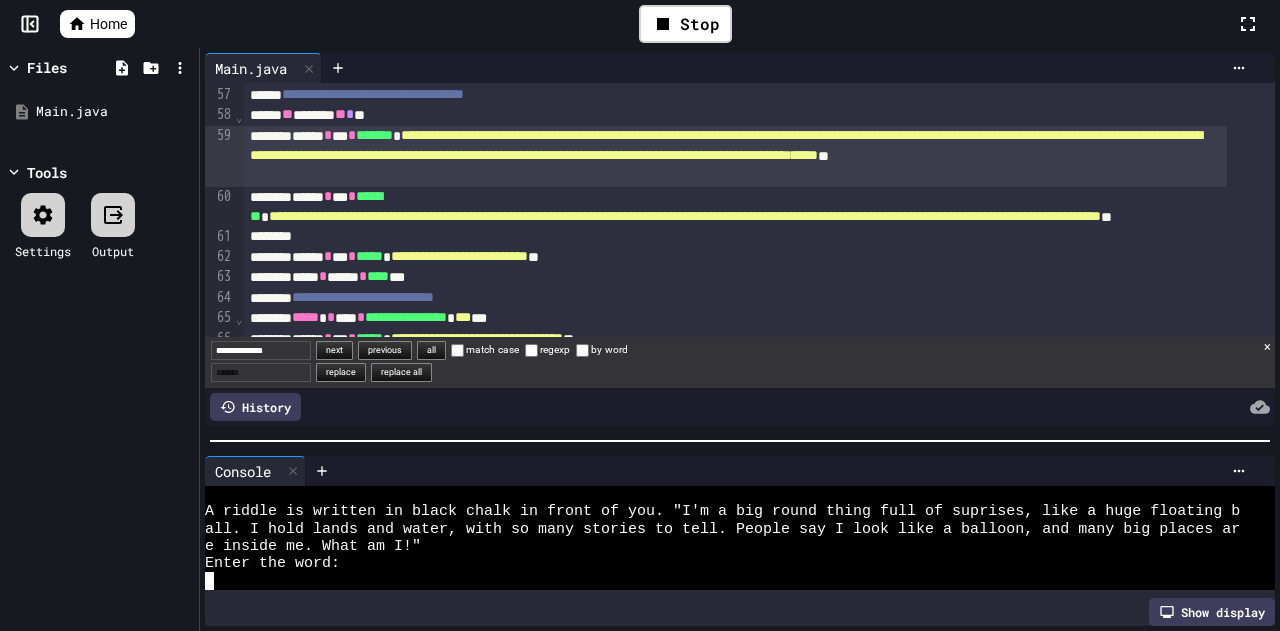 scroll, scrollTop: 1629, scrollLeft: 0, axis: vertical 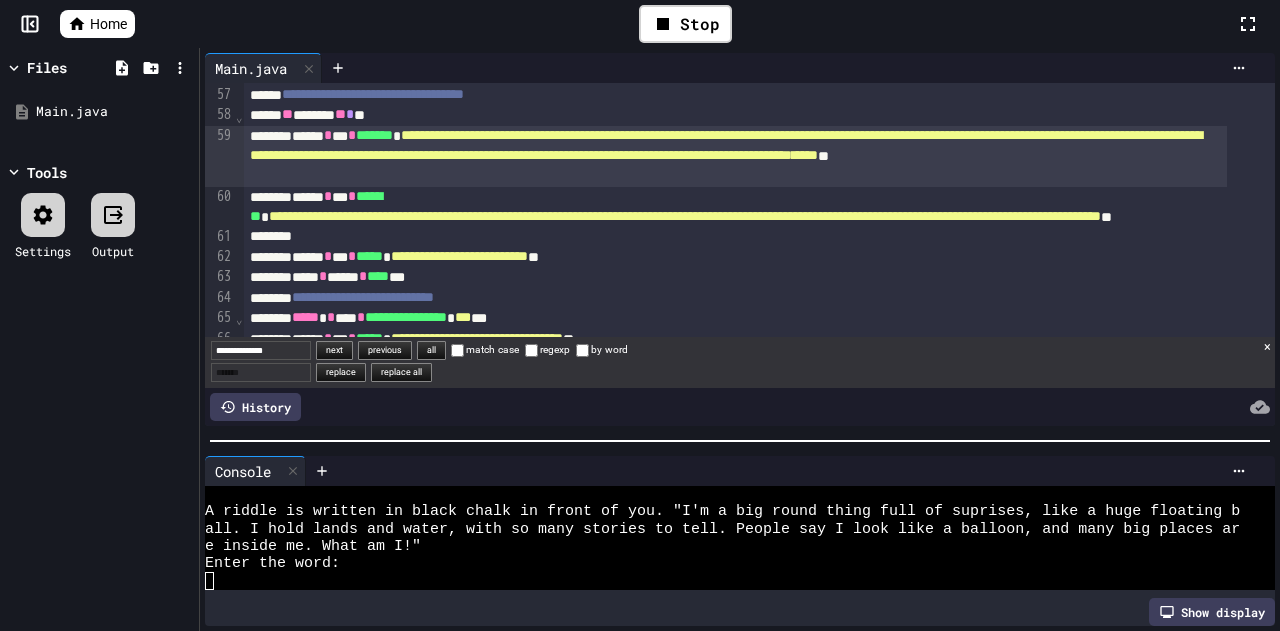 click on "**********" at bounding box center (261, 350) 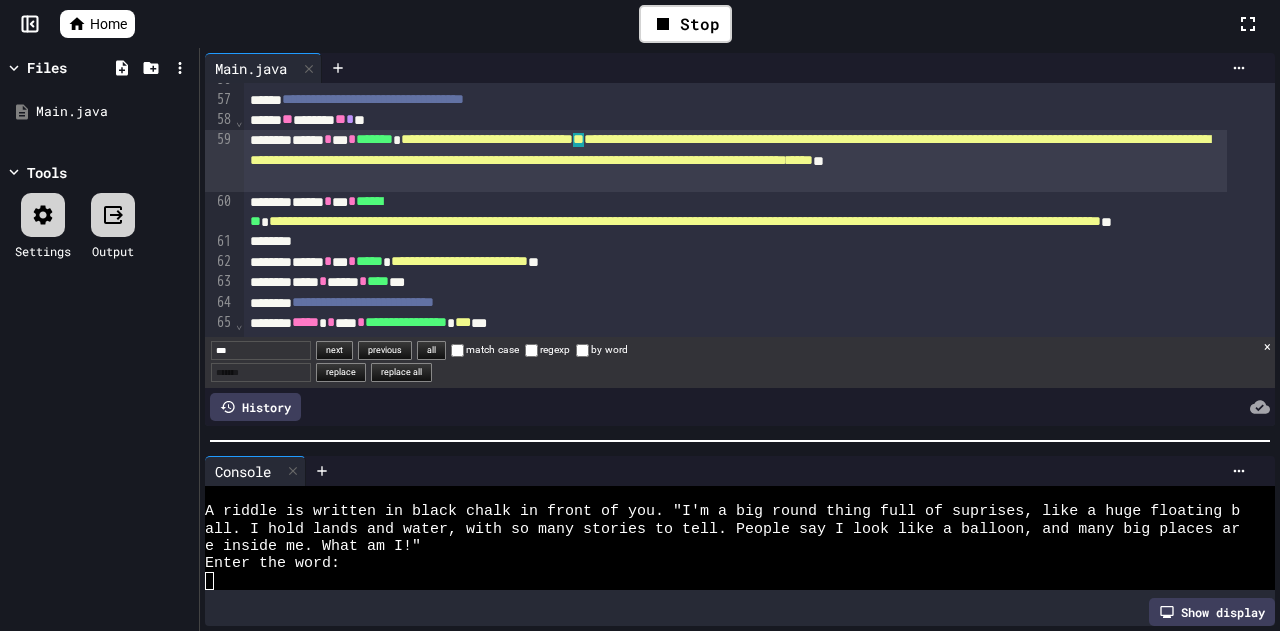 scroll, scrollTop: 1379, scrollLeft: 0, axis: vertical 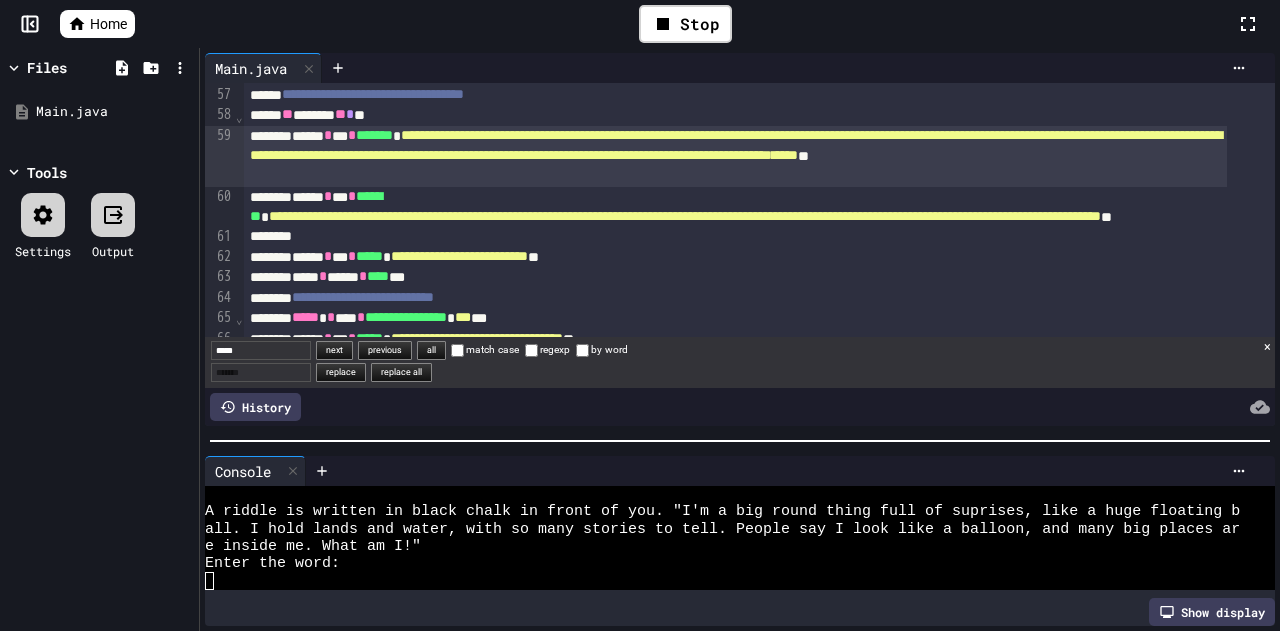 type on "*****" 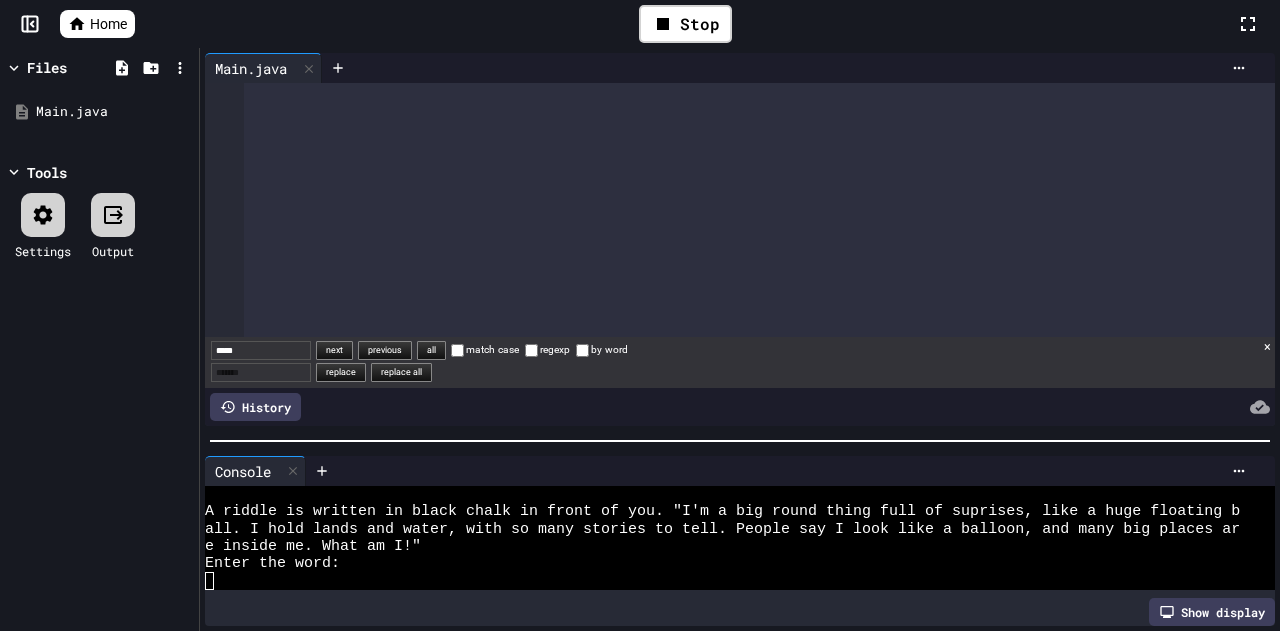 scroll, scrollTop: 3661, scrollLeft: 0, axis: vertical 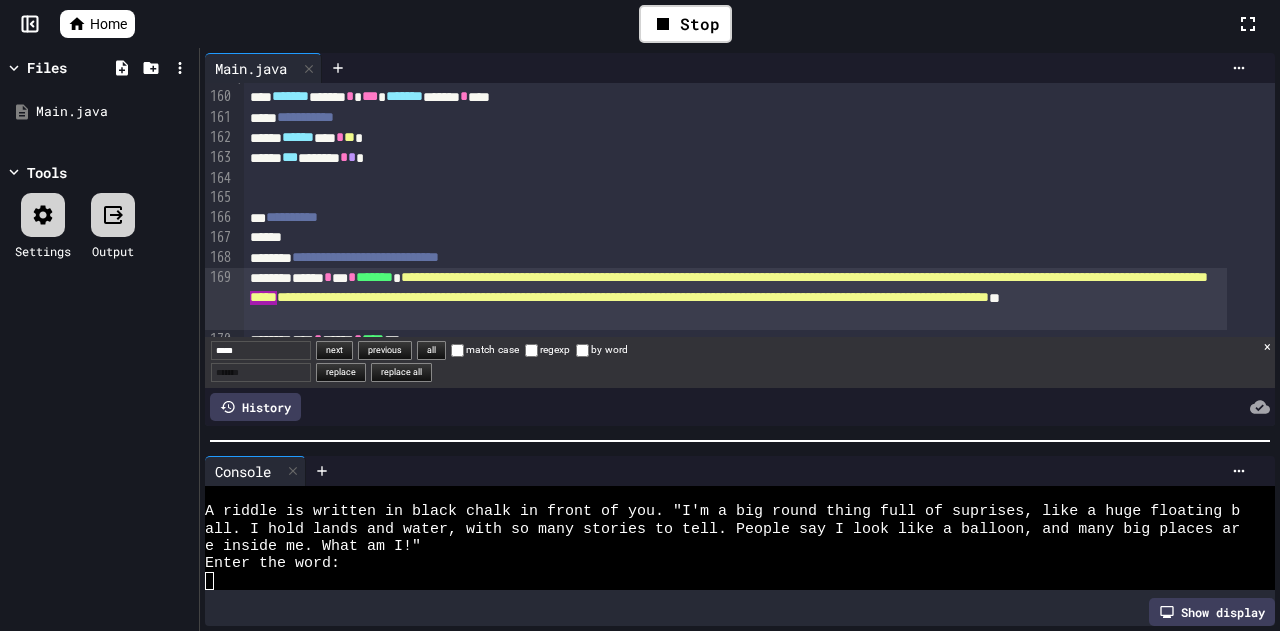 click on "**********" at bounding box center (633, 298) 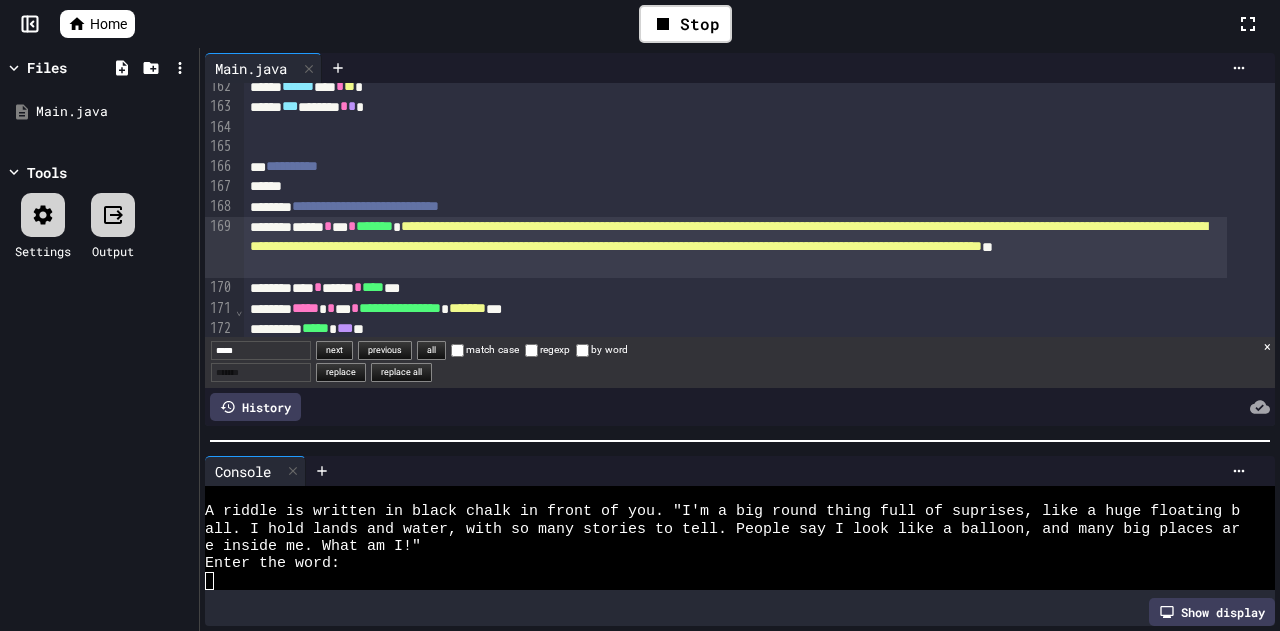 scroll, scrollTop: 3713, scrollLeft: 0, axis: vertical 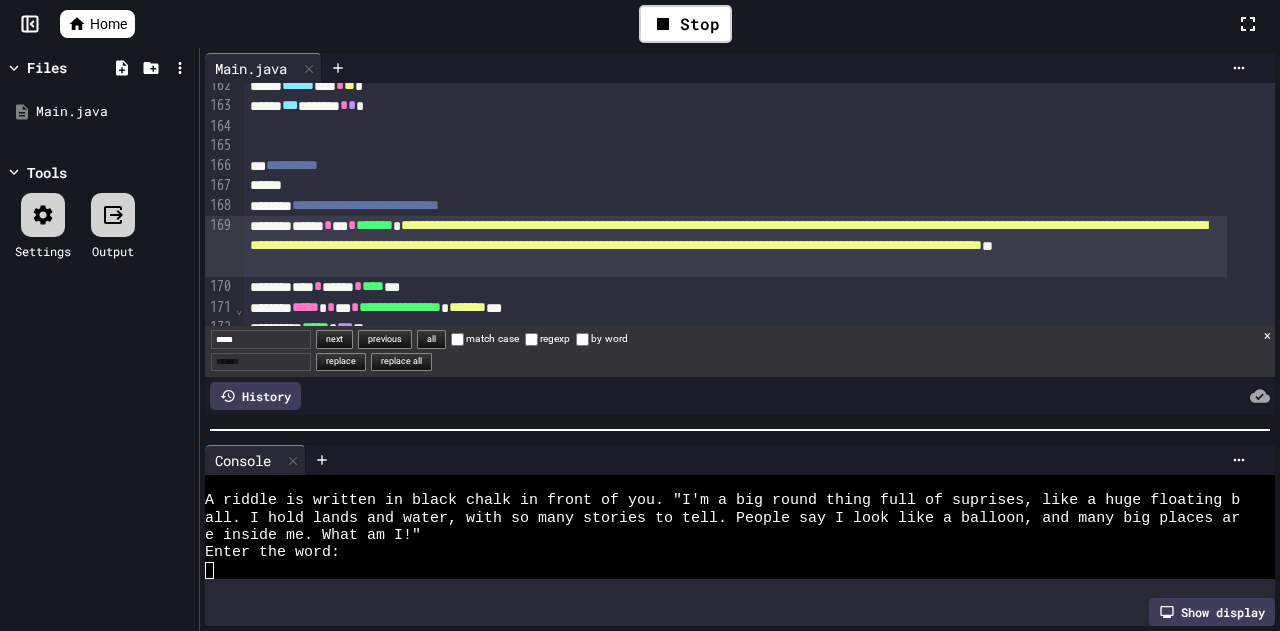 click at bounding box center [740, 430] 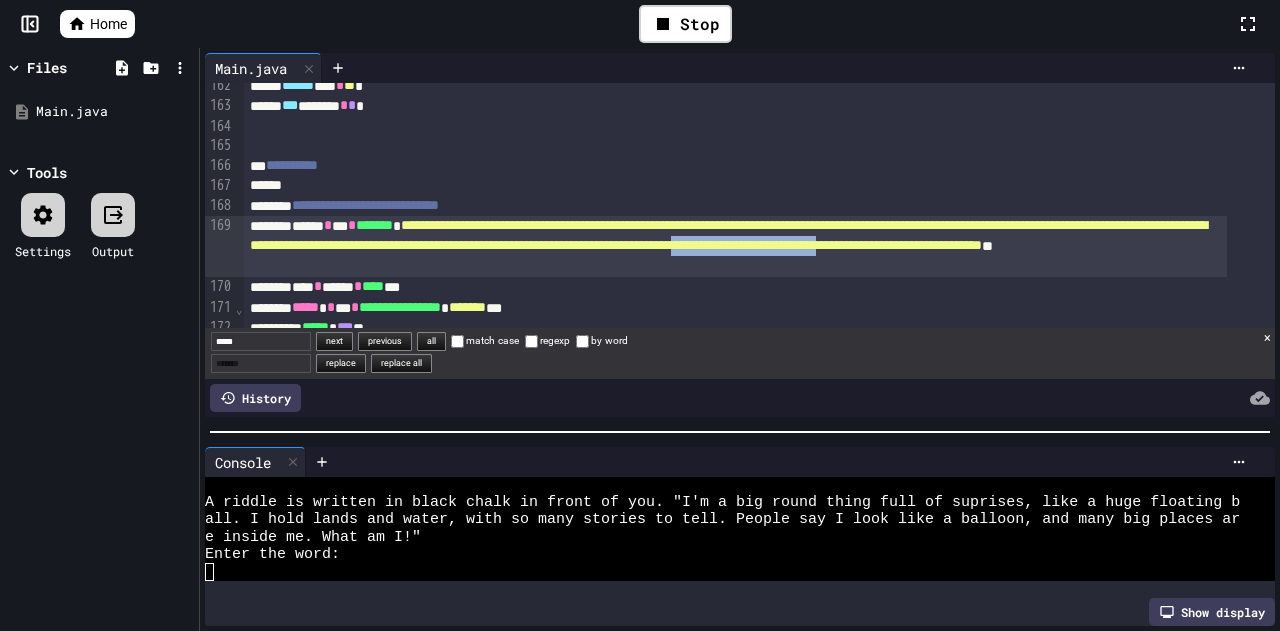 drag, startPoint x: 668, startPoint y: 273, endPoint x: 441, endPoint y: 268, distance: 227.05505 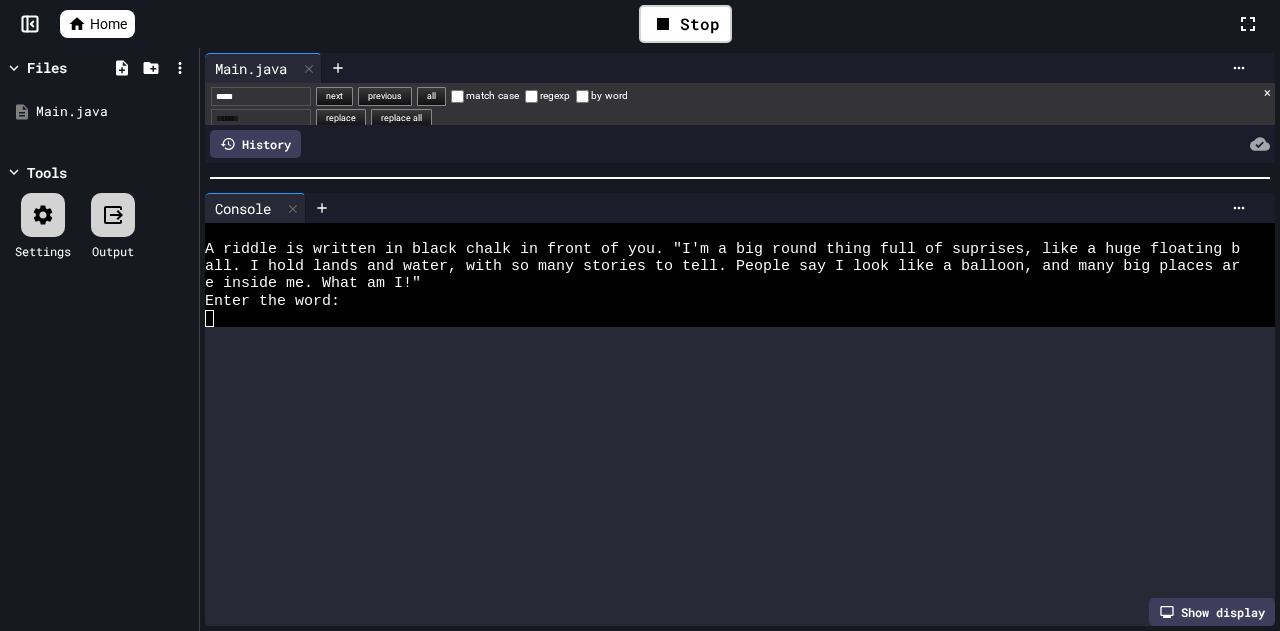 click at bounding box center (740, 178) 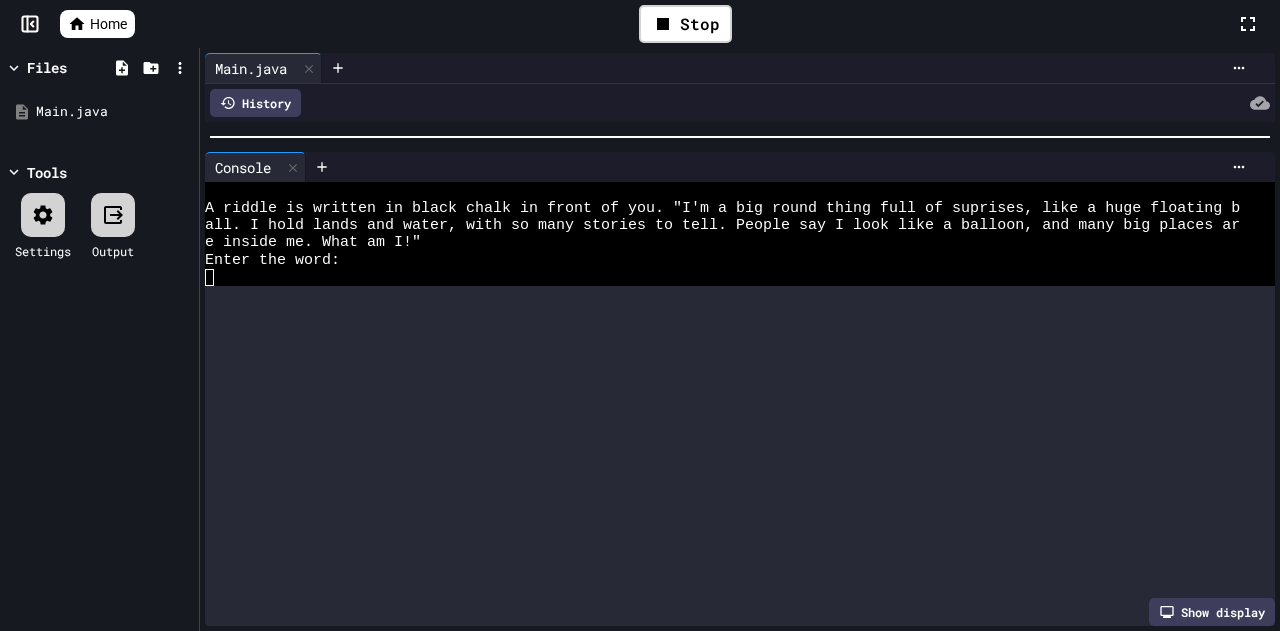 scroll, scrollTop: 1334, scrollLeft: 0, axis: vertical 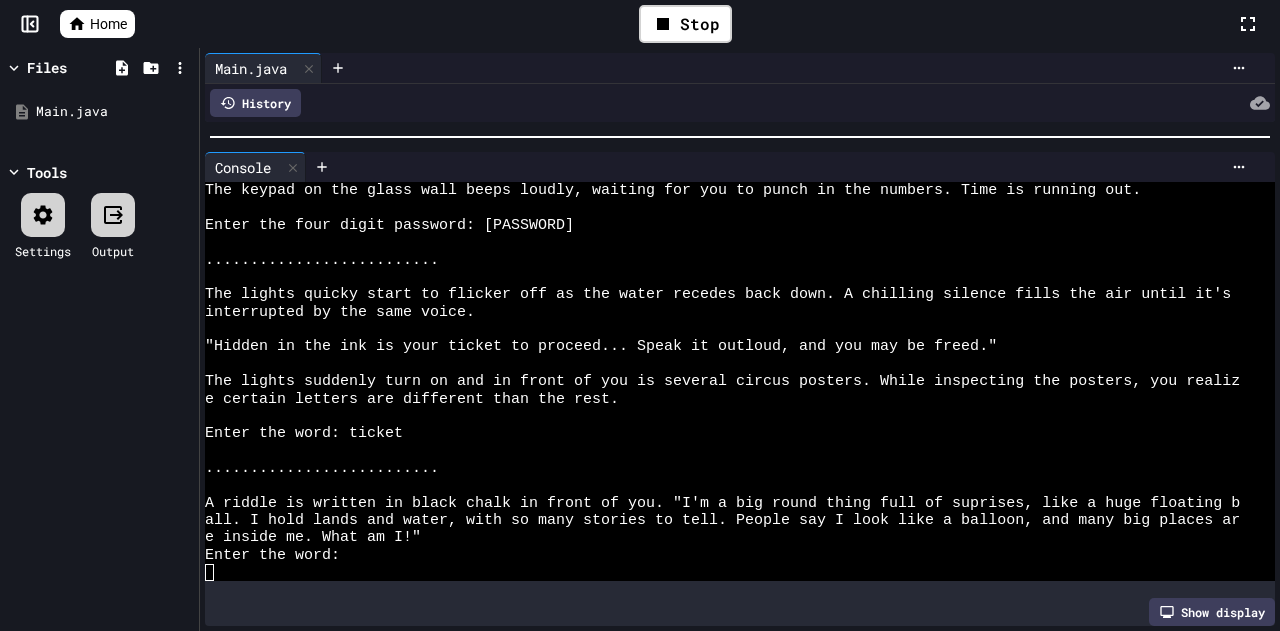 click on "e inside me. What am I!"" at bounding box center [722, 537] 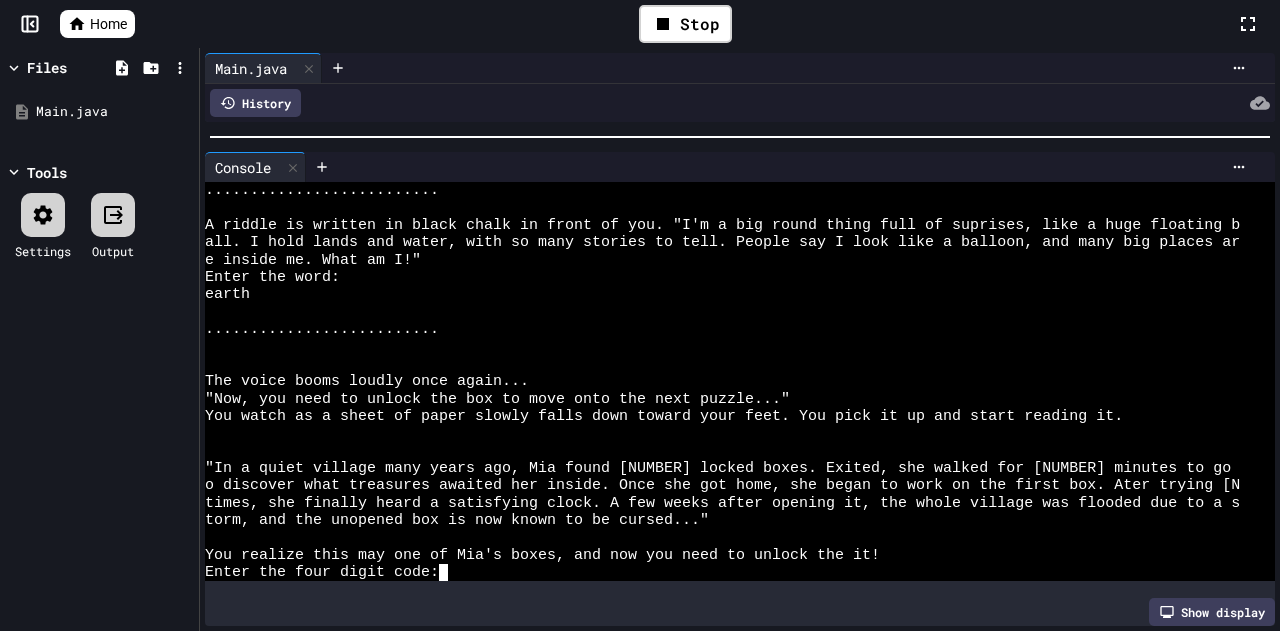 scroll, scrollTop: 1612, scrollLeft: 0, axis: vertical 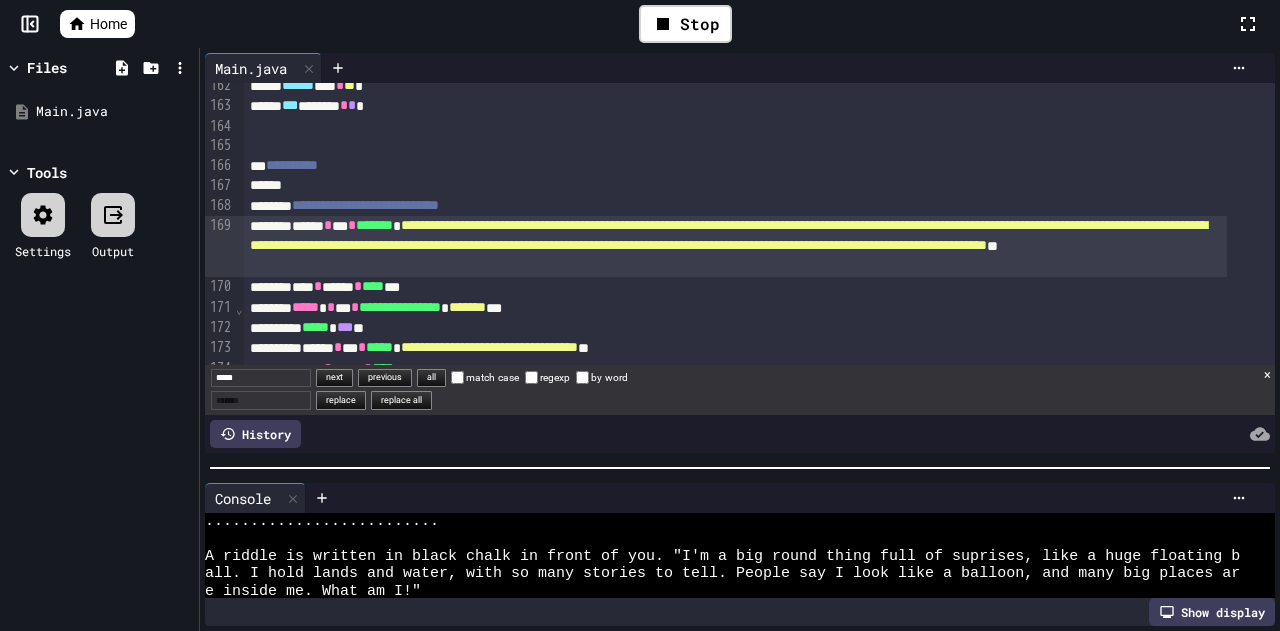 click on "**********" at bounding box center (740, 339) 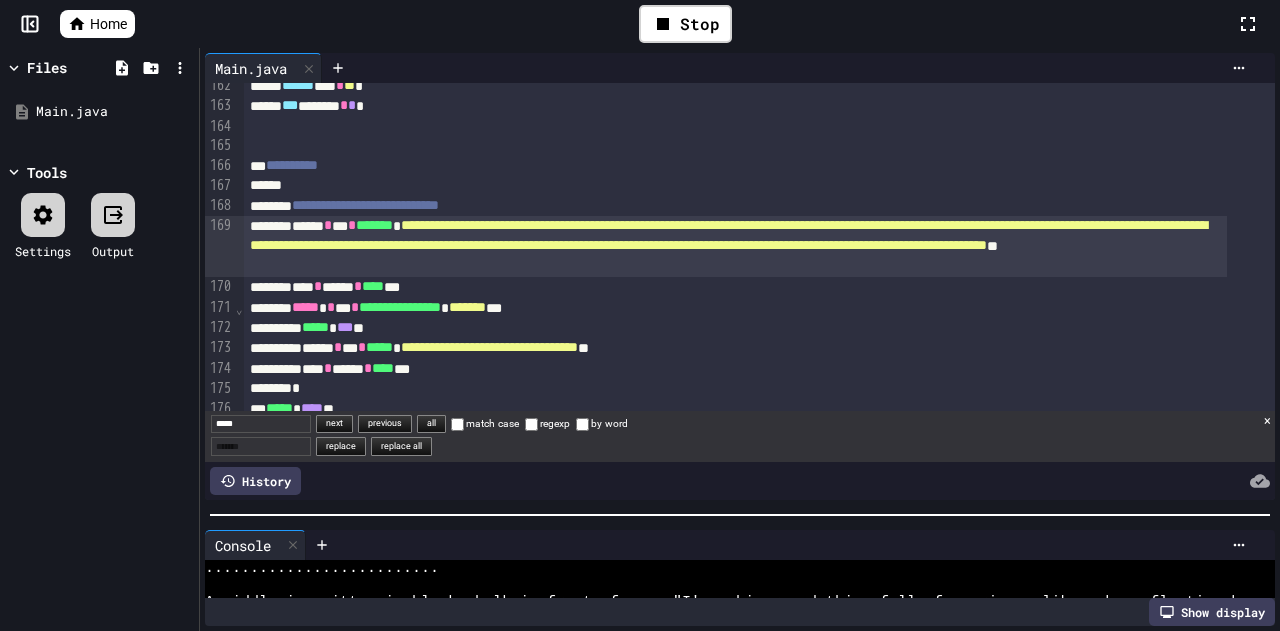 scroll, scrollTop: 1976, scrollLeft: 0, axis: vertical 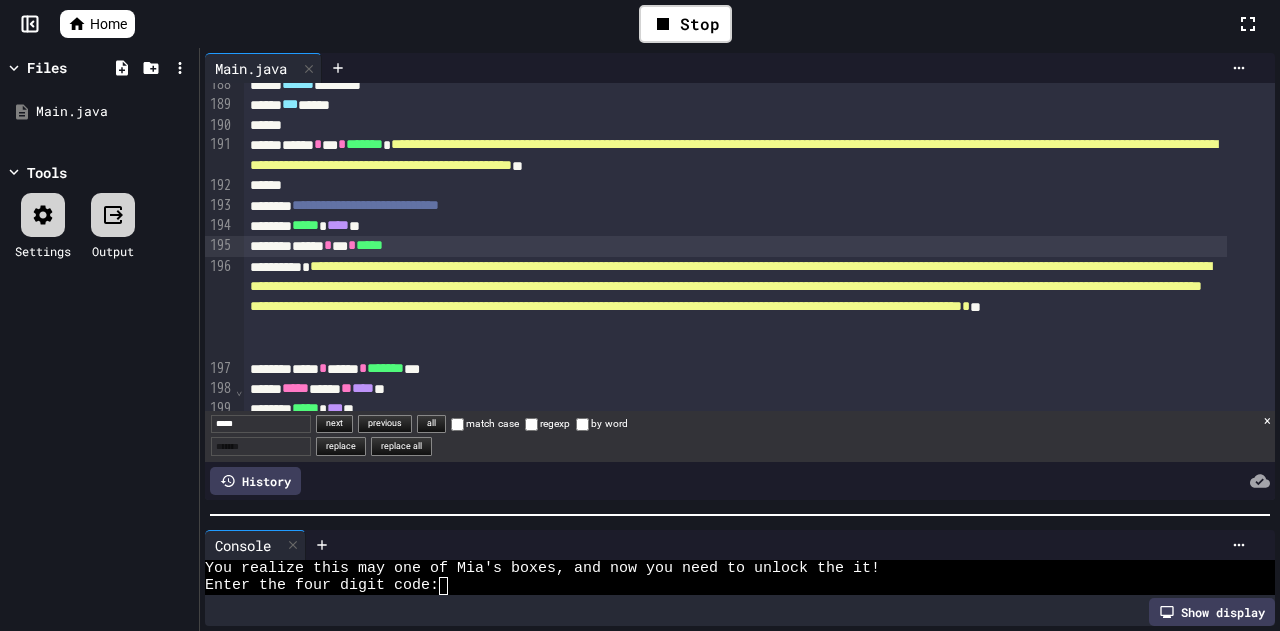 click on "****** * *** * *****" at bounding box center (735, 246) 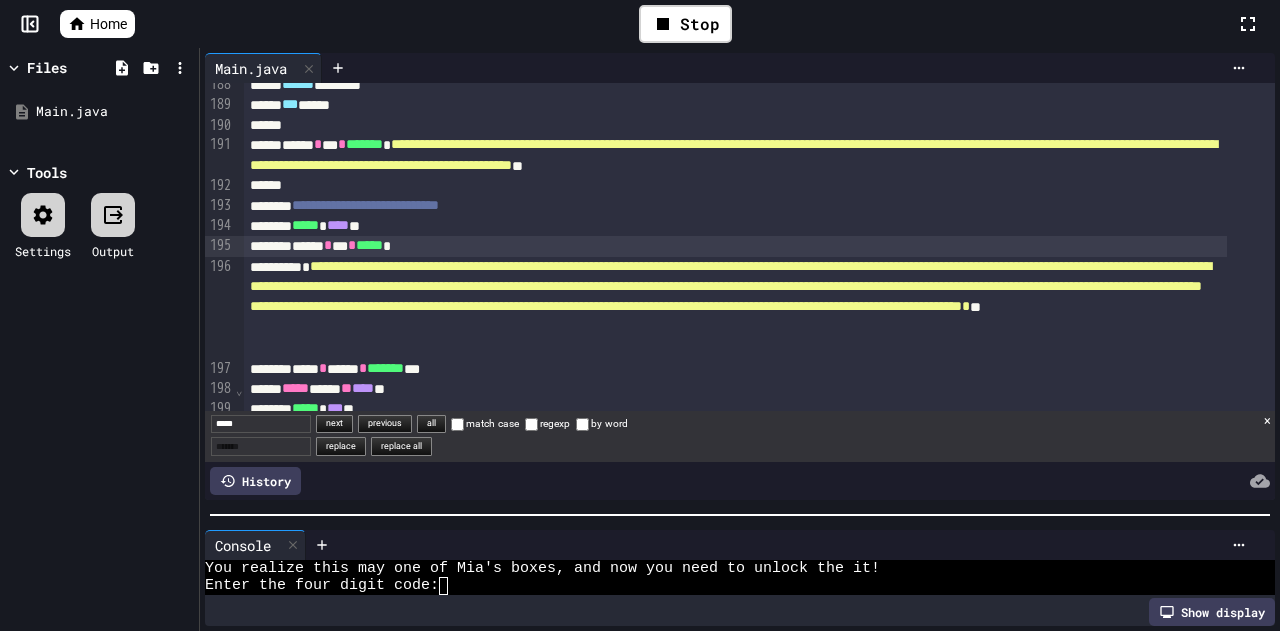 click on "**********" at bounding box center [730, 286] 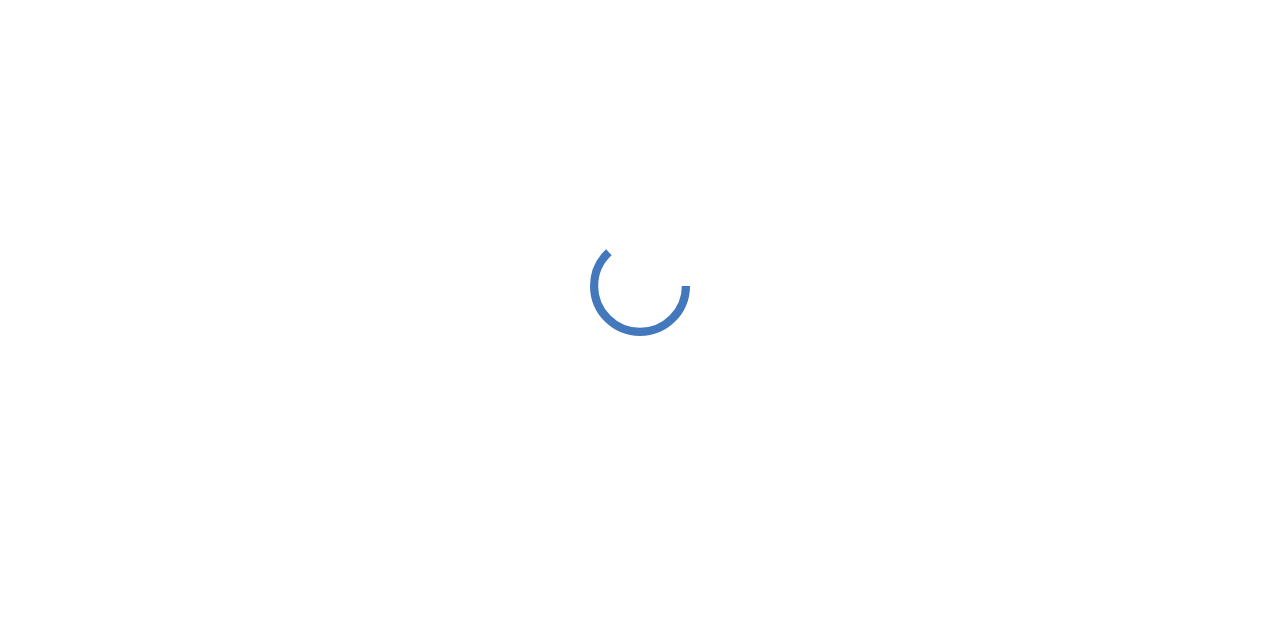scroll, scrollTop: 0, scrollLeft: 0, axis: both 